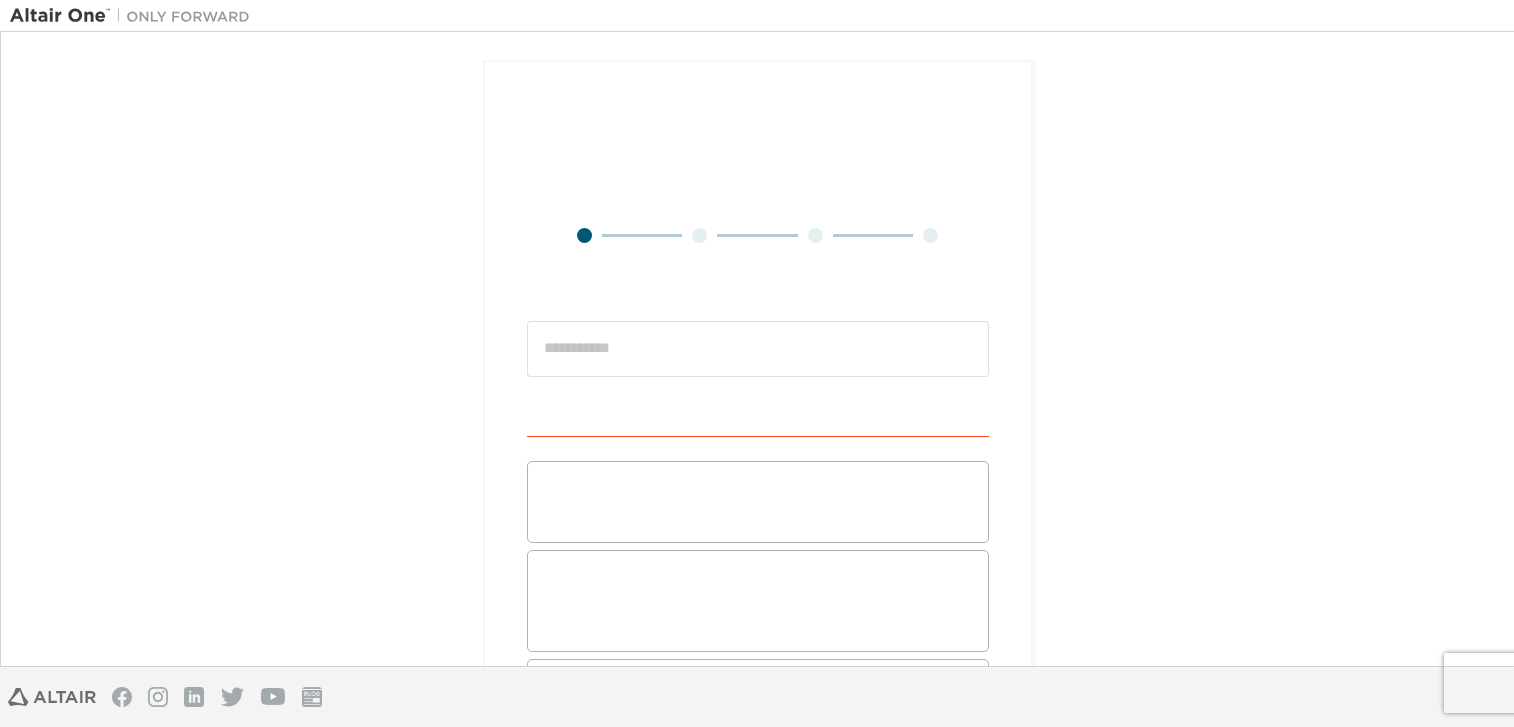 scroll, scrollTop: 0, scrollLeft: 0, axis: both 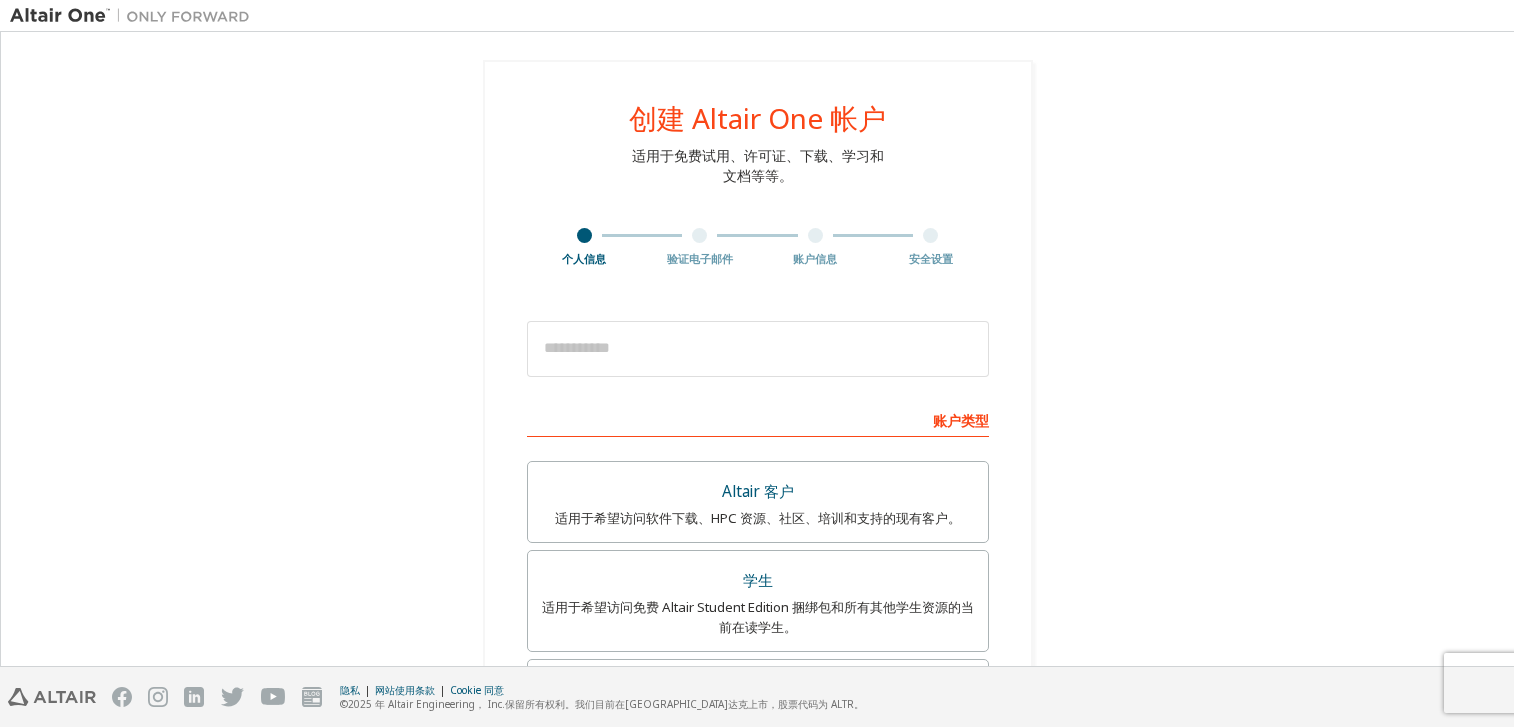 type on "**********" 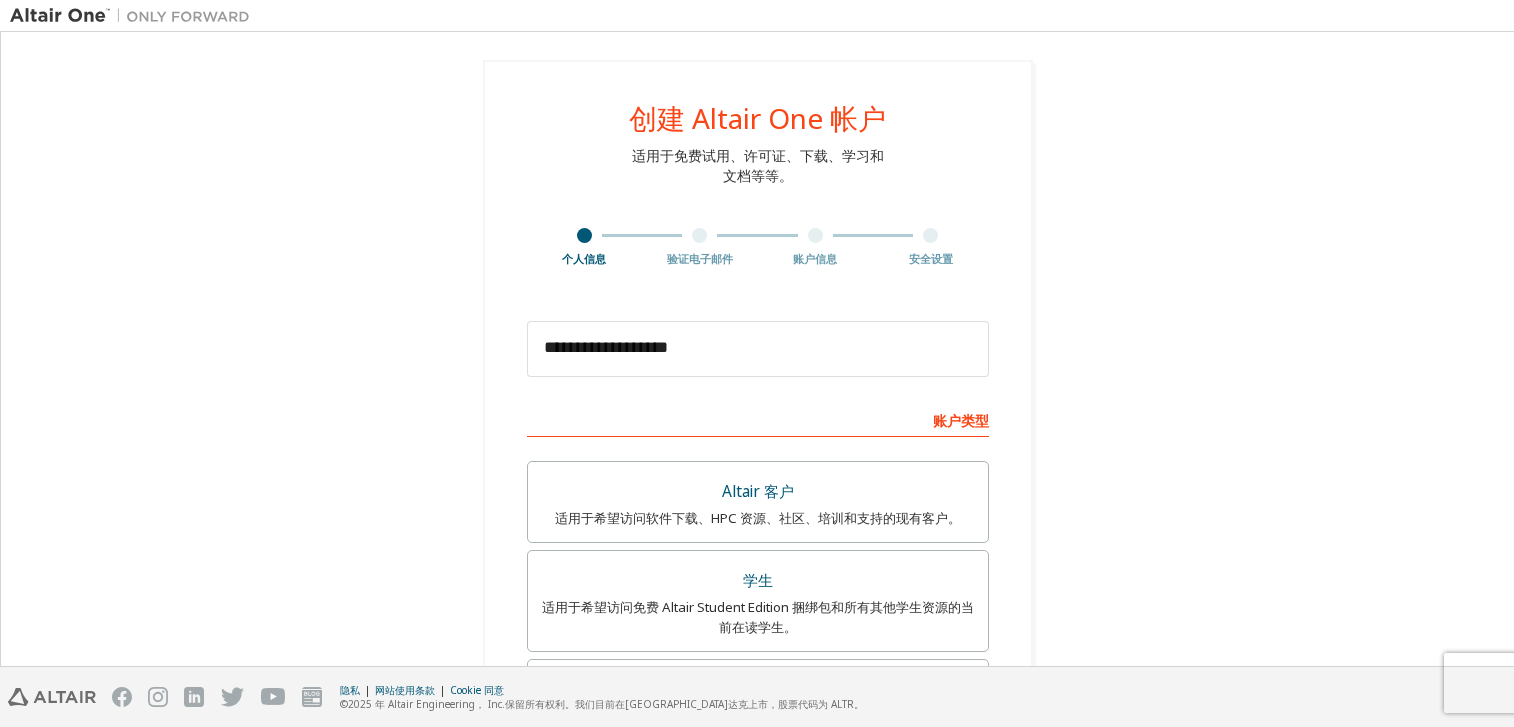 type on "*" 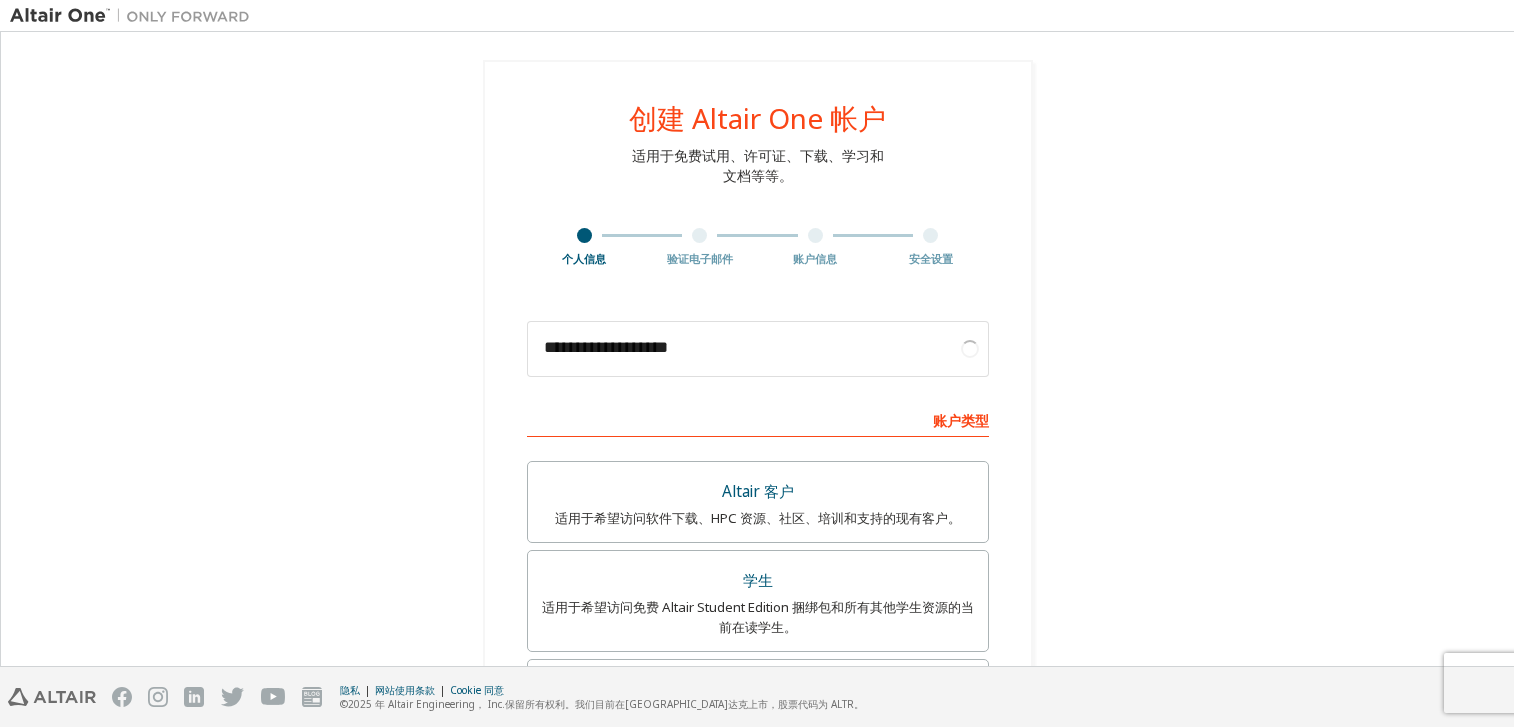 click on "**********" at bounding box center (757, 629) 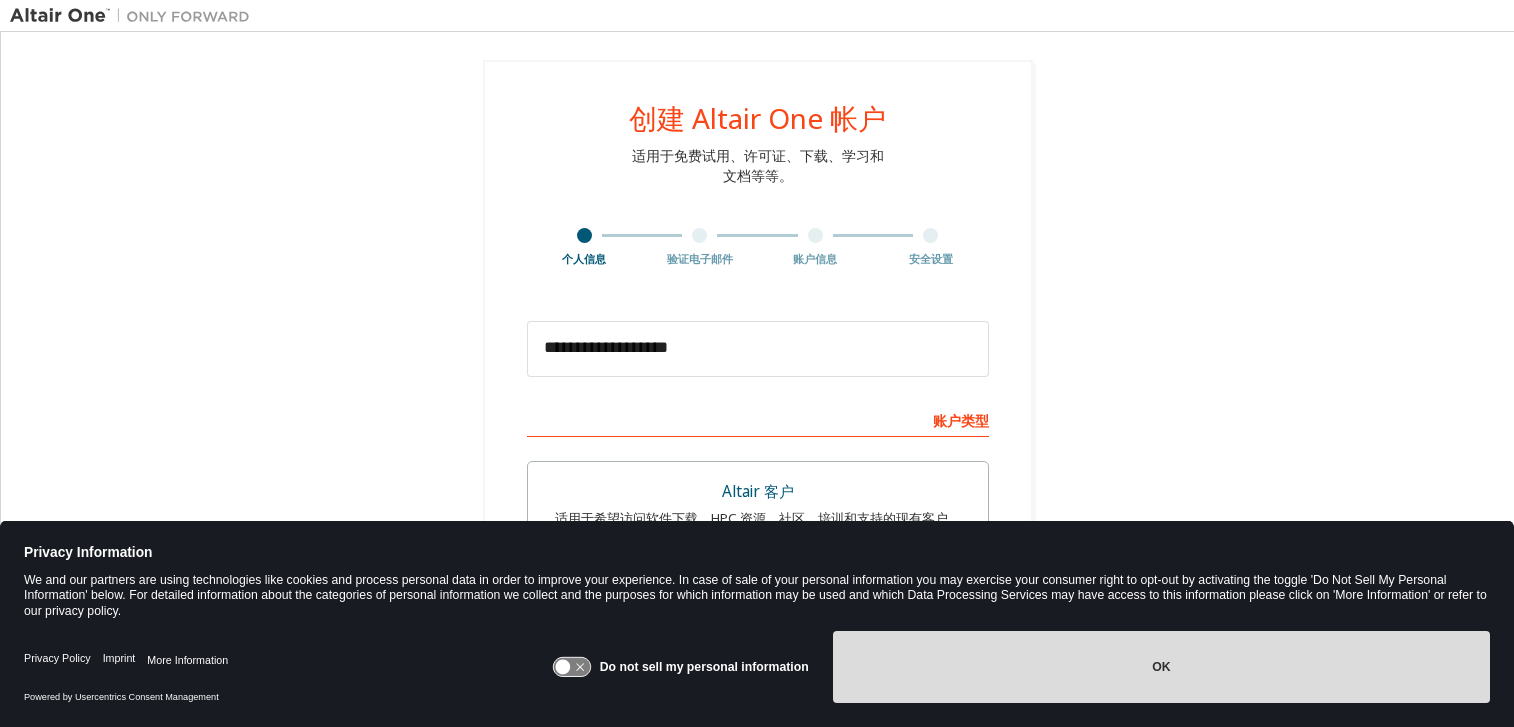 click on "OK" at bounding box center [1161, 667] 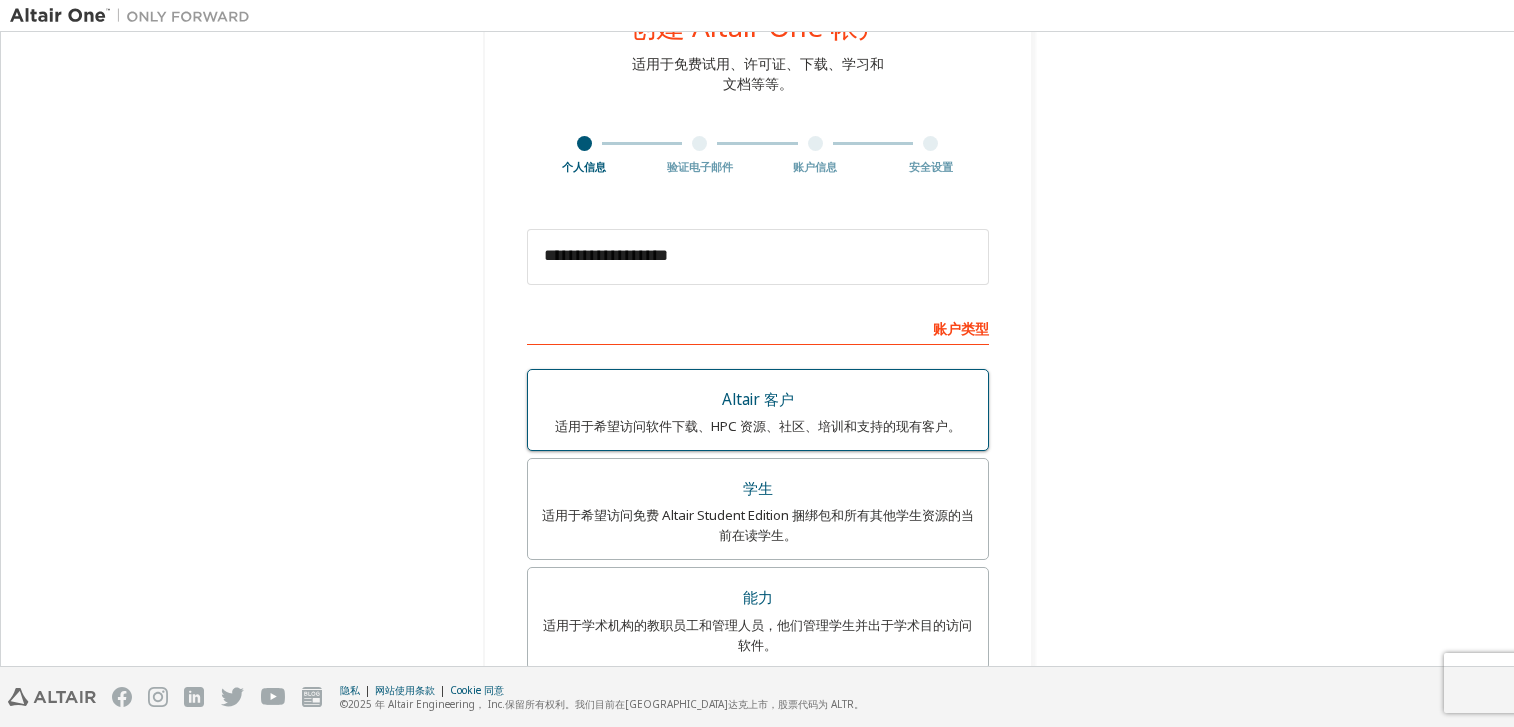 scroll, scrollTop: 100, scrollLeft: 0, axis: vertical 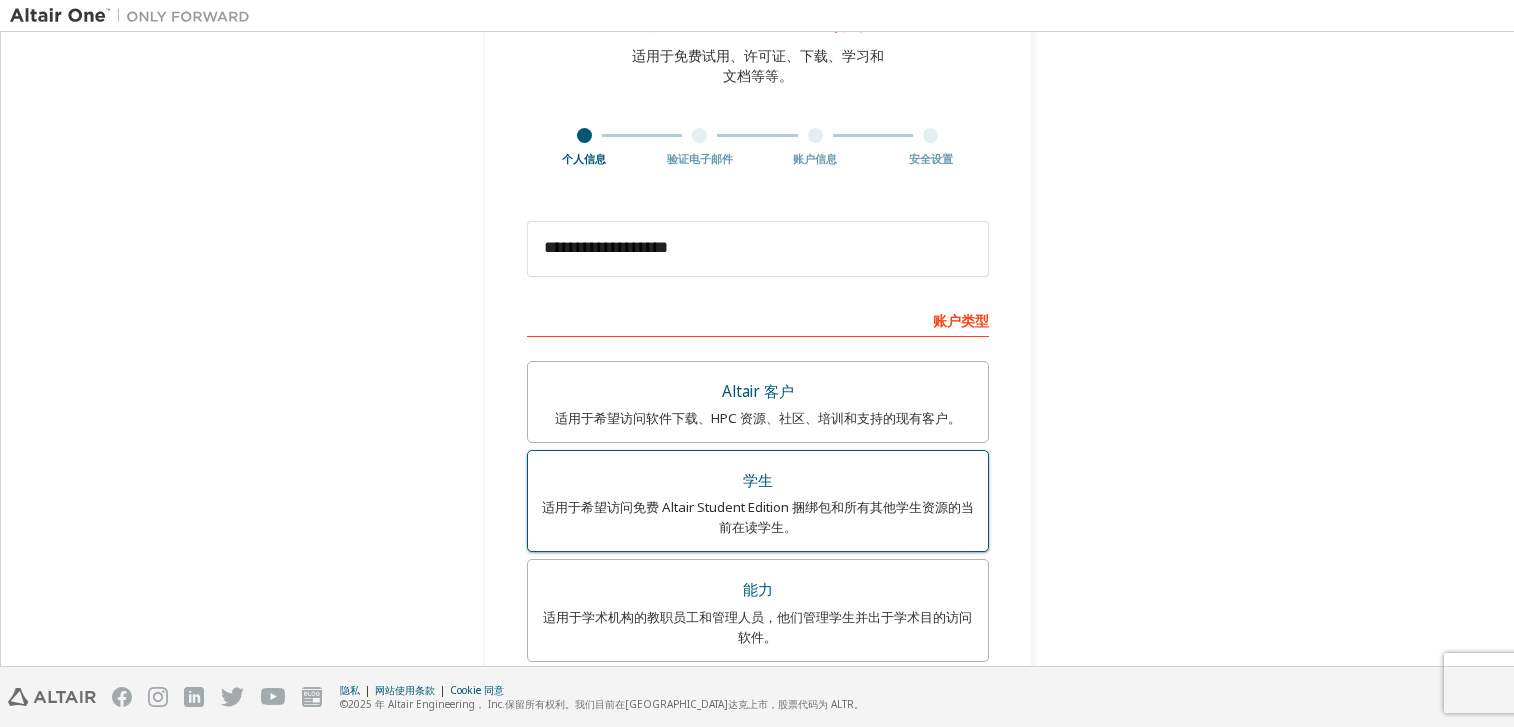 click on "学生" at bounding box center [758, 481] 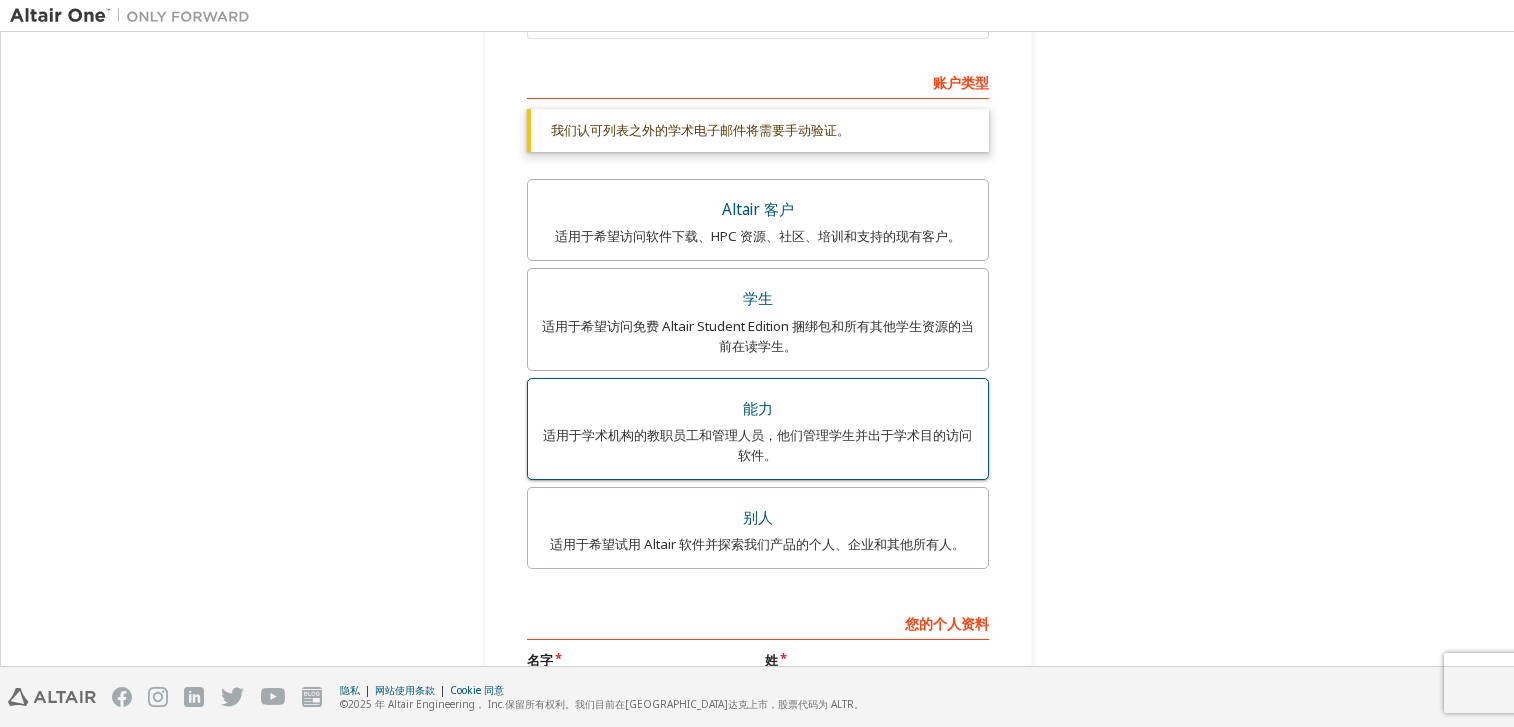 scroll, scrollTop: 600, scrollLeft: 0, axis: vertical 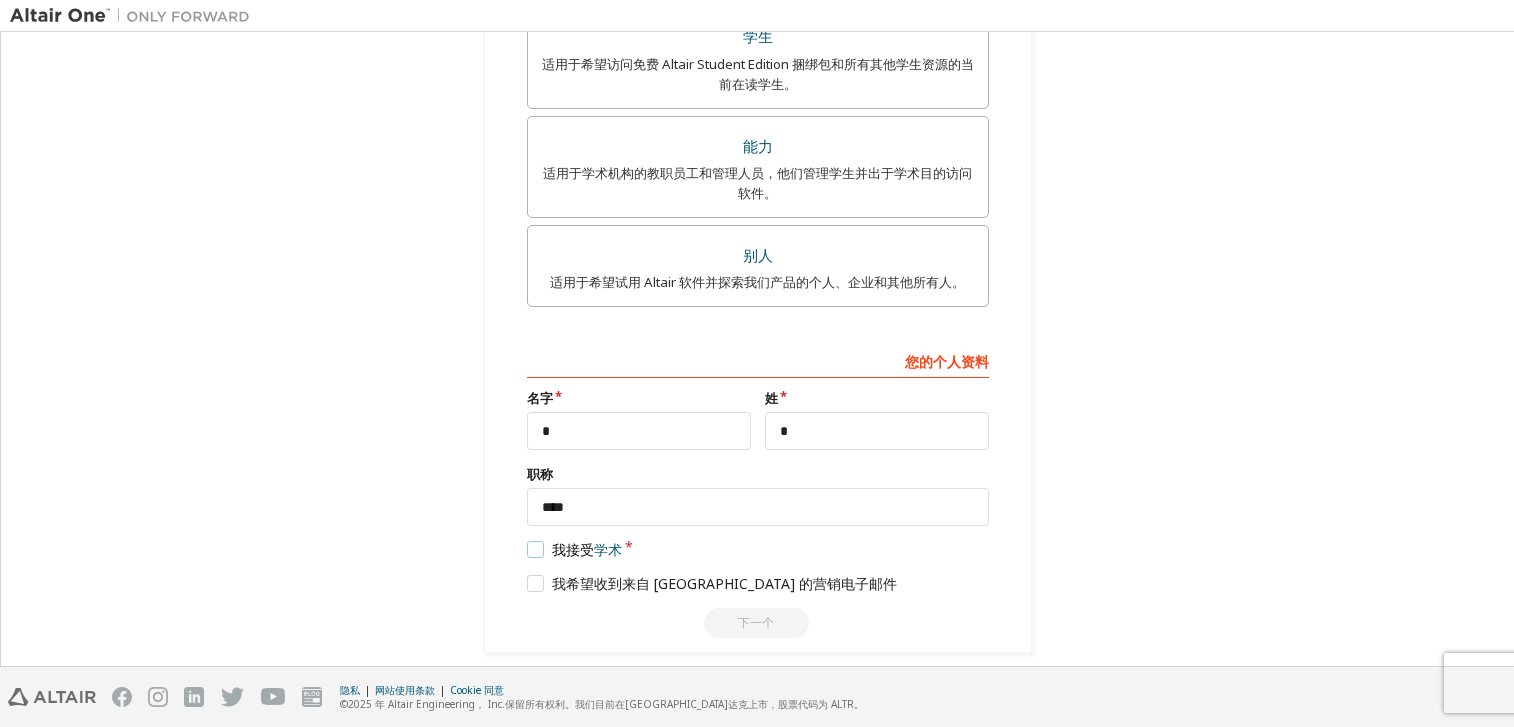 click on "我接受 学术" at bounding box center (575, 549) 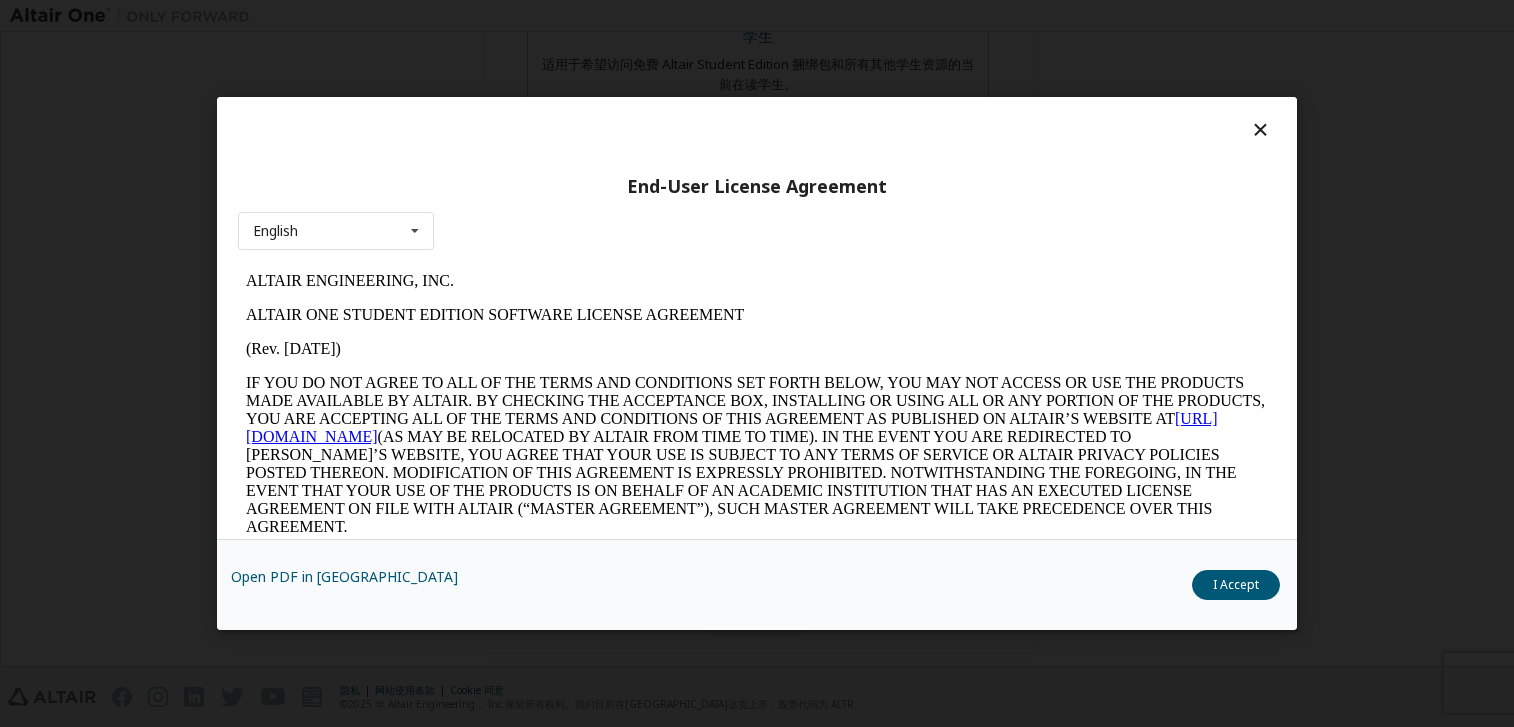 scroll, scrollTop: 0, scrollLeft: 0, axis: both 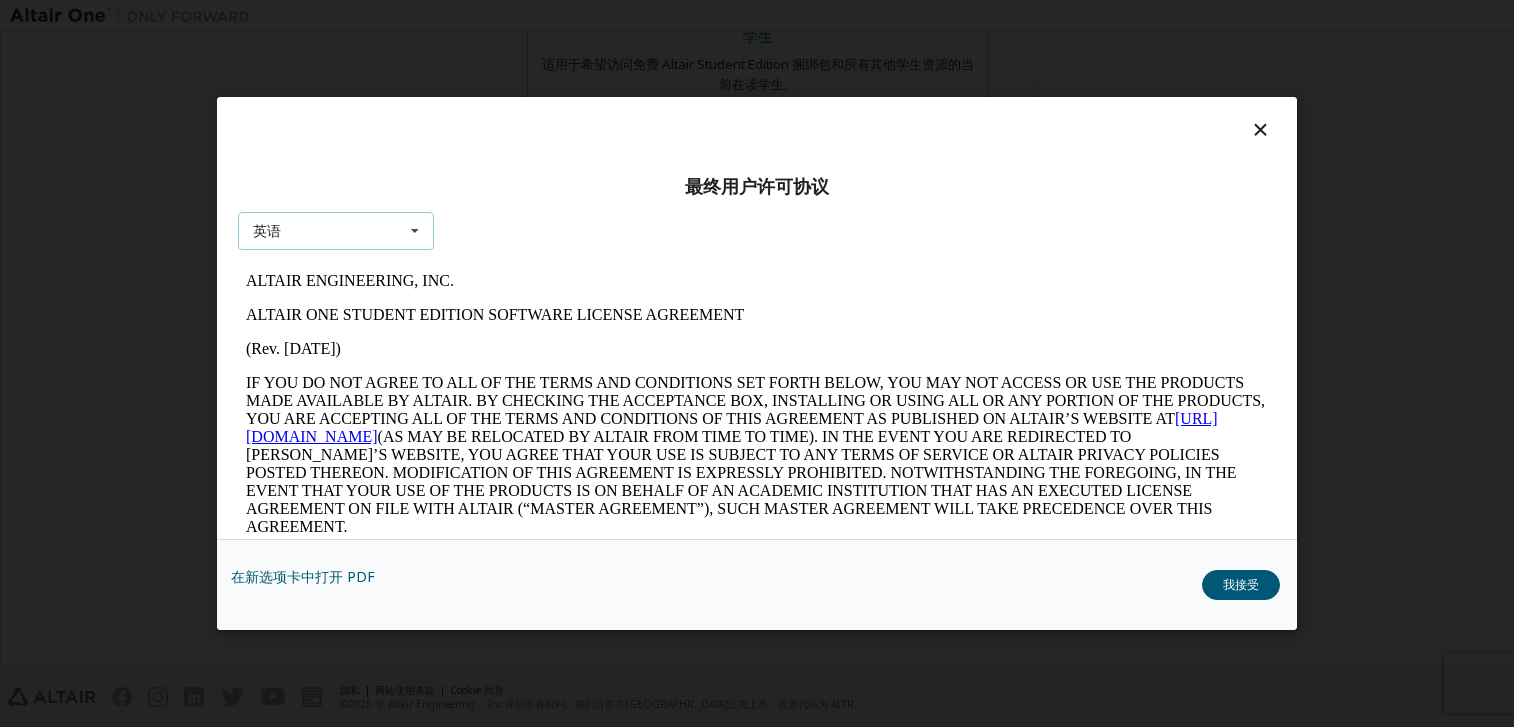 click on "英语 English" at bounding box center [336, 232] 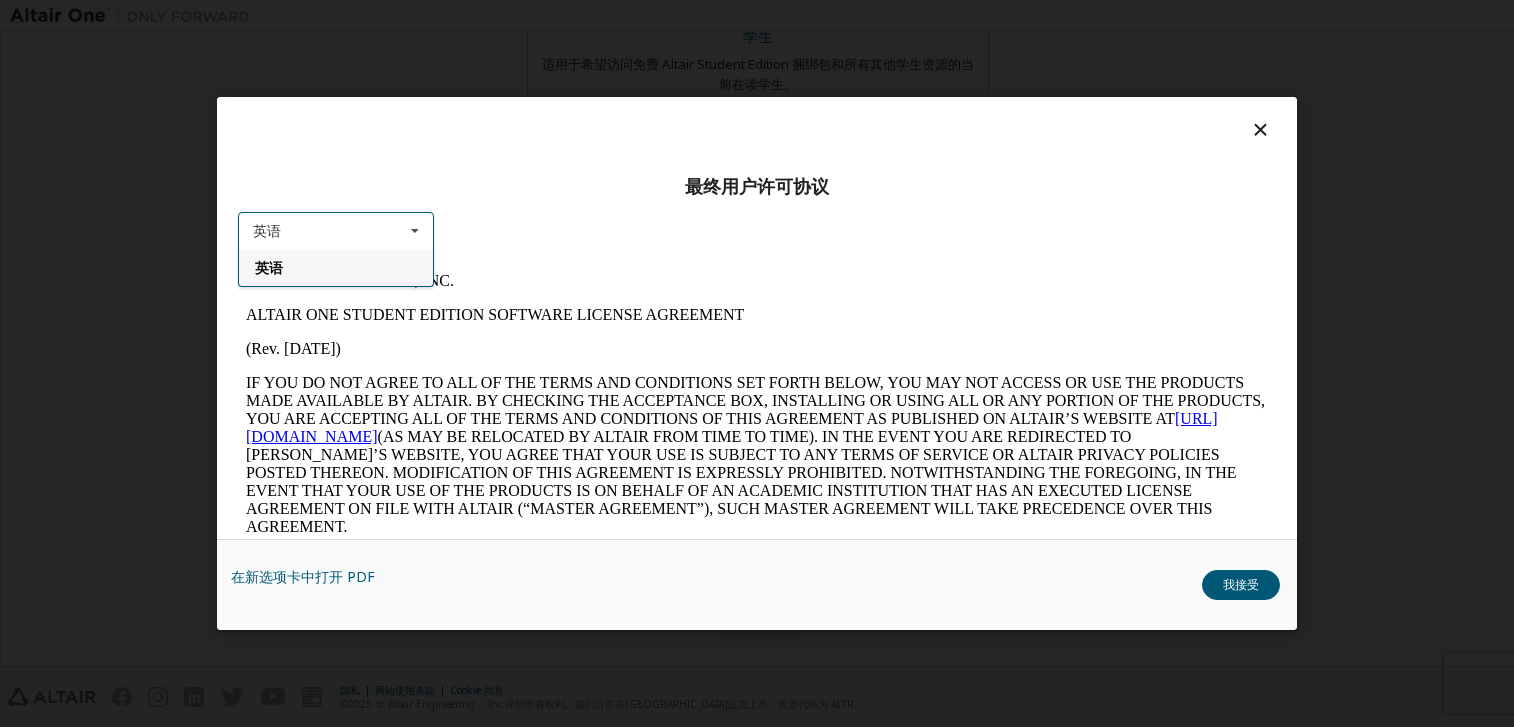 click on "英语 英语" at bounding box center (336, 232) 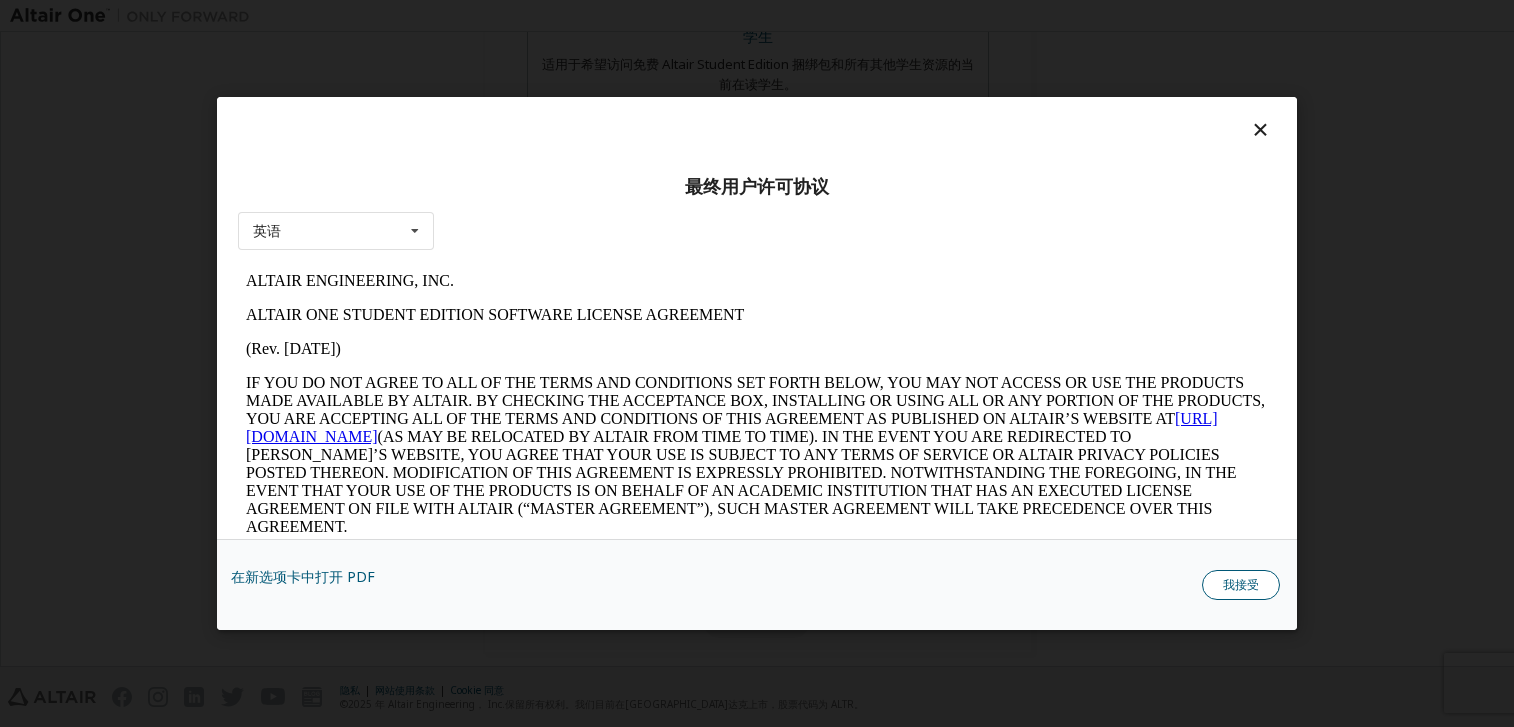 click on "我接受" at bounding box center [1241, 585] 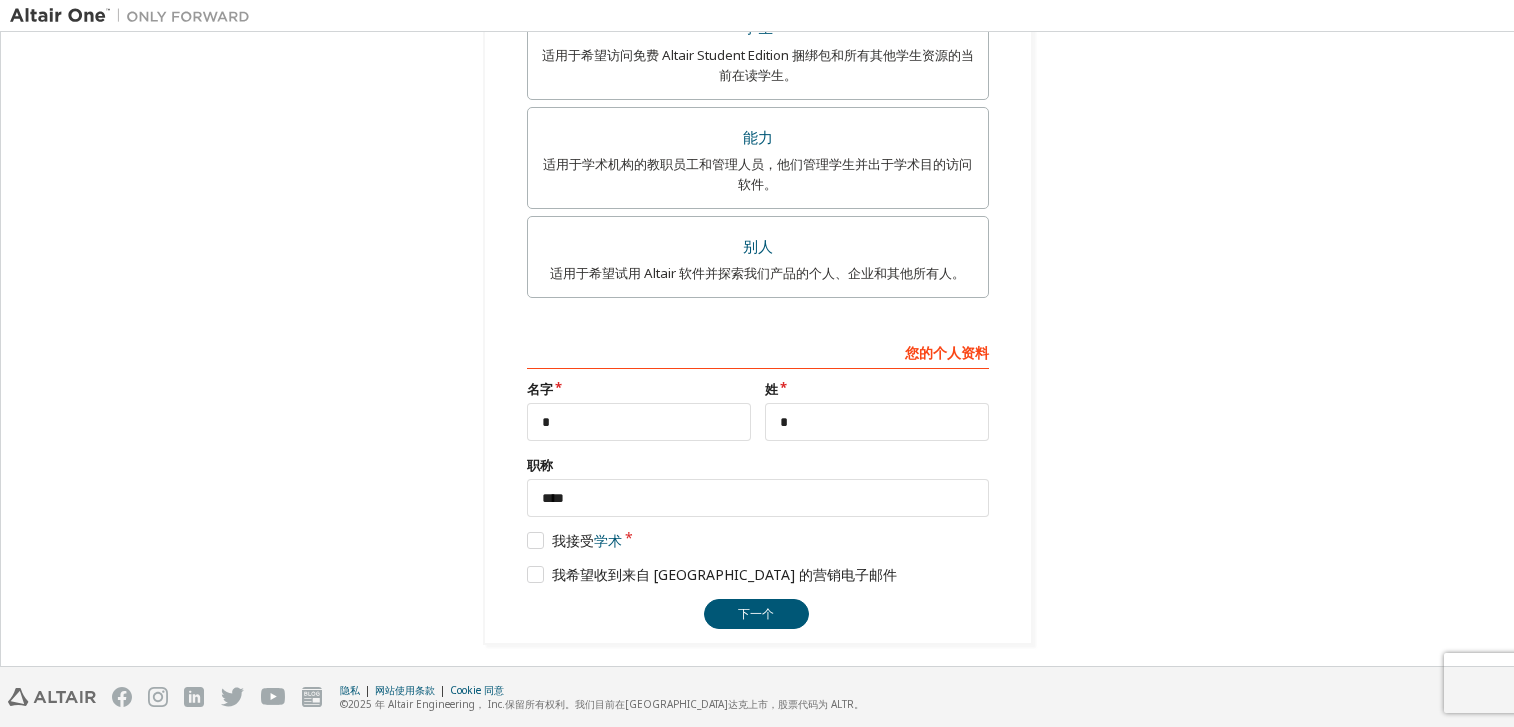 scroll, scrollTop: 610, scrollLeft: 0, axis: vertical 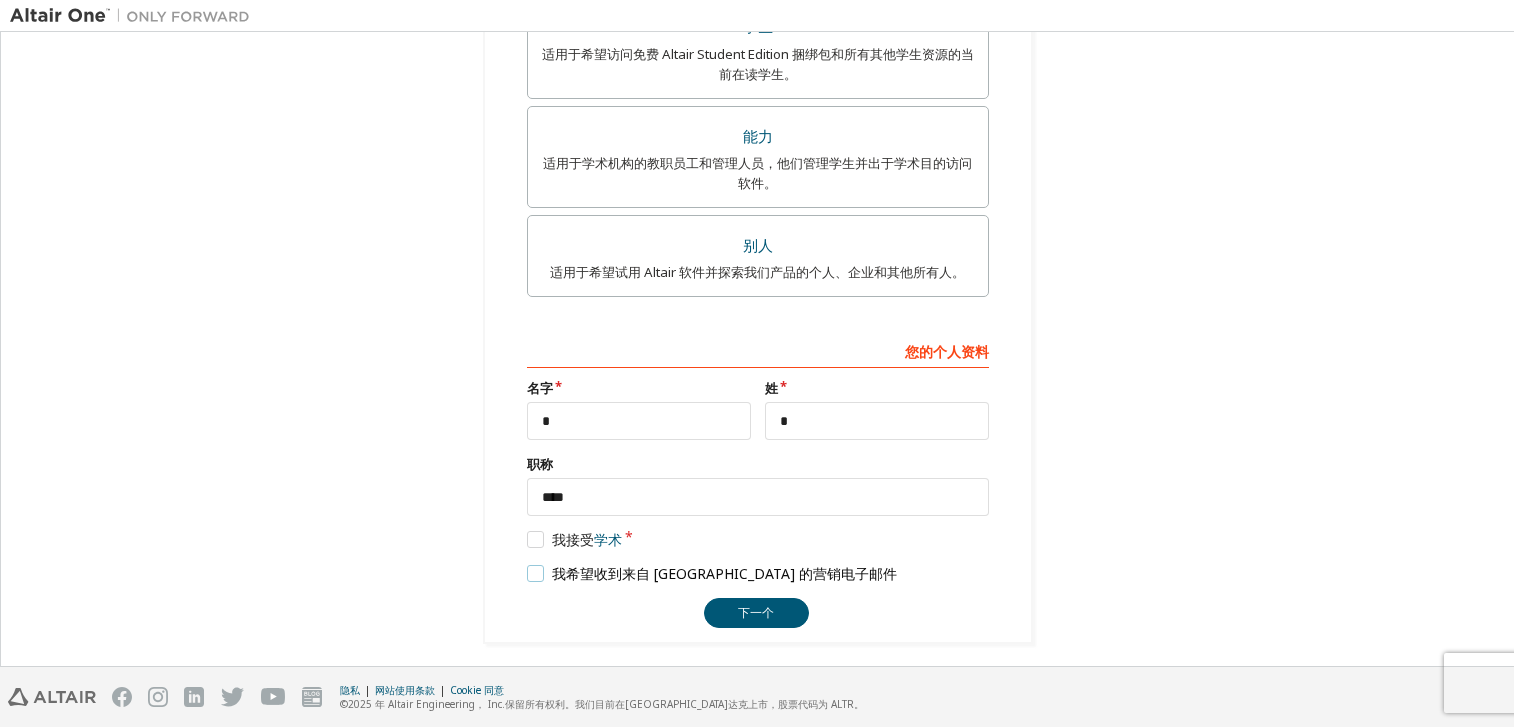click on "我希望收到来自 [GEOGRAPHIC_DATA] 的营销电子邮件" at bounding box center [712, 573] 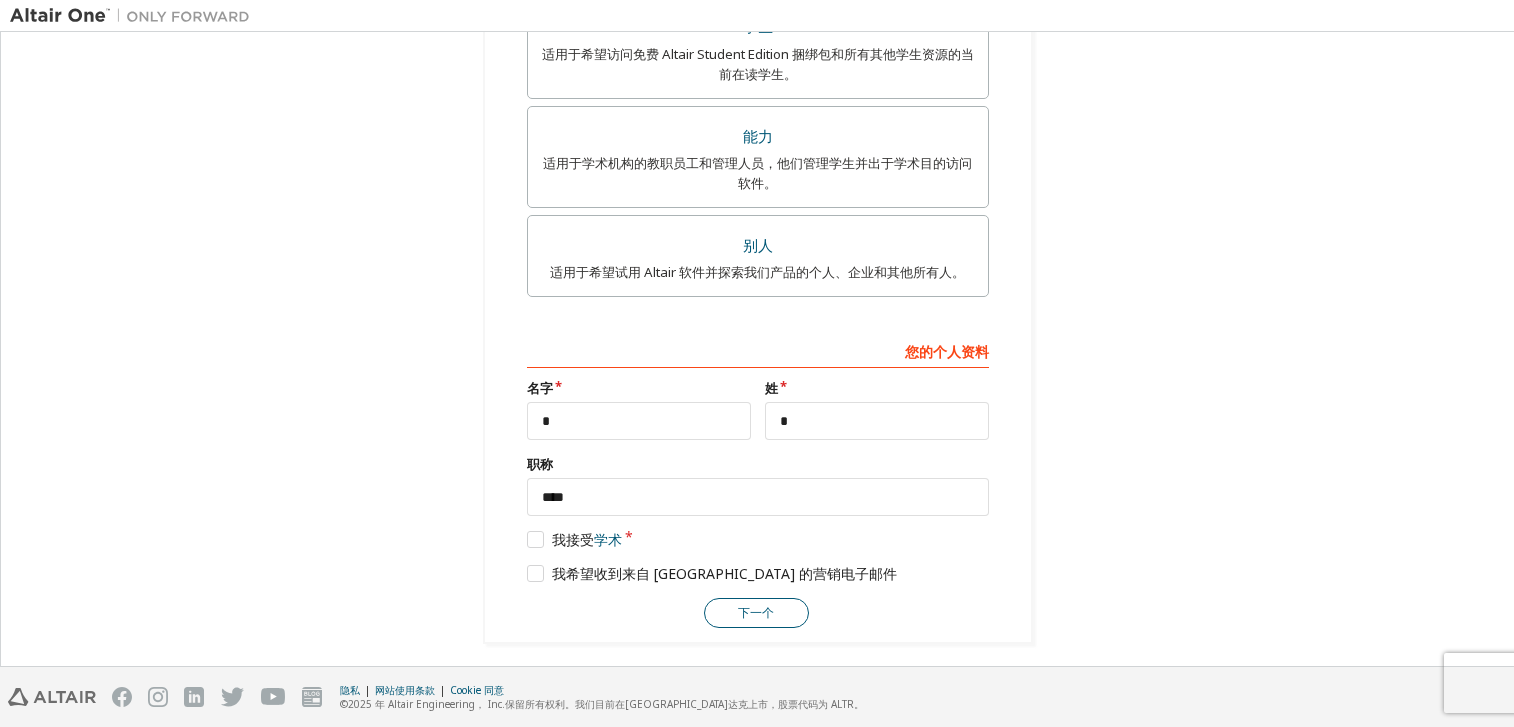 click on "下一个" at bounding box center (756, 613) 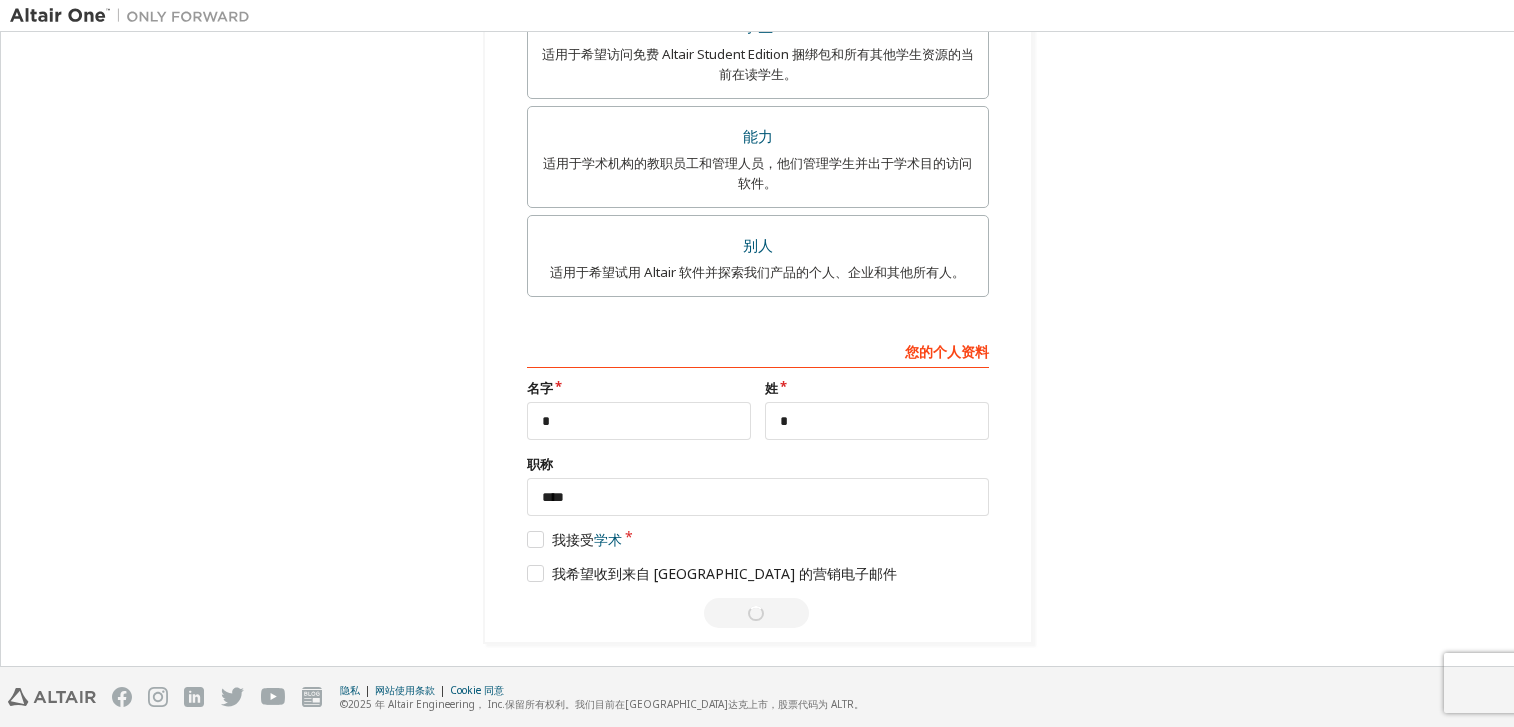 scroll, scrollTop: 0, scrollLeft: 0, axis: both 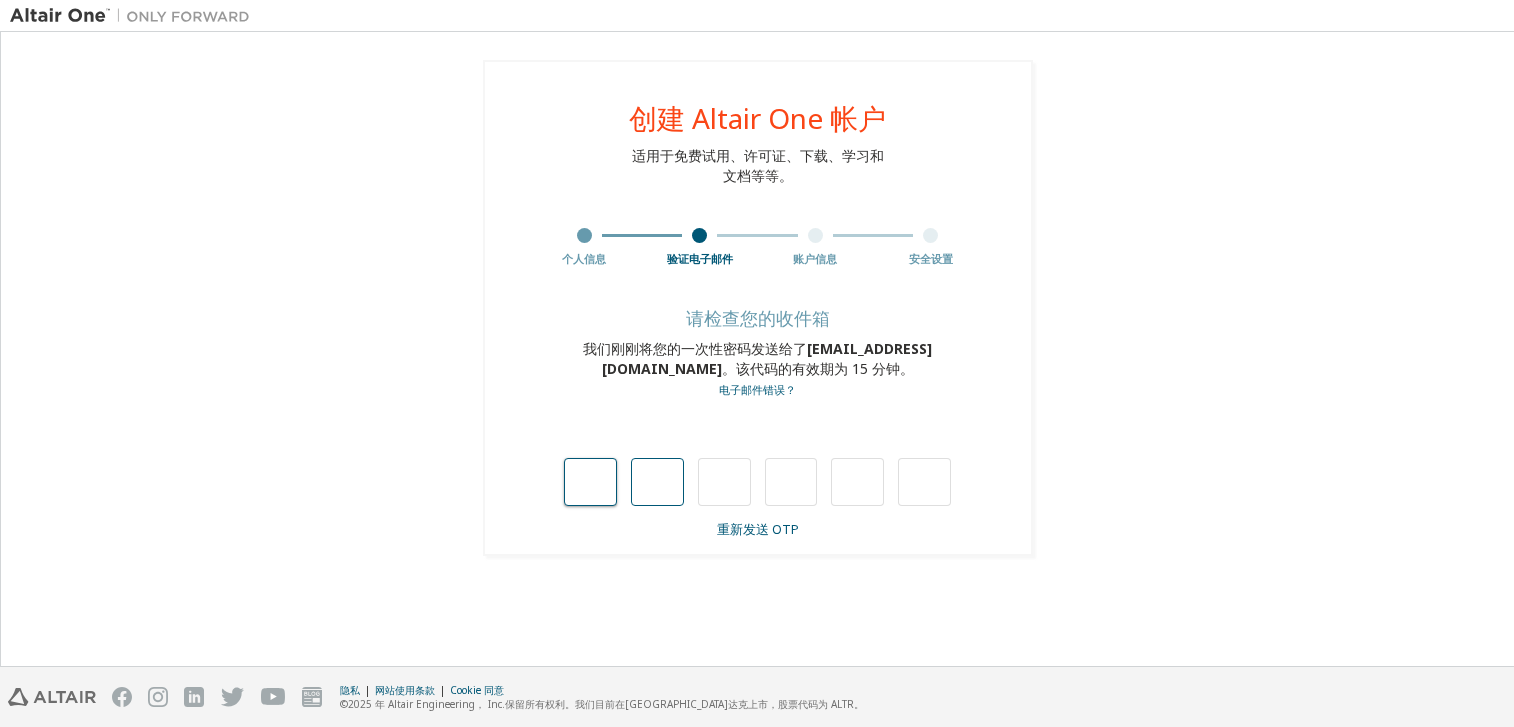 type on "*" 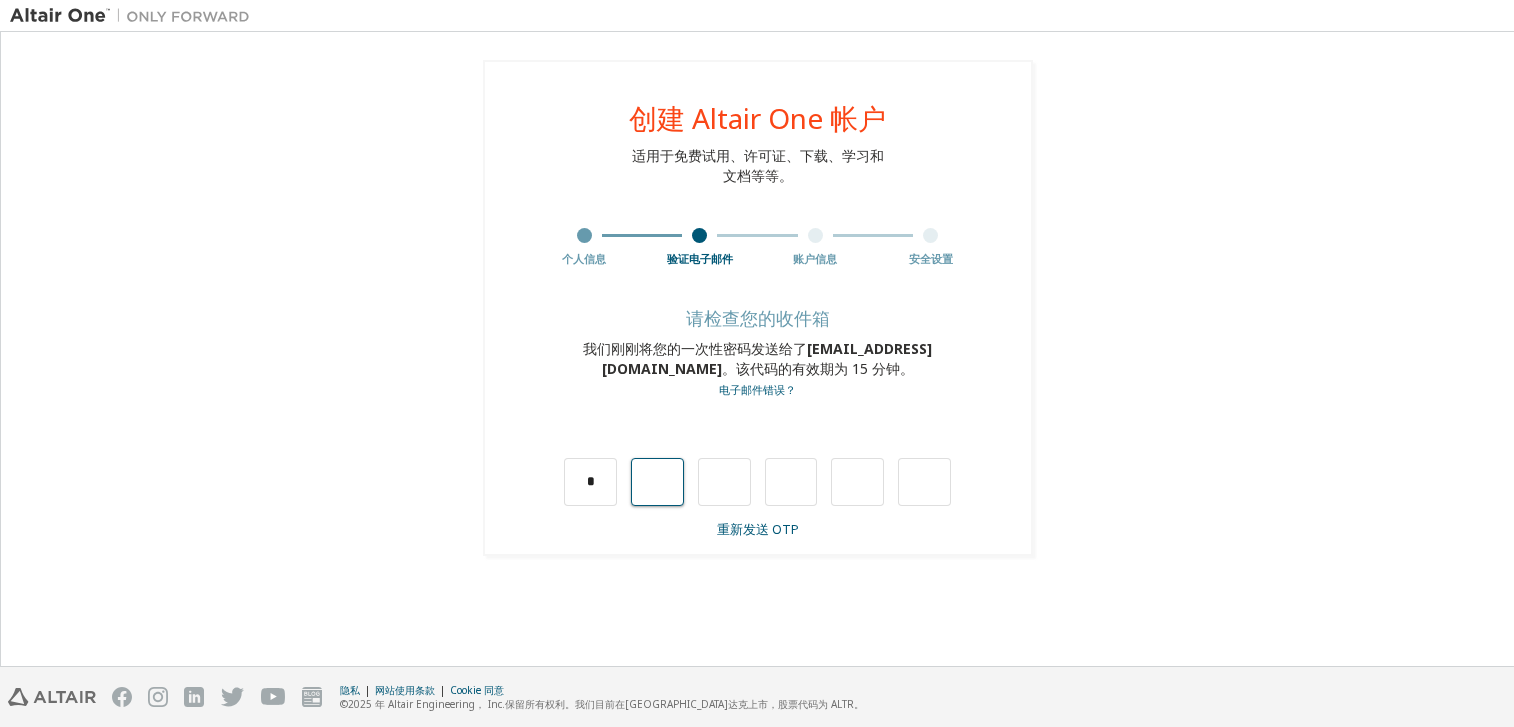 type on "*" 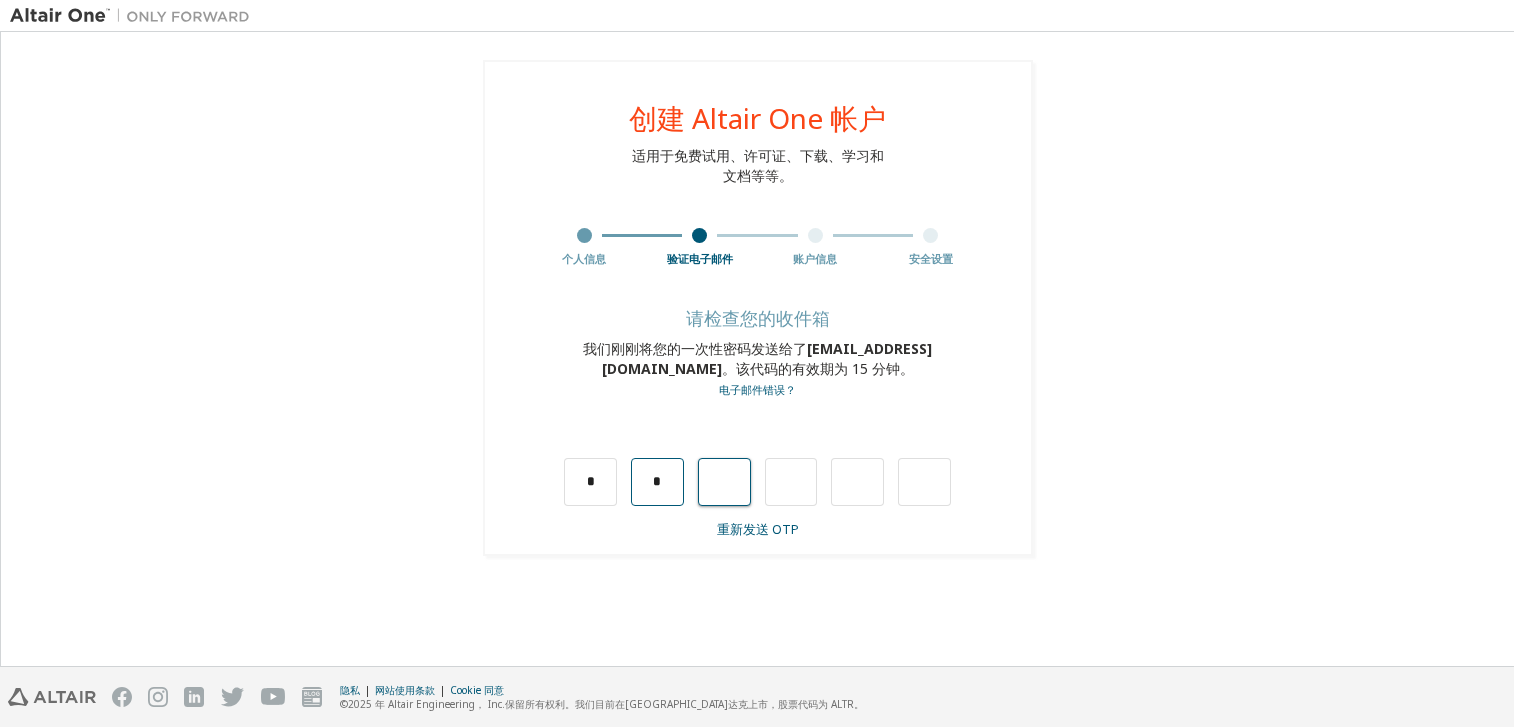 type on "*" 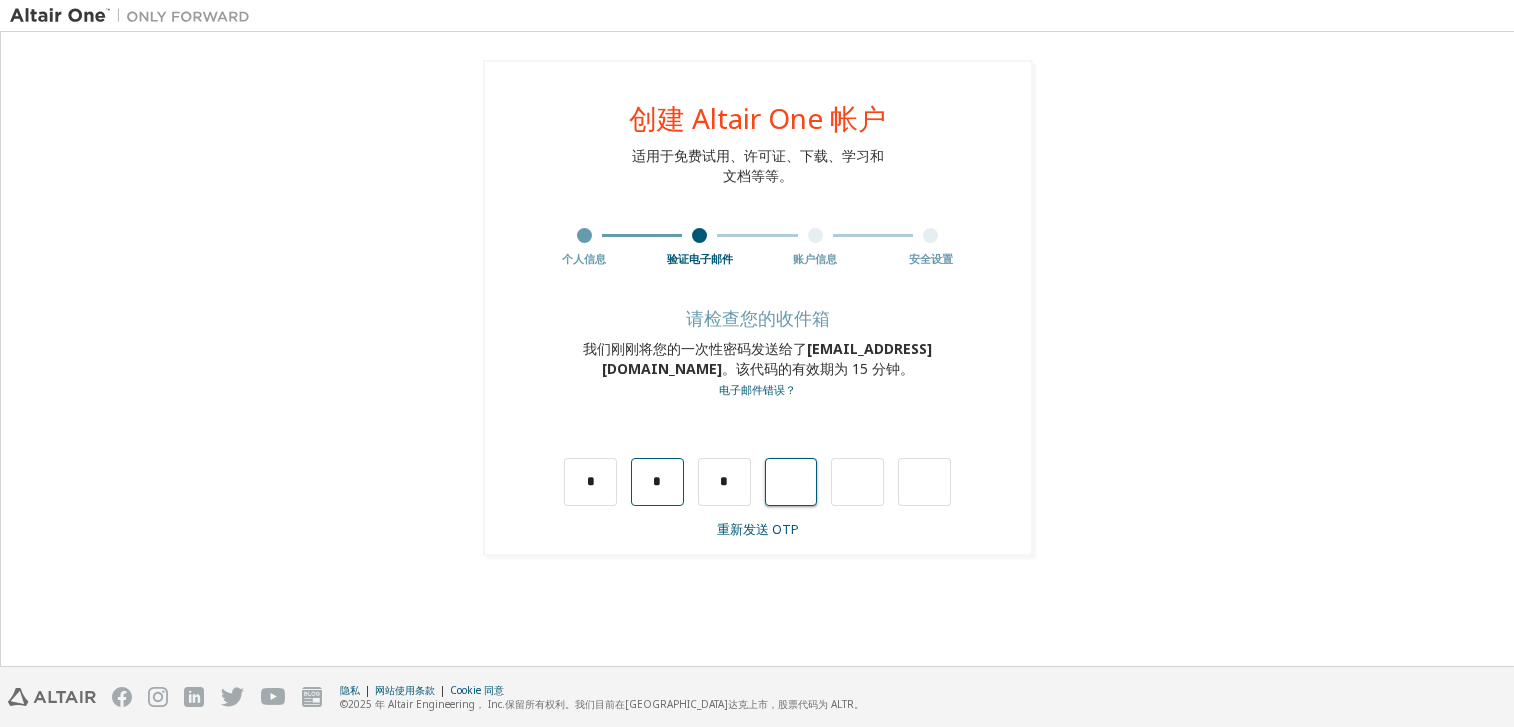 type on "*" 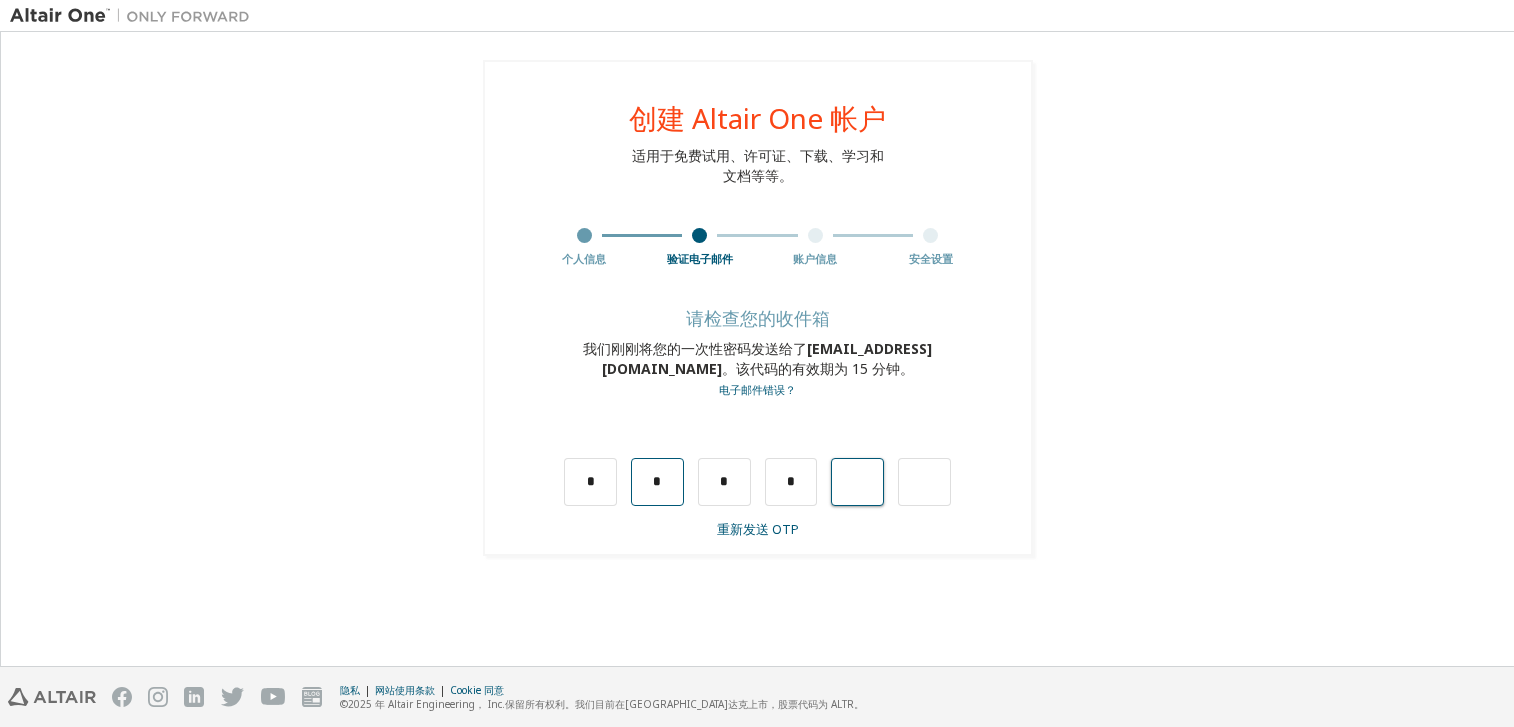 type on "*" 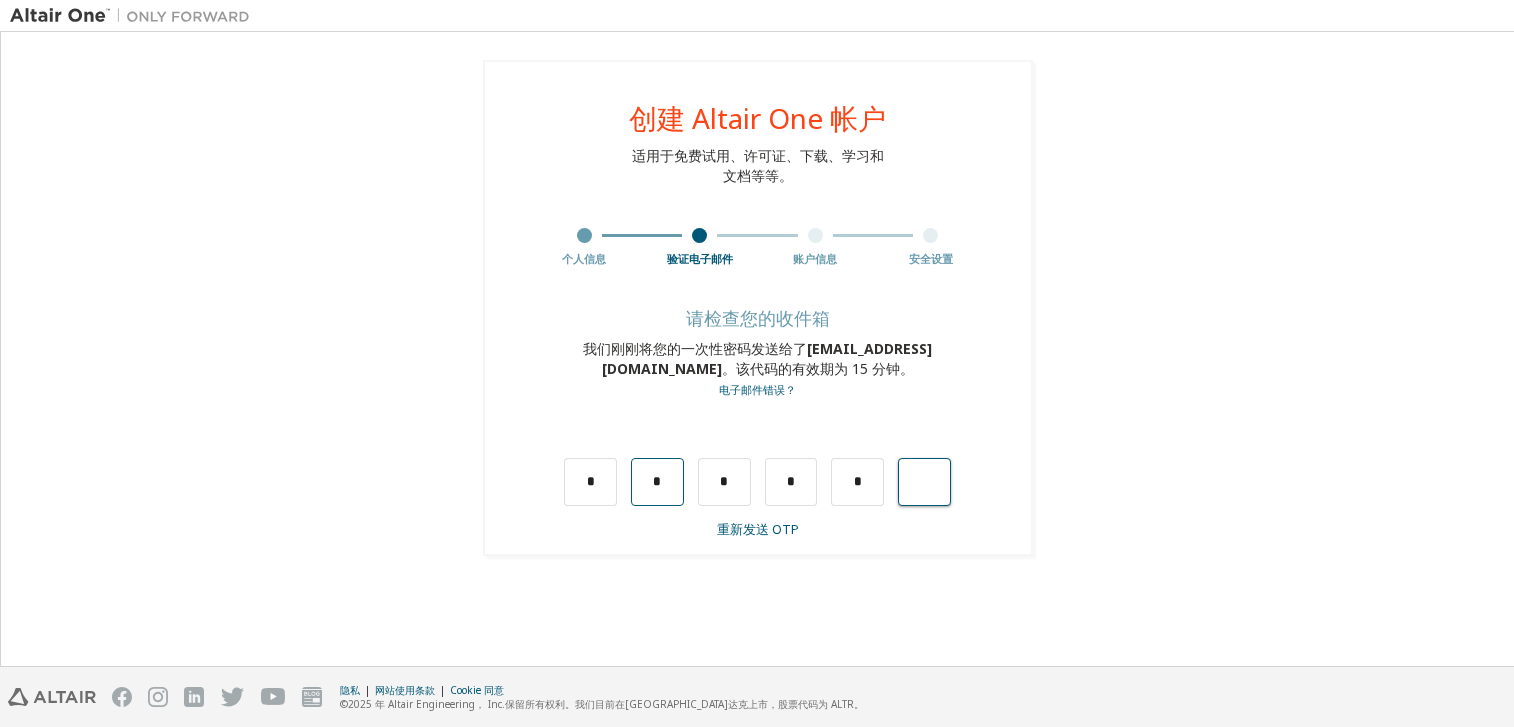 type on "*" 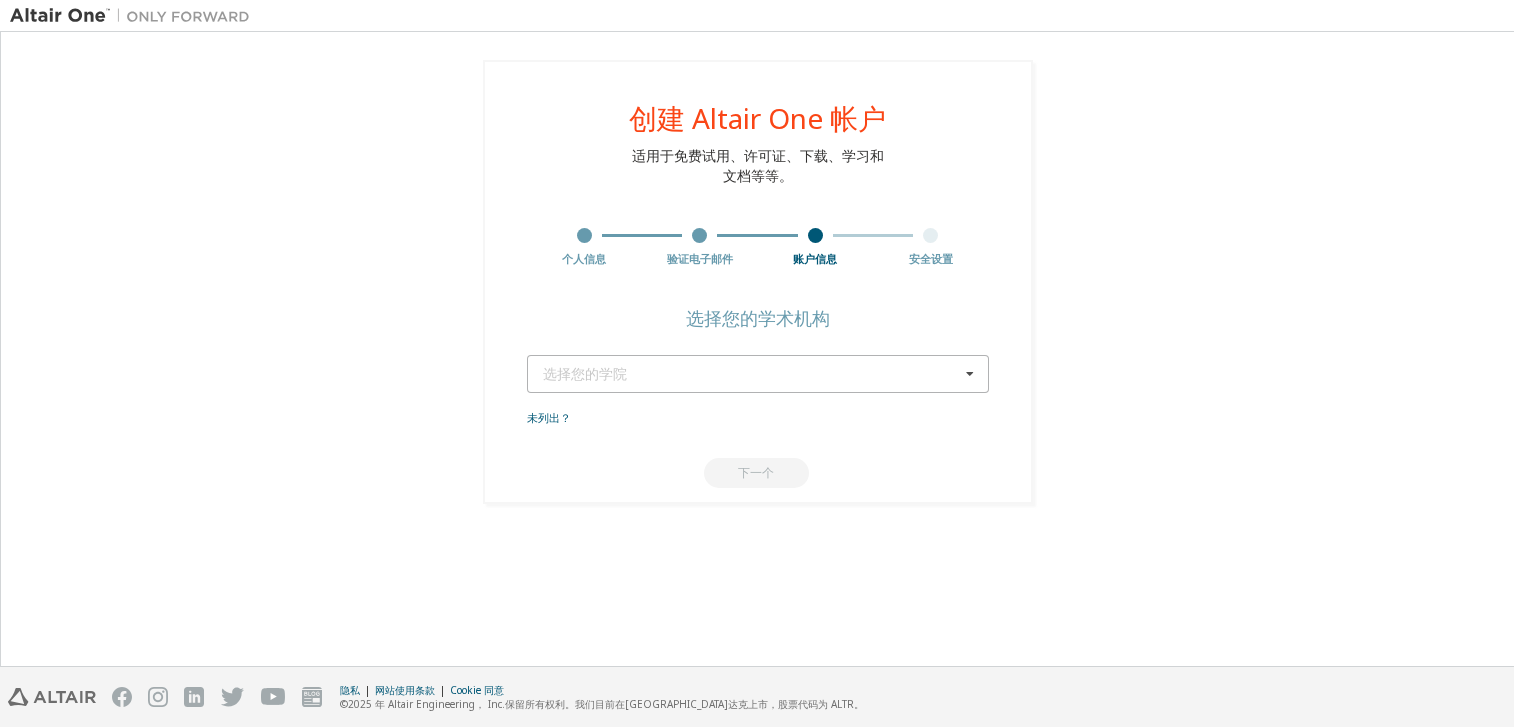 click at bounding box center [970, 374] 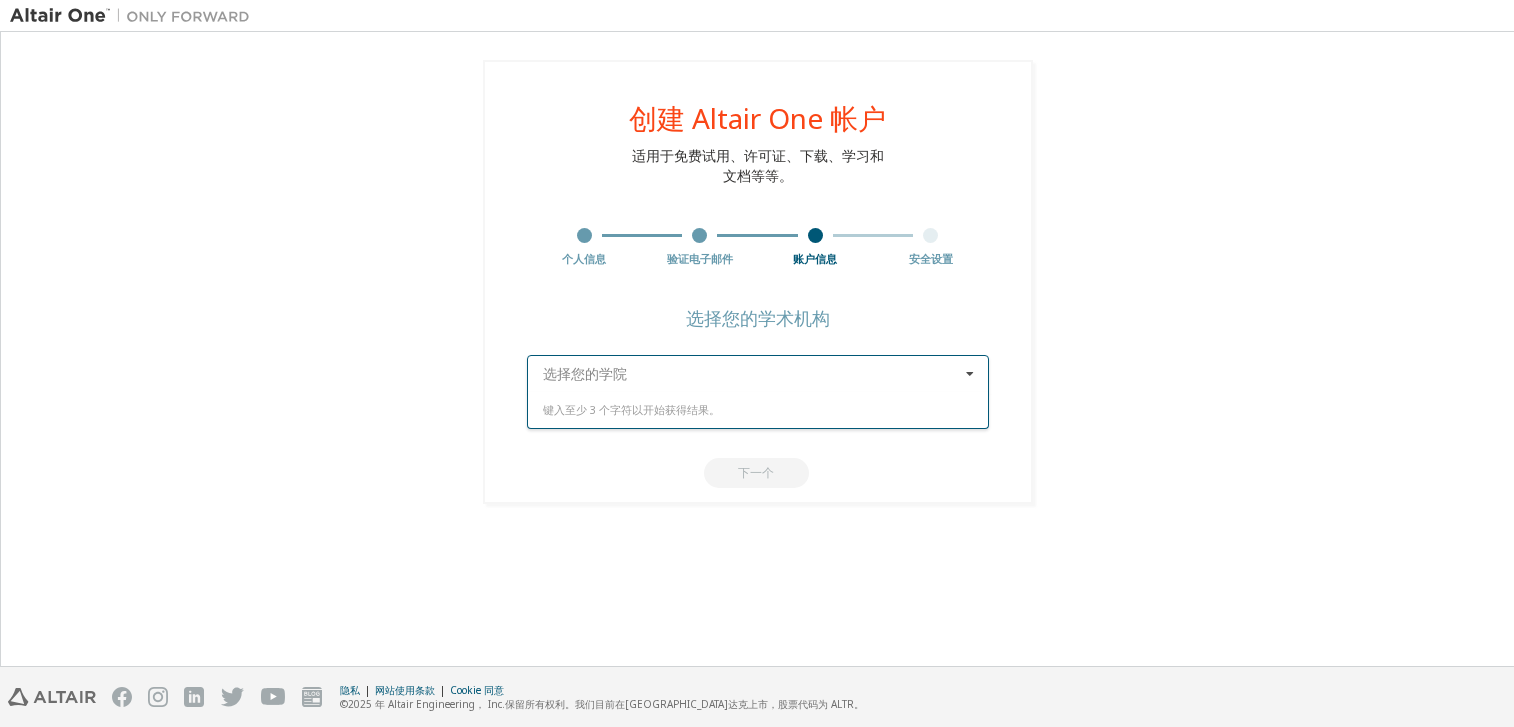 click at bounding box center (759, 374) 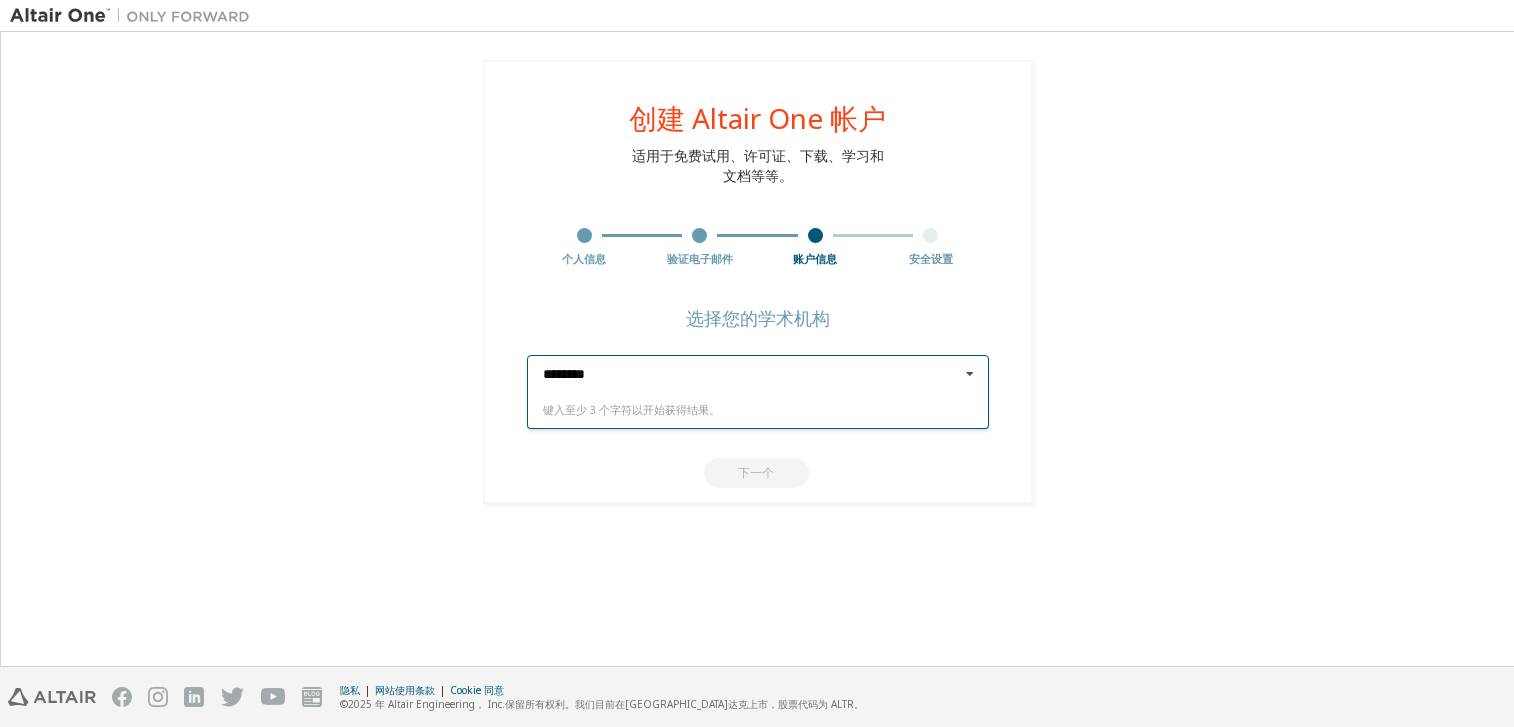 type on "*********" 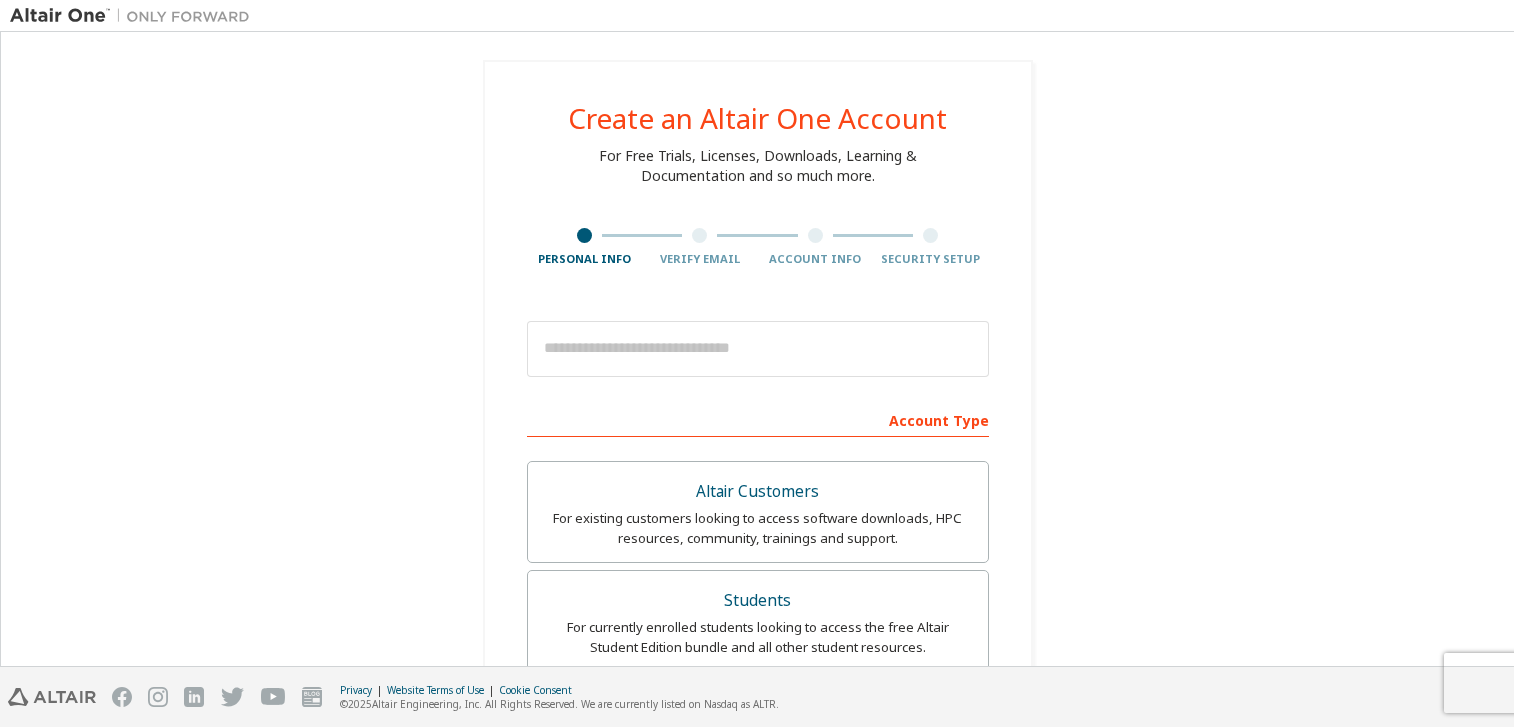 scroll, scrollTop: 0, scrollLeft: 0, axis: both 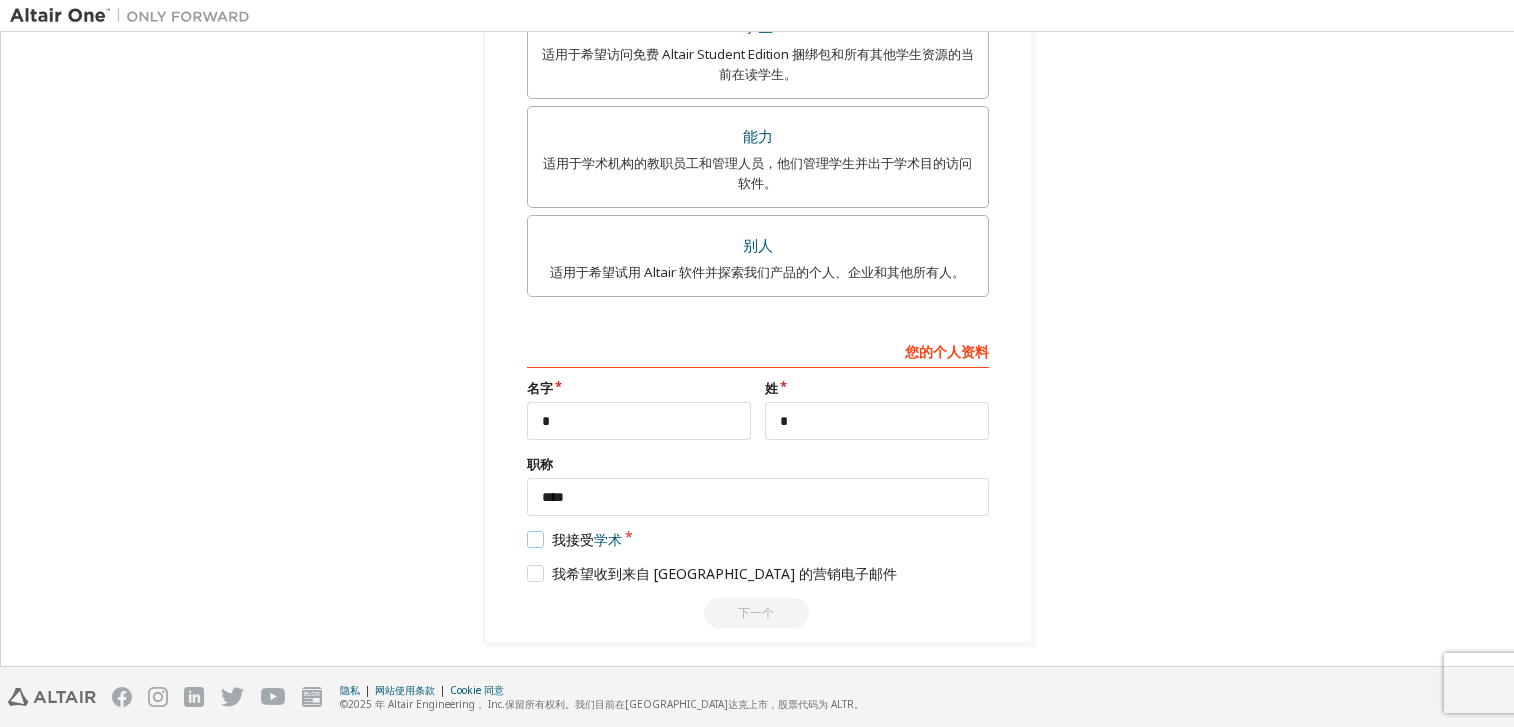click on "我接受 学术" at bounding box center [575, 539] 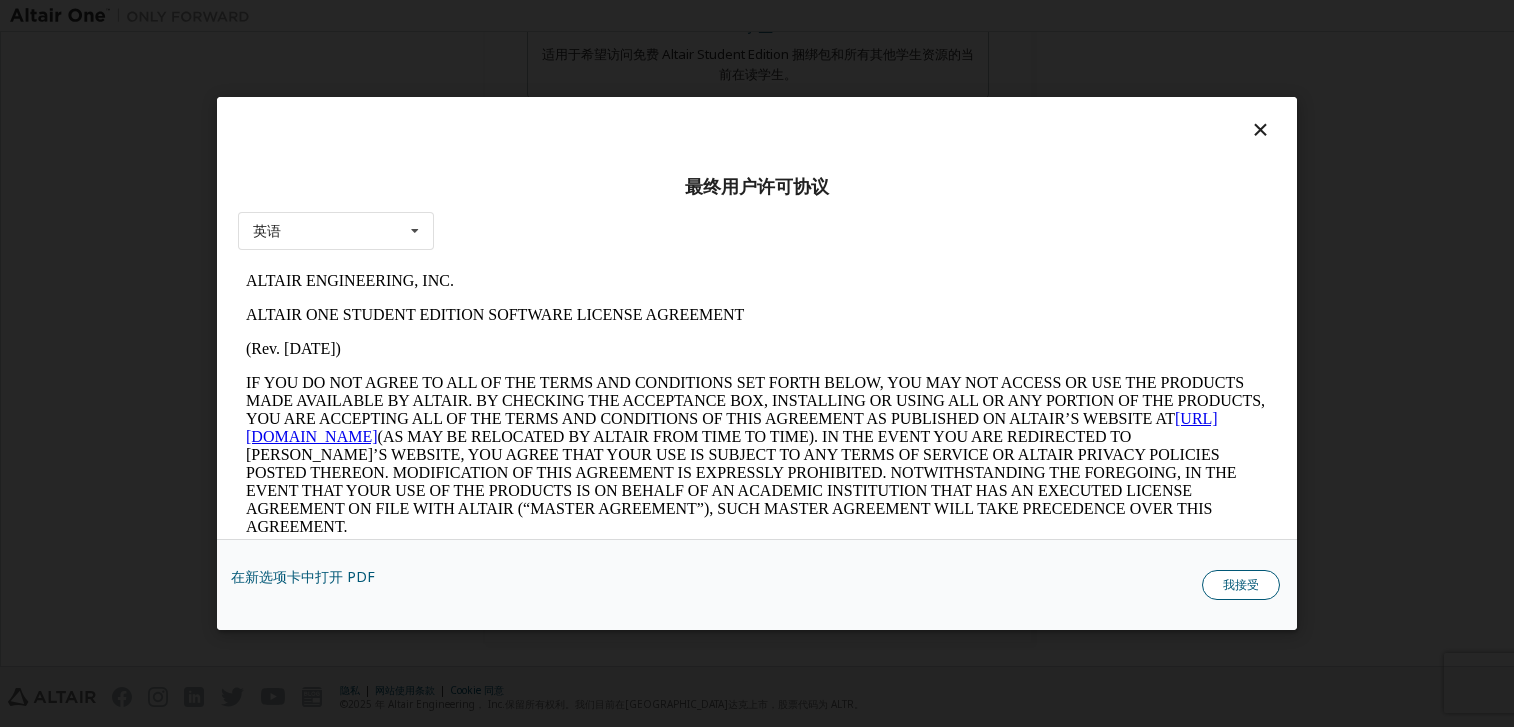 scroll, scrollTop: 0, scrollLeft: 0, axis: both 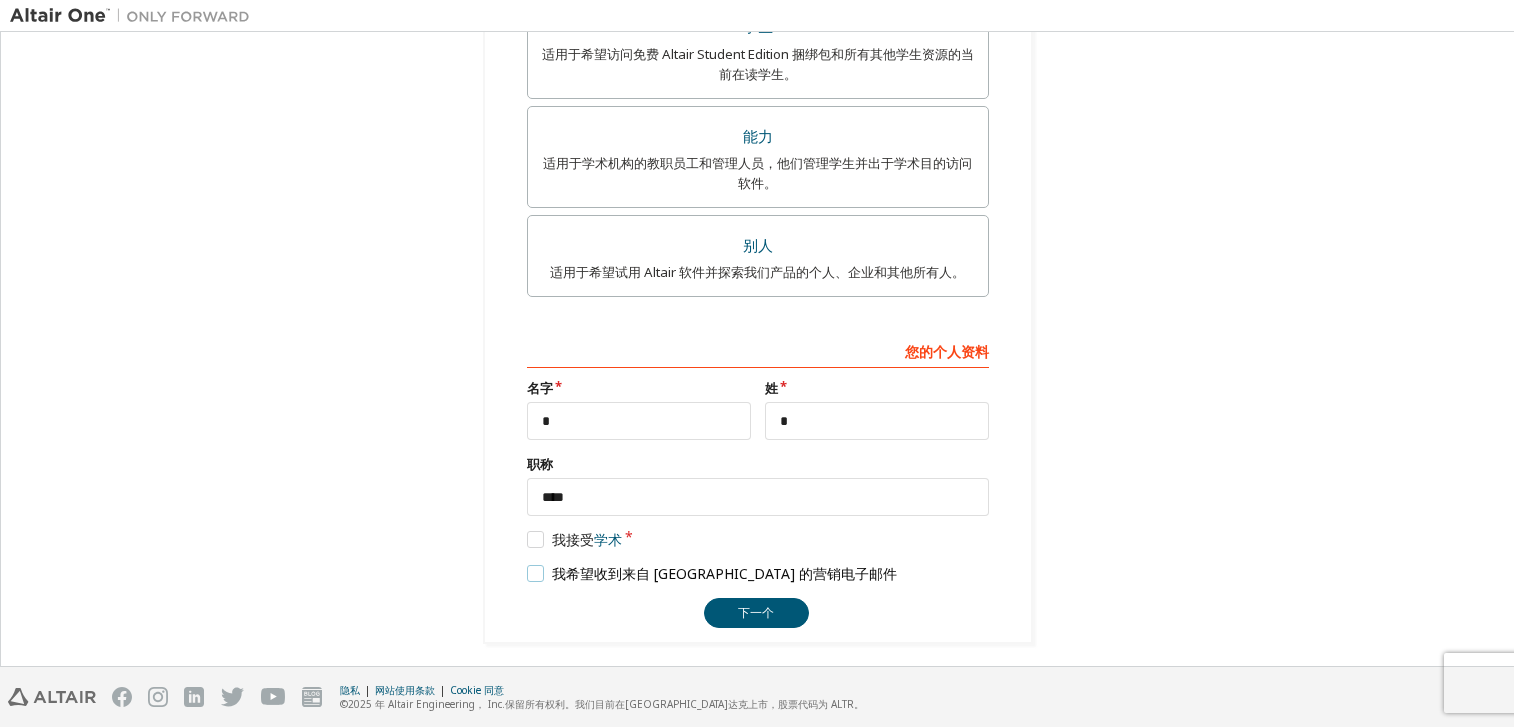 click on "我希望收到来自 [GEOGRAPHIC_DATA] 的营销电子邮件" at bounding box center (712, 573) 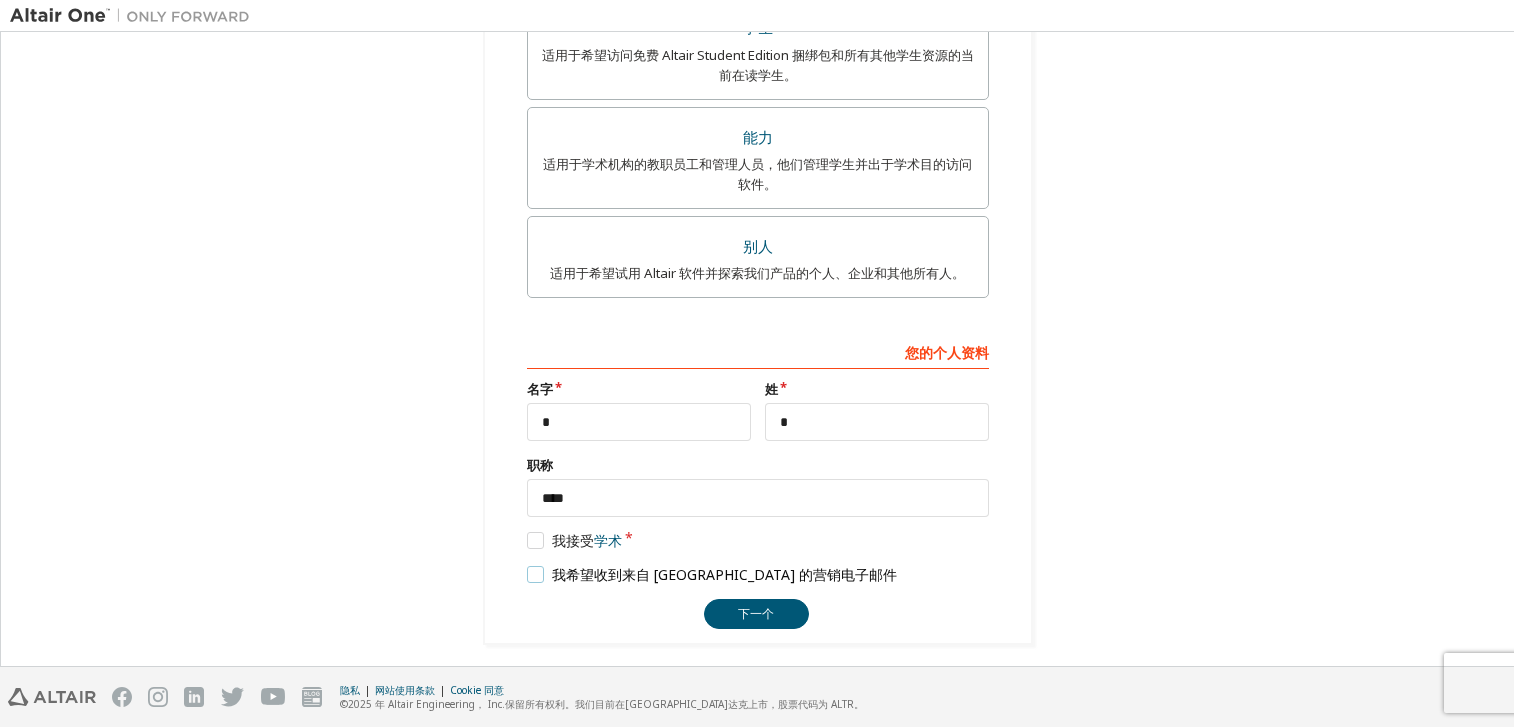 scroll, scrollTop: 610, scrollLeft: 0, axis: vertical 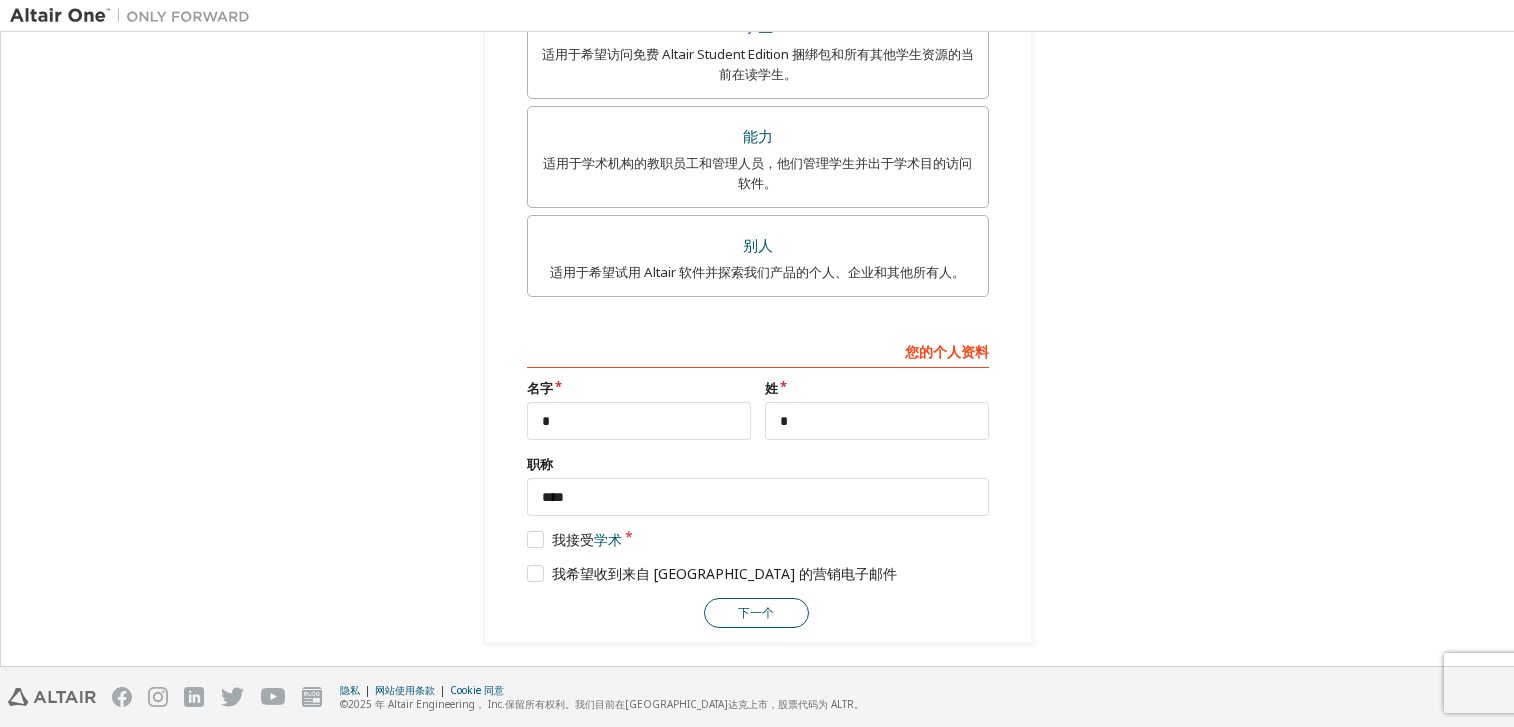 click on "下一个" at bounding box center (756, 613) 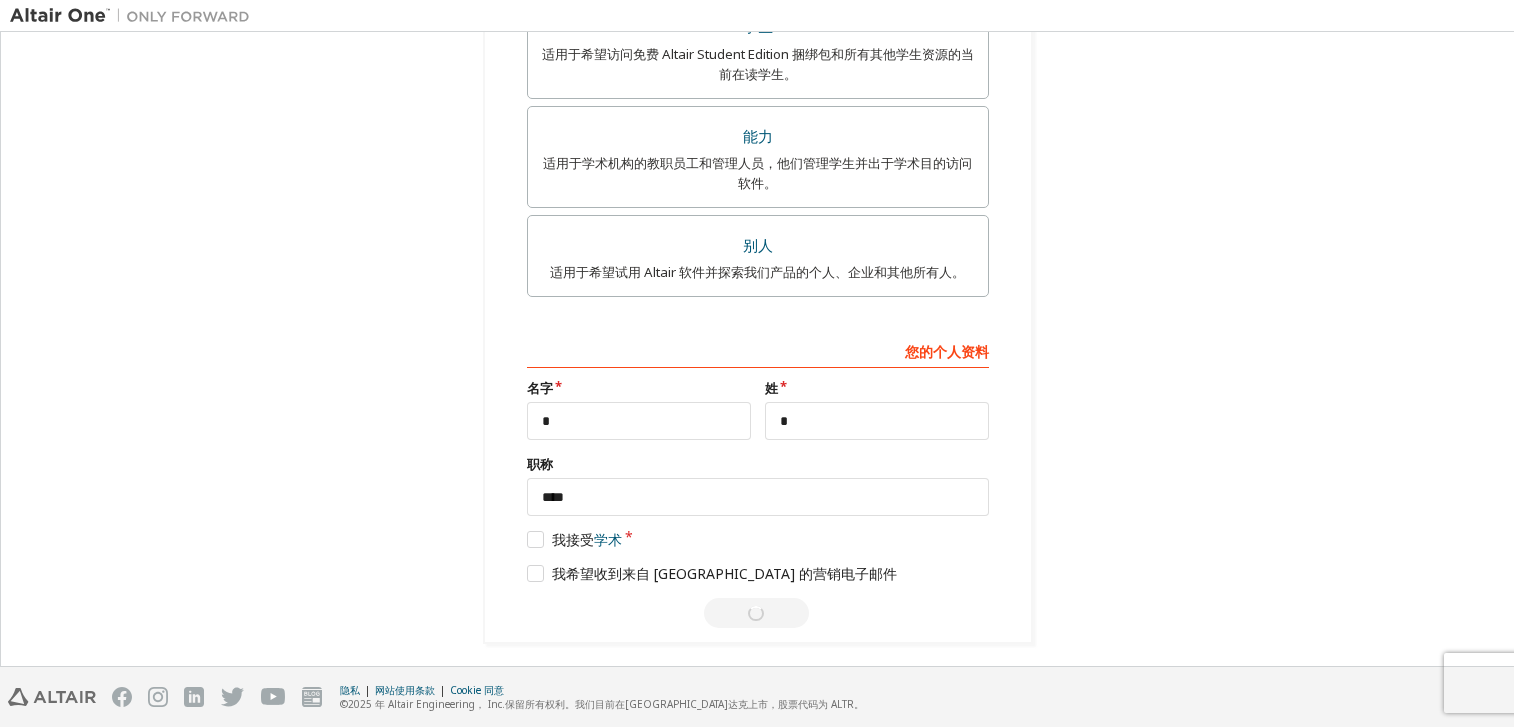 scroll, scrollTop: 0, scrollLeft: 0, axis: both 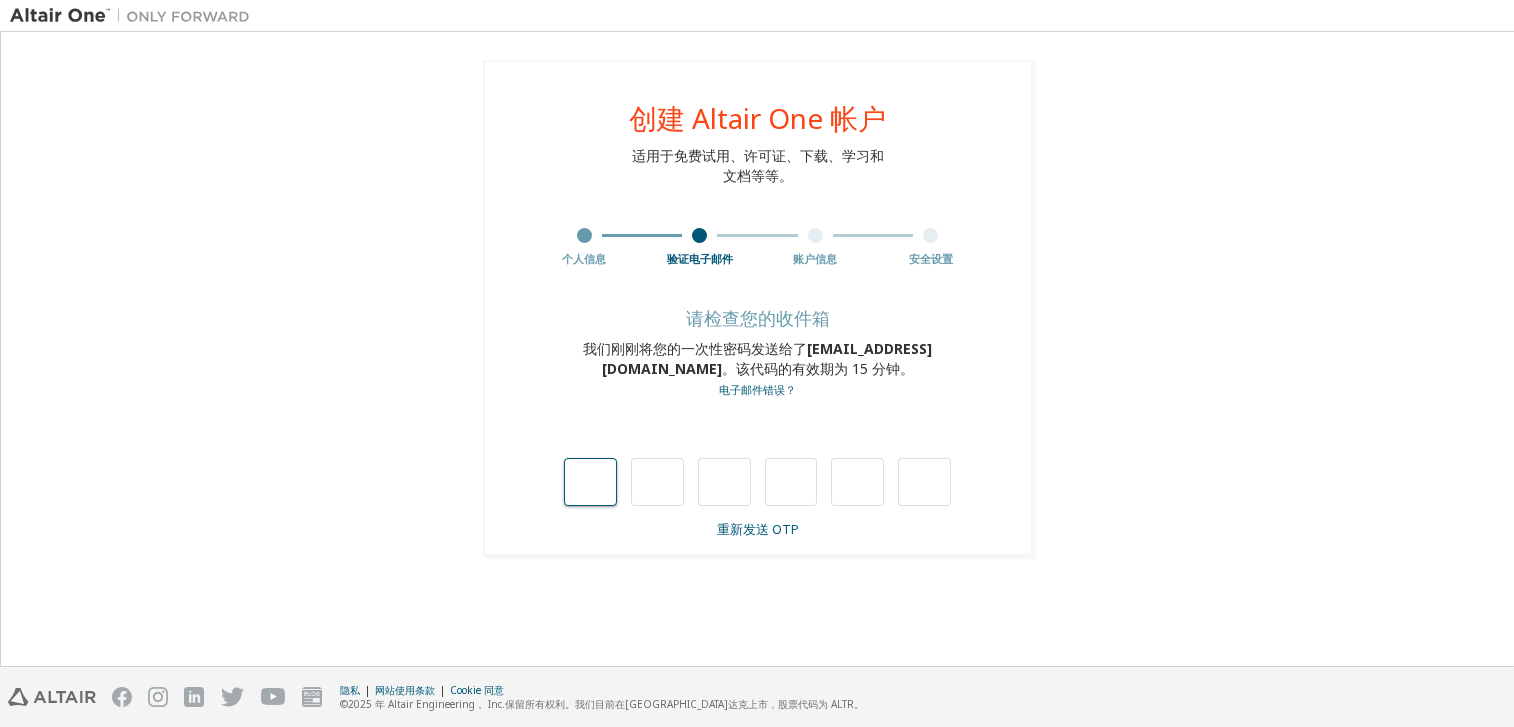 type on "*" 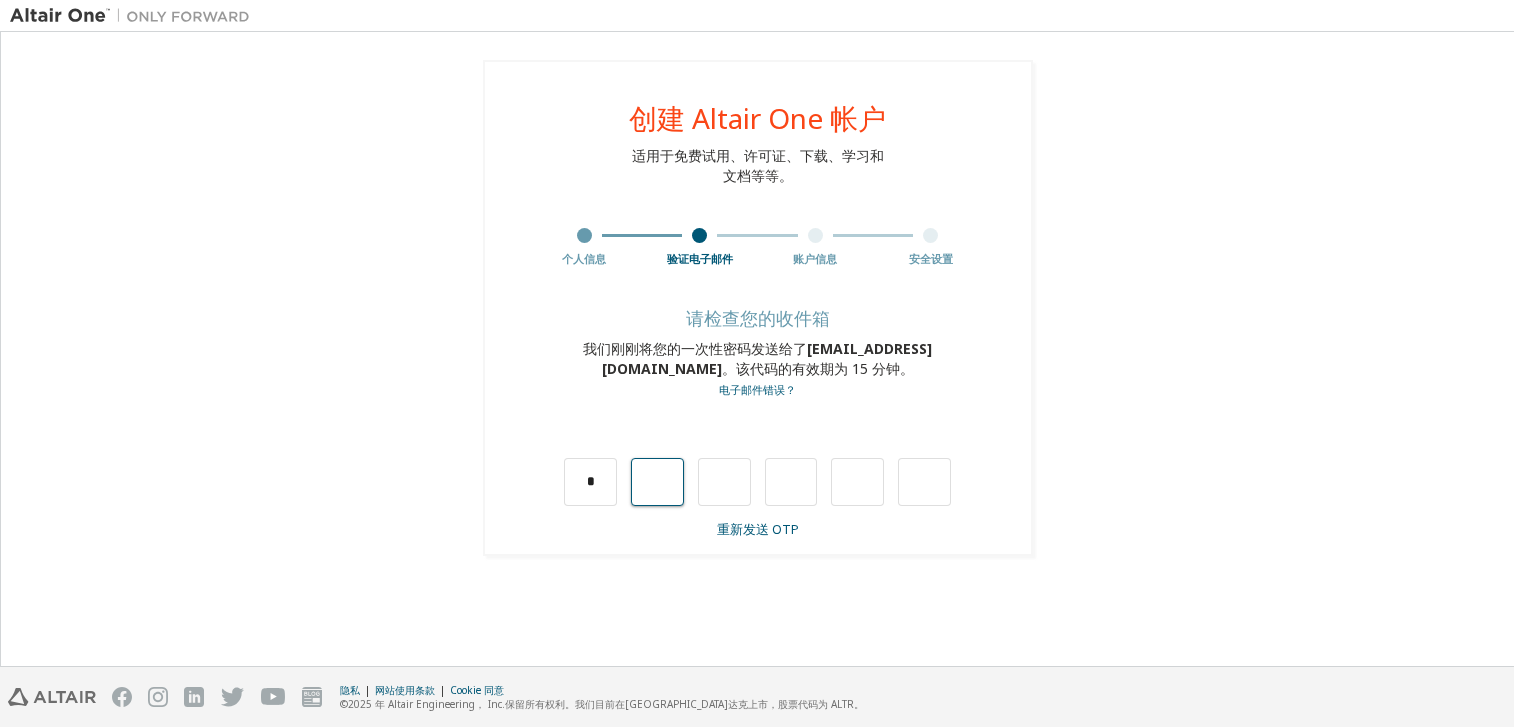 type on "*" 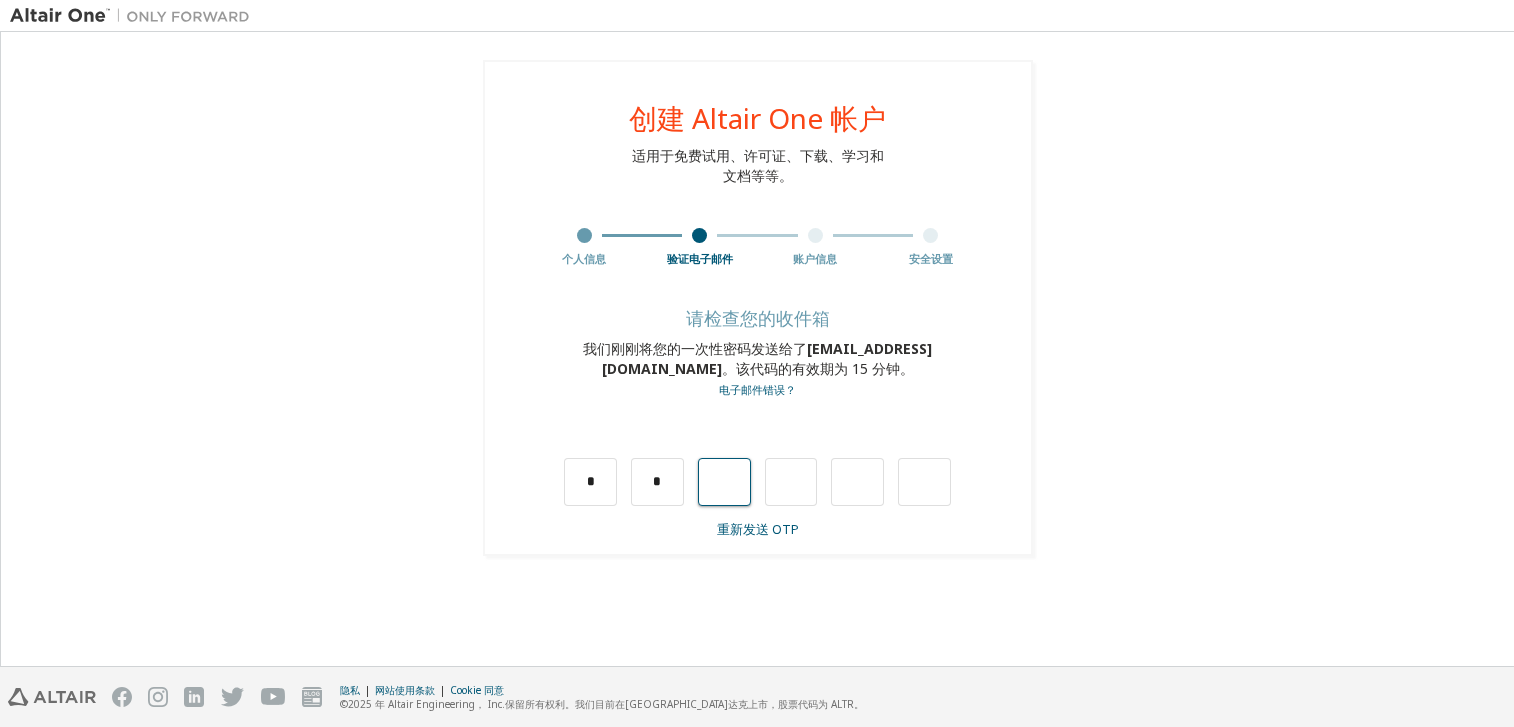 type on "*" 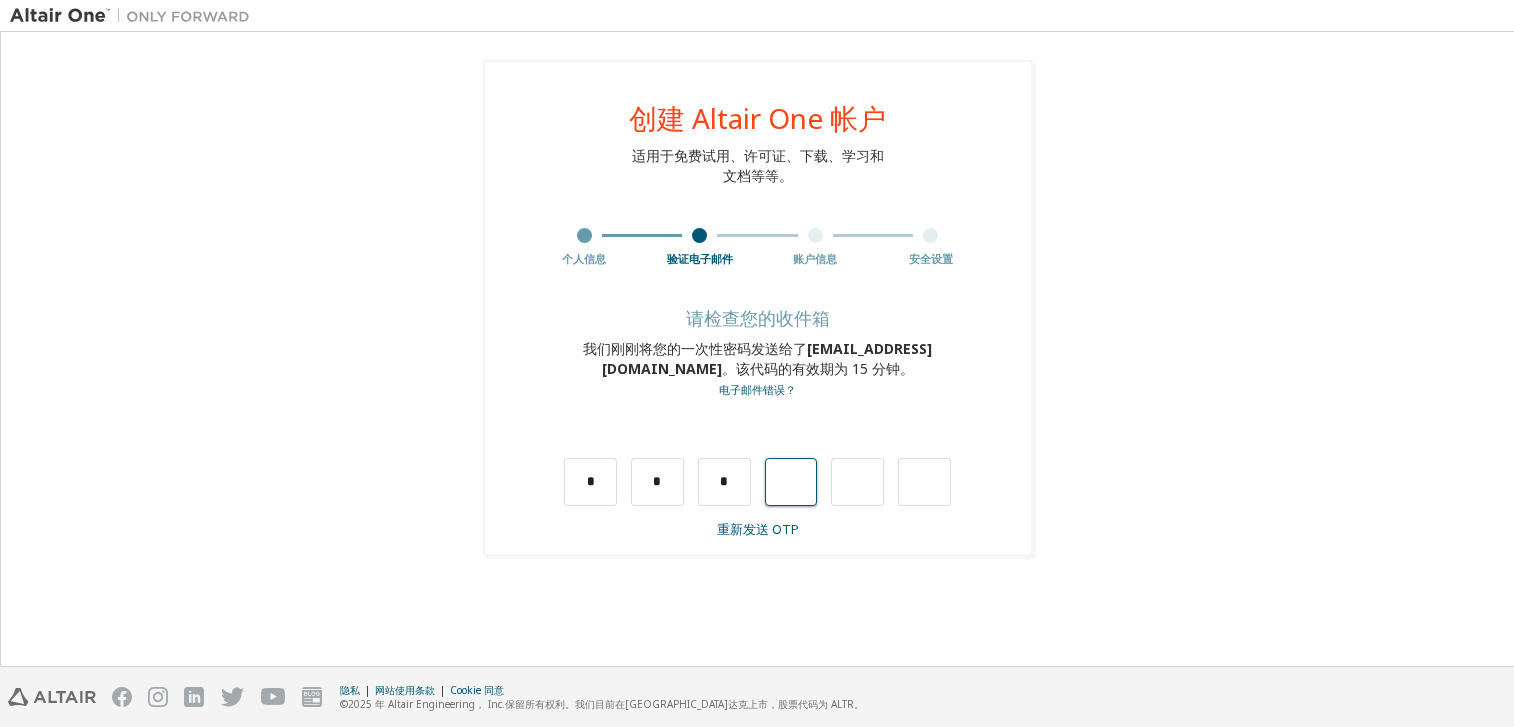 type on "*" 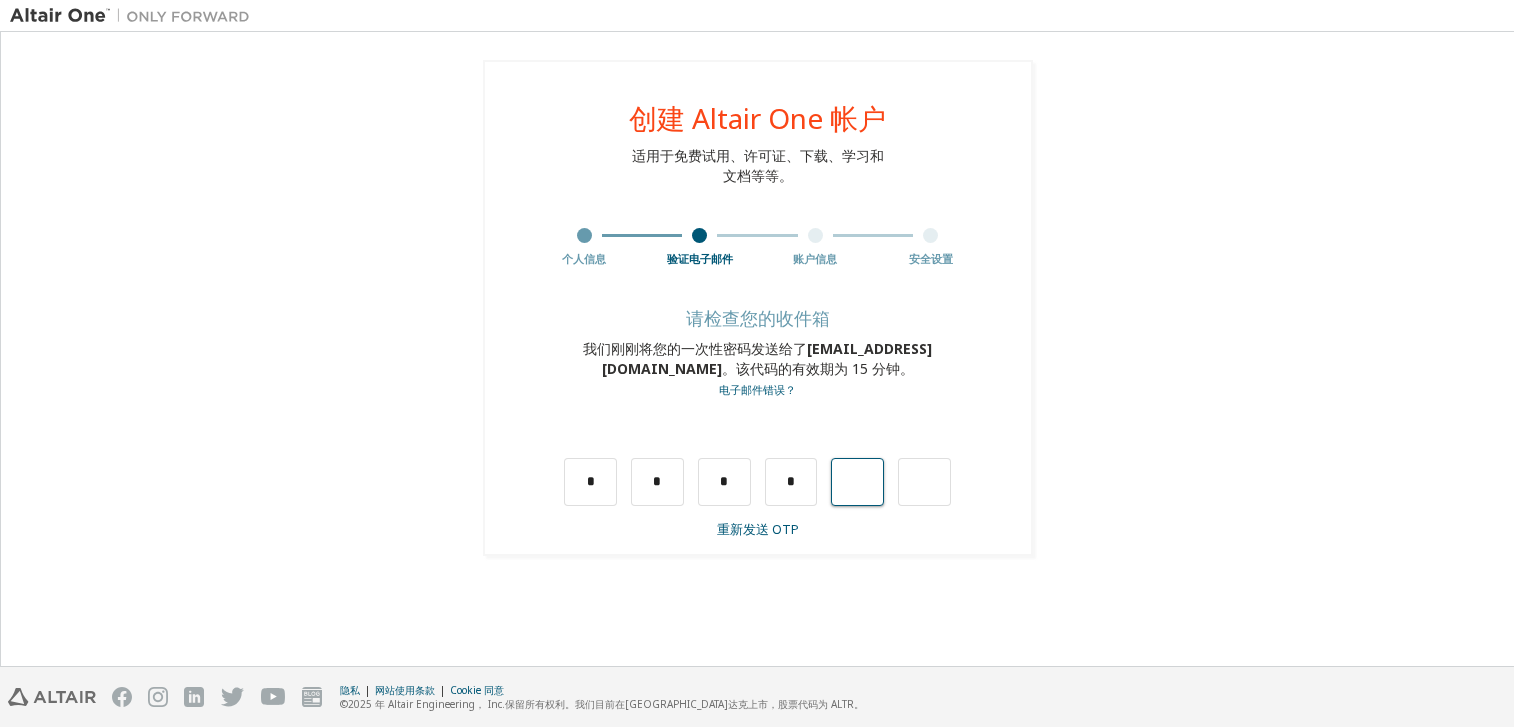 type on "*" 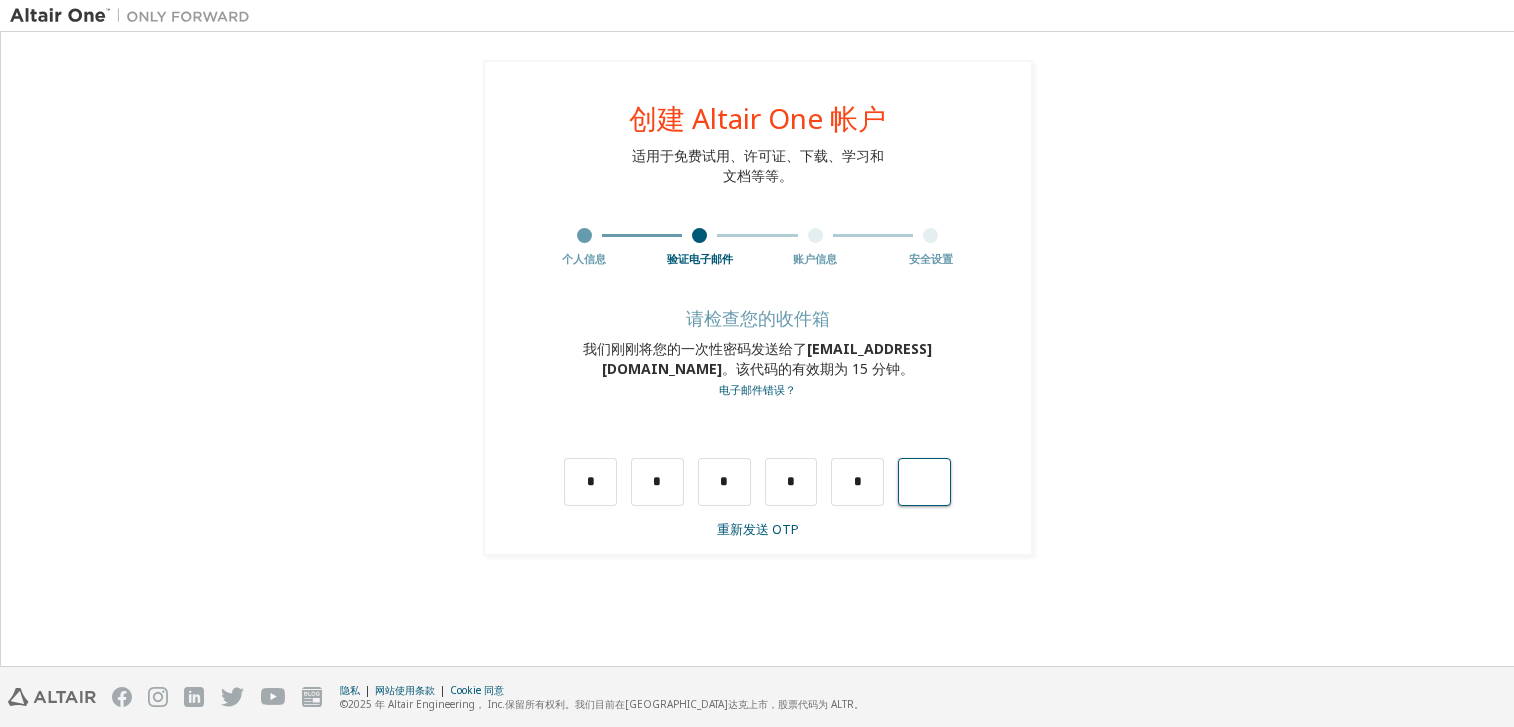 type on "*" 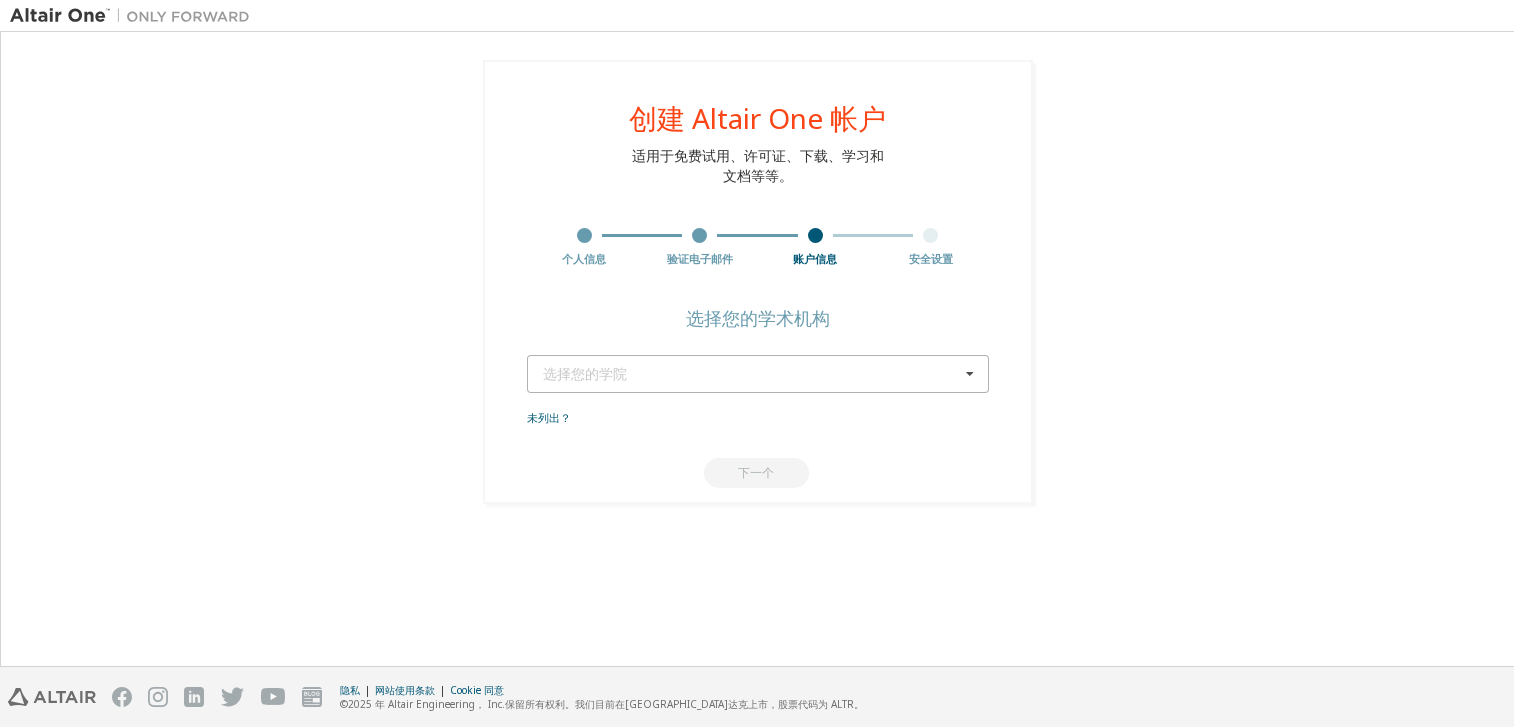 click at bounding box center [970, 374] 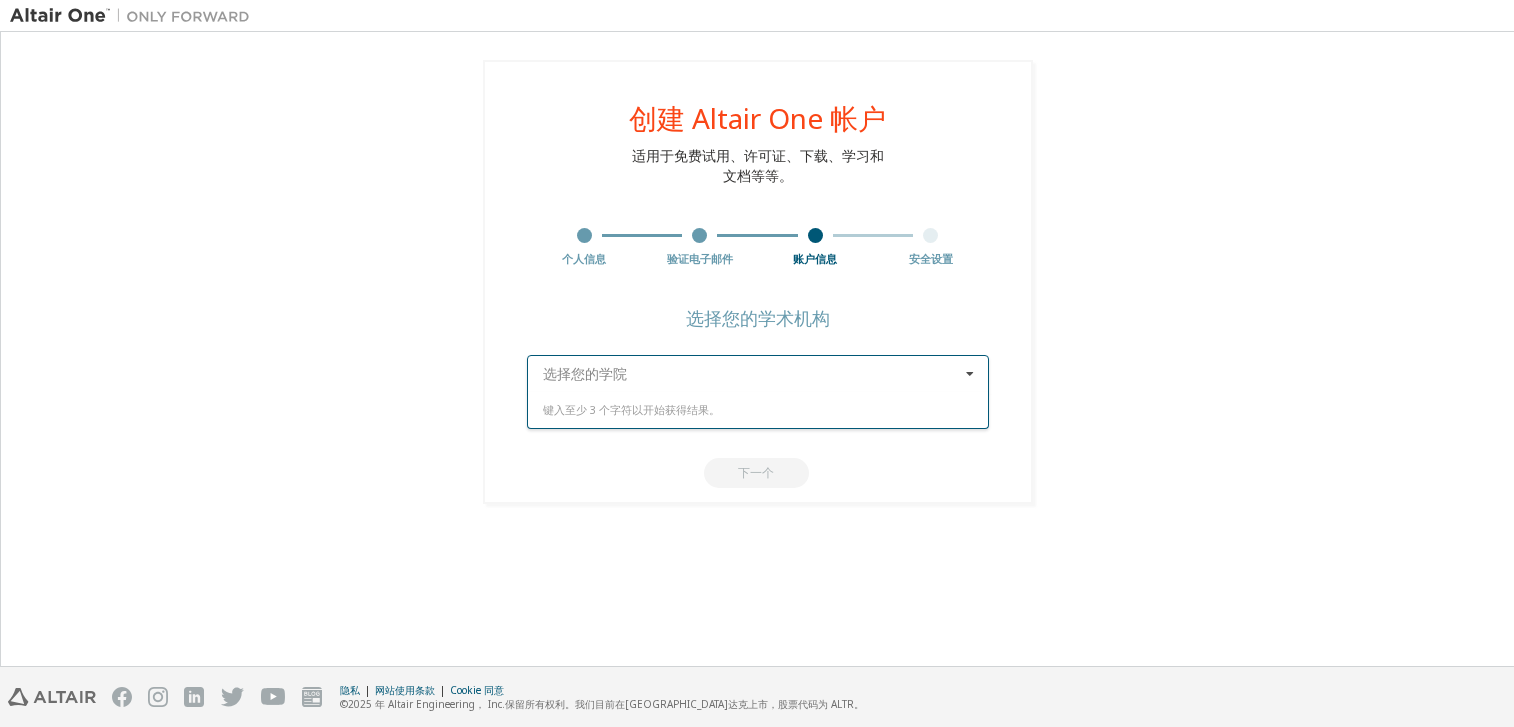 click at bounding box center [759, 374] 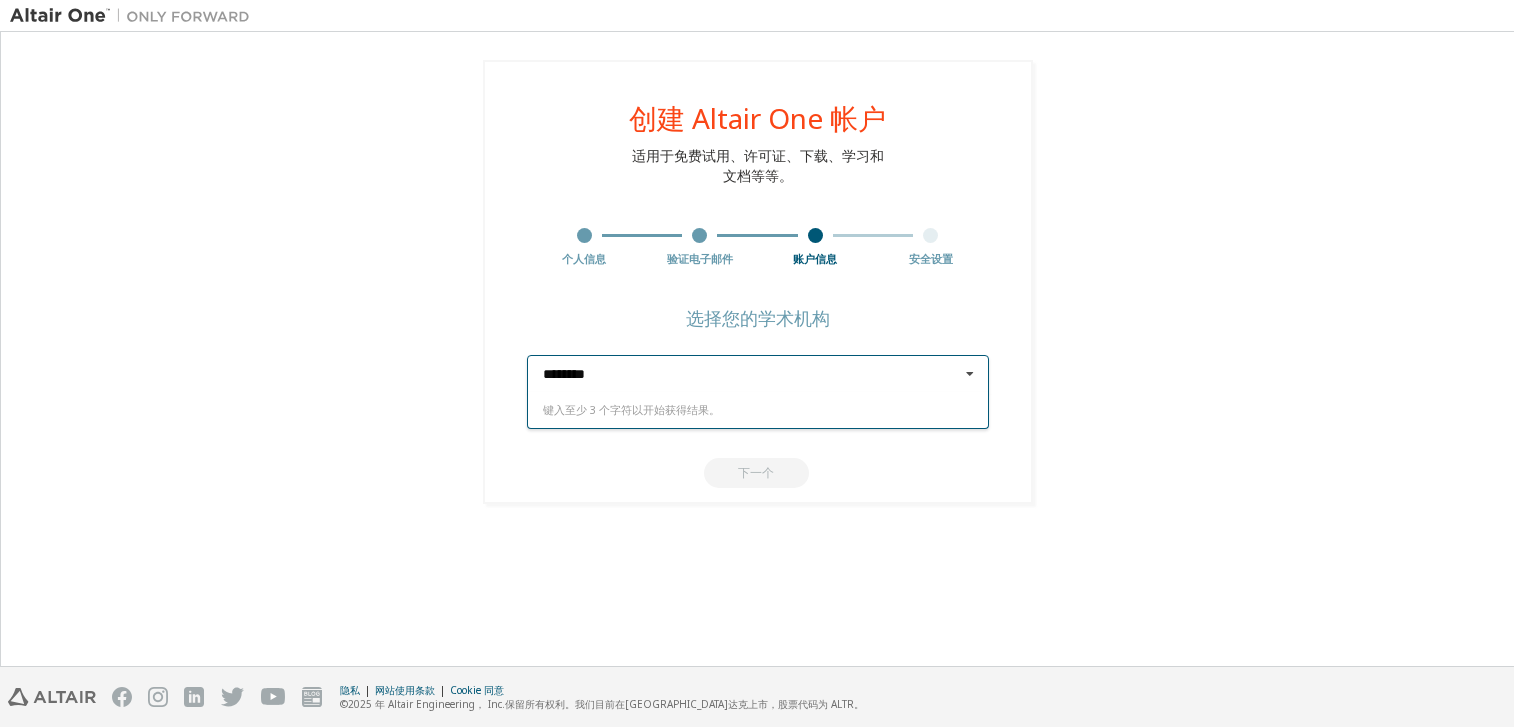 type on "*********" 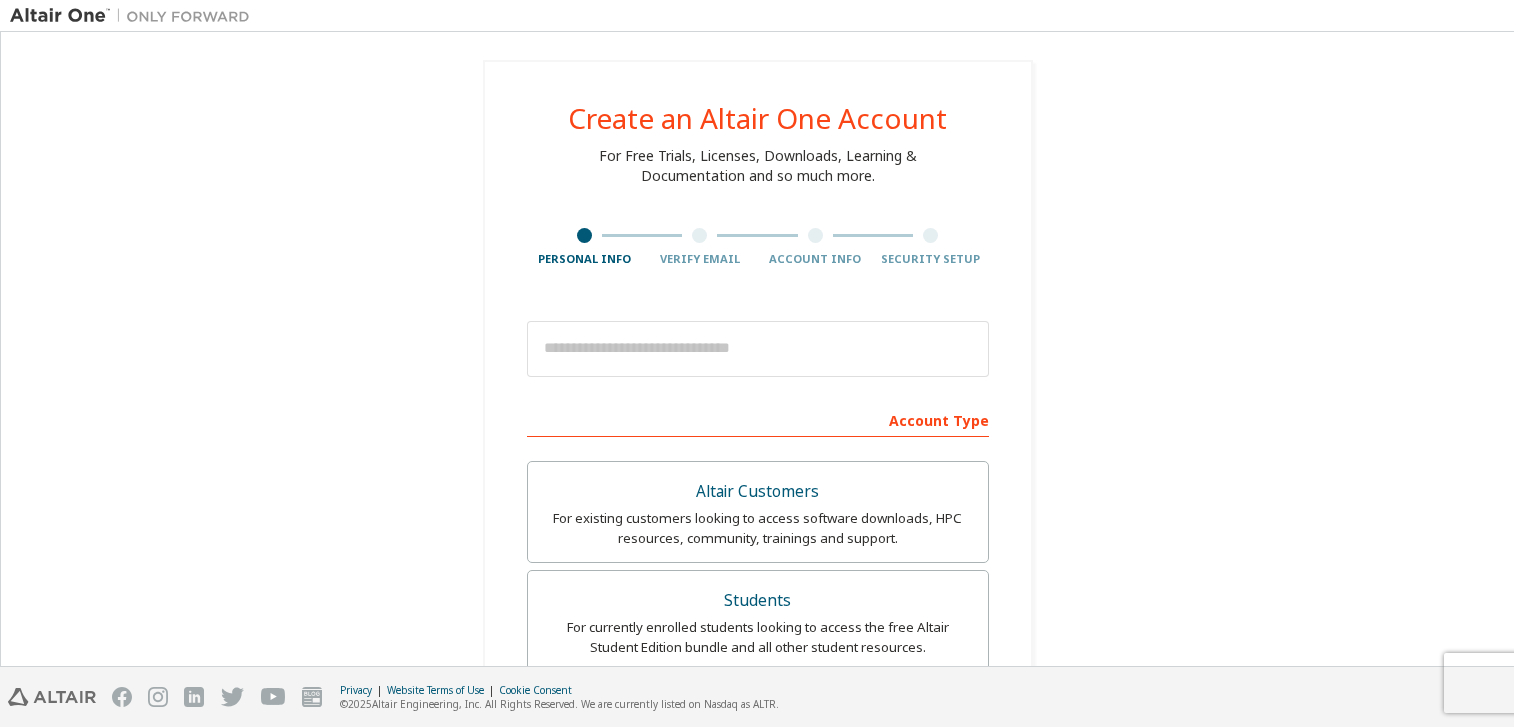 scroll, scrollTop: 0, scrollLeft: 0, axis: both 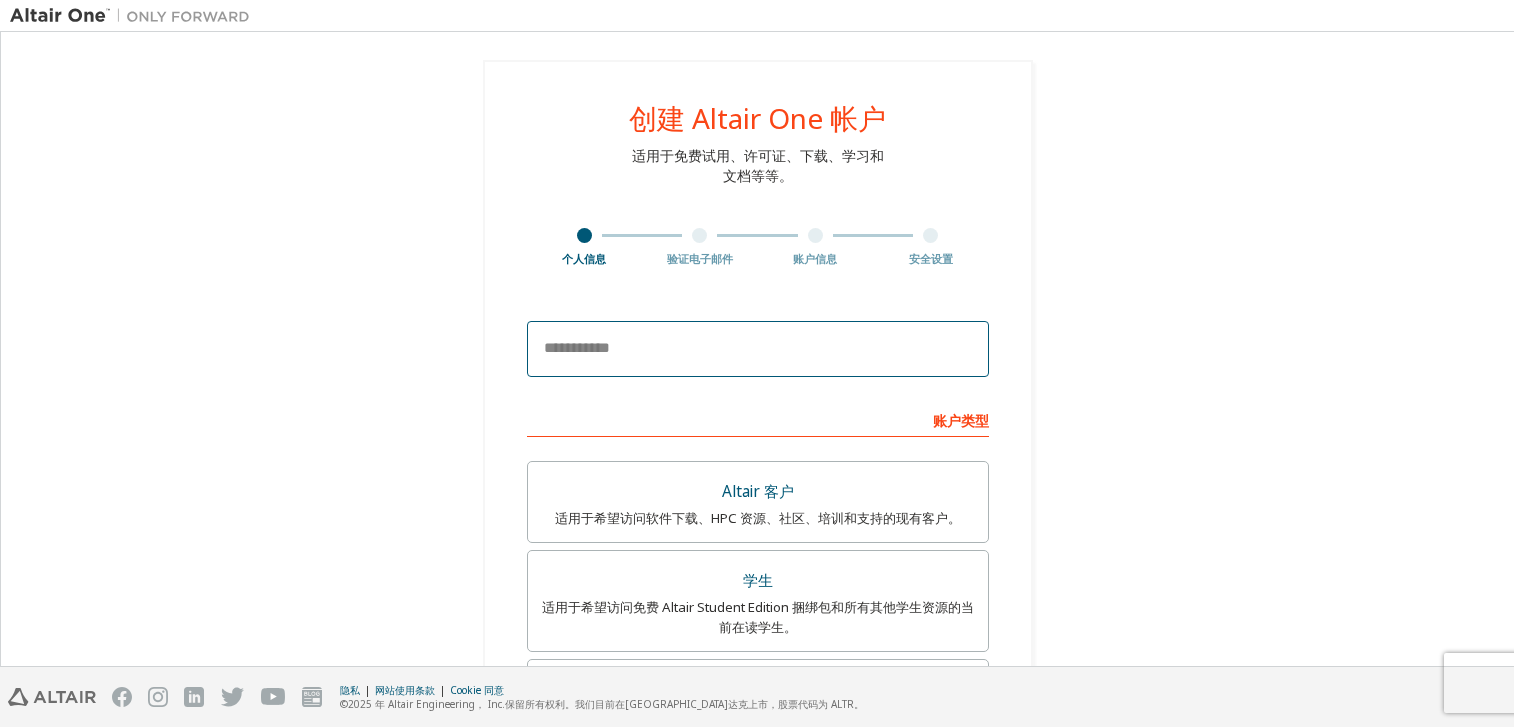 click at bounding box center [758, 349] 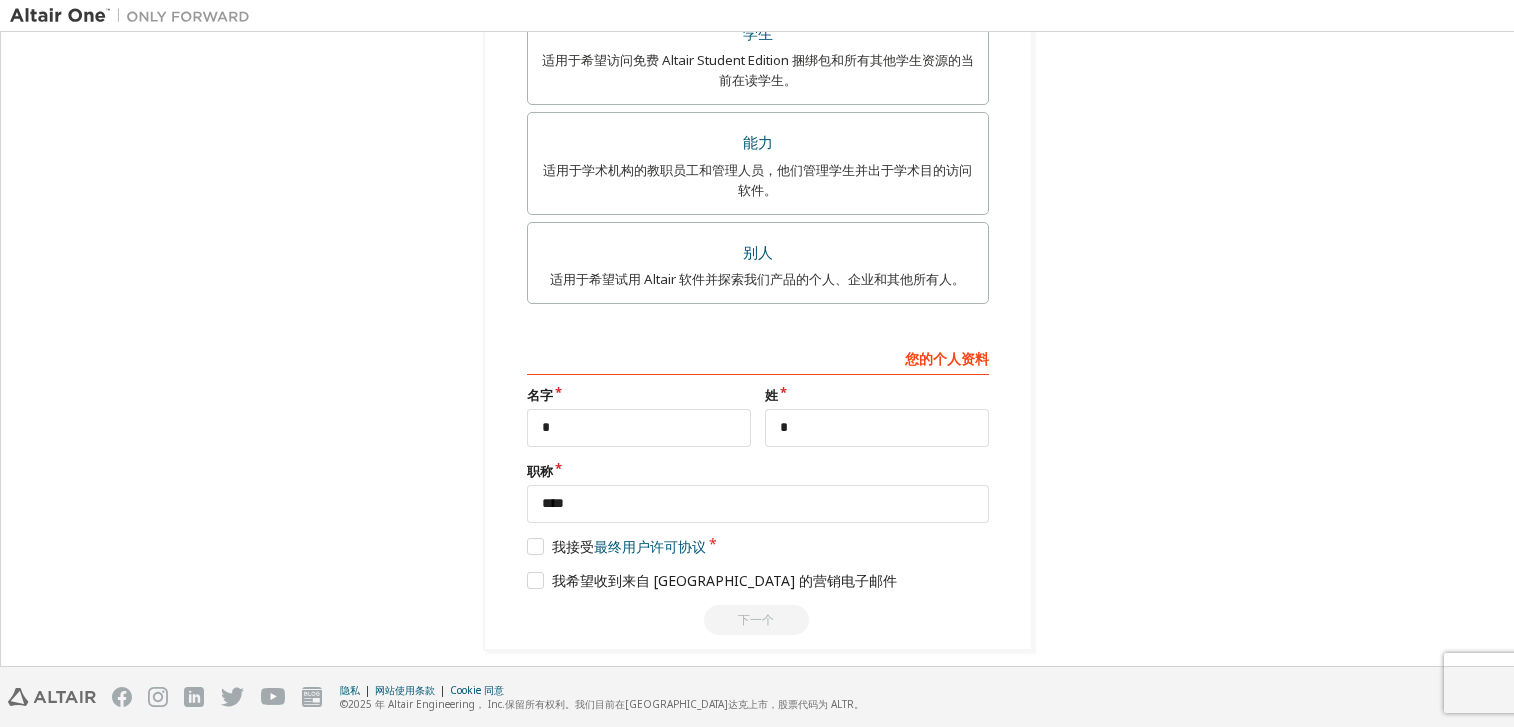 scroll, scrollTop: 554, scrollLeft: 0, axis: vertical 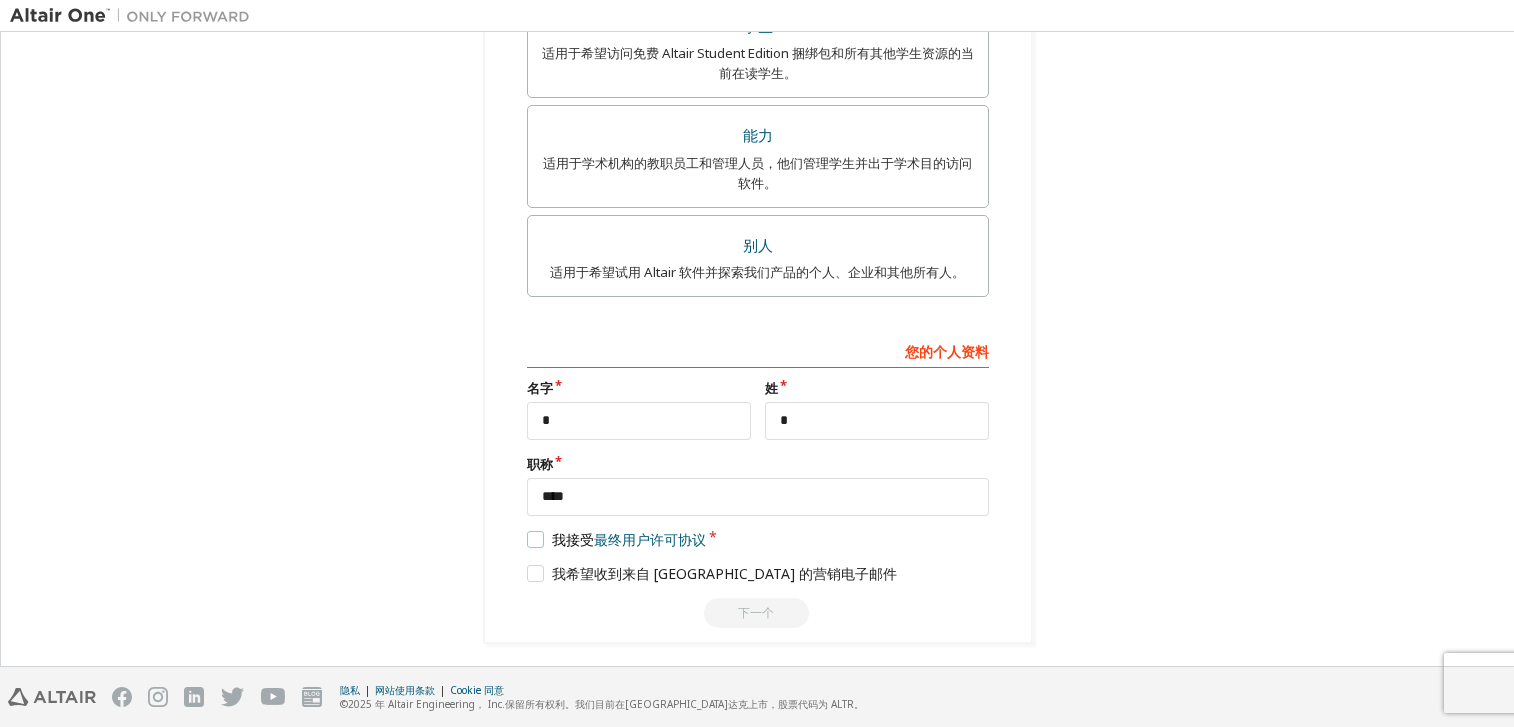 click on "我接受 最终用户许可协议" at bounding box center (617, 539) 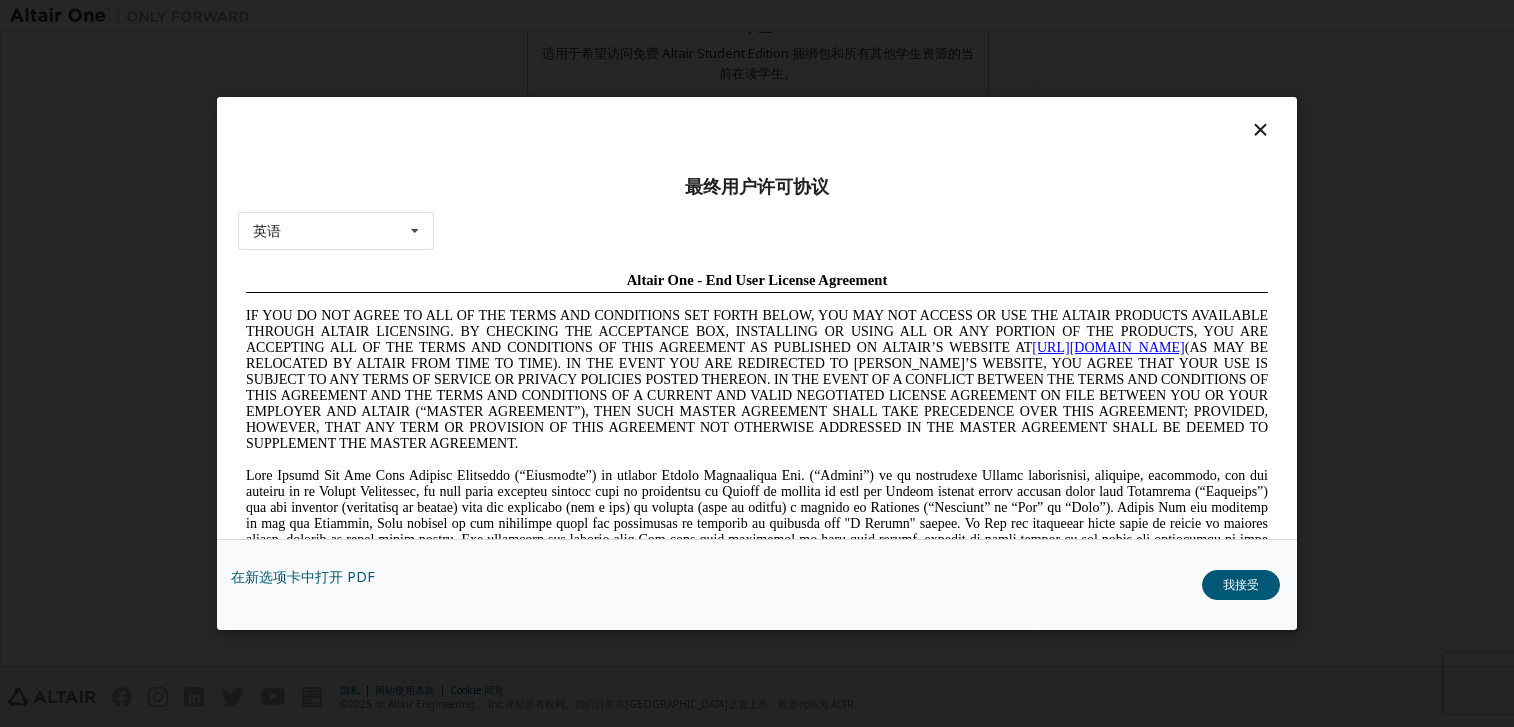 scroll, scrollTop: 0, scrollLeft: 0, axis: both 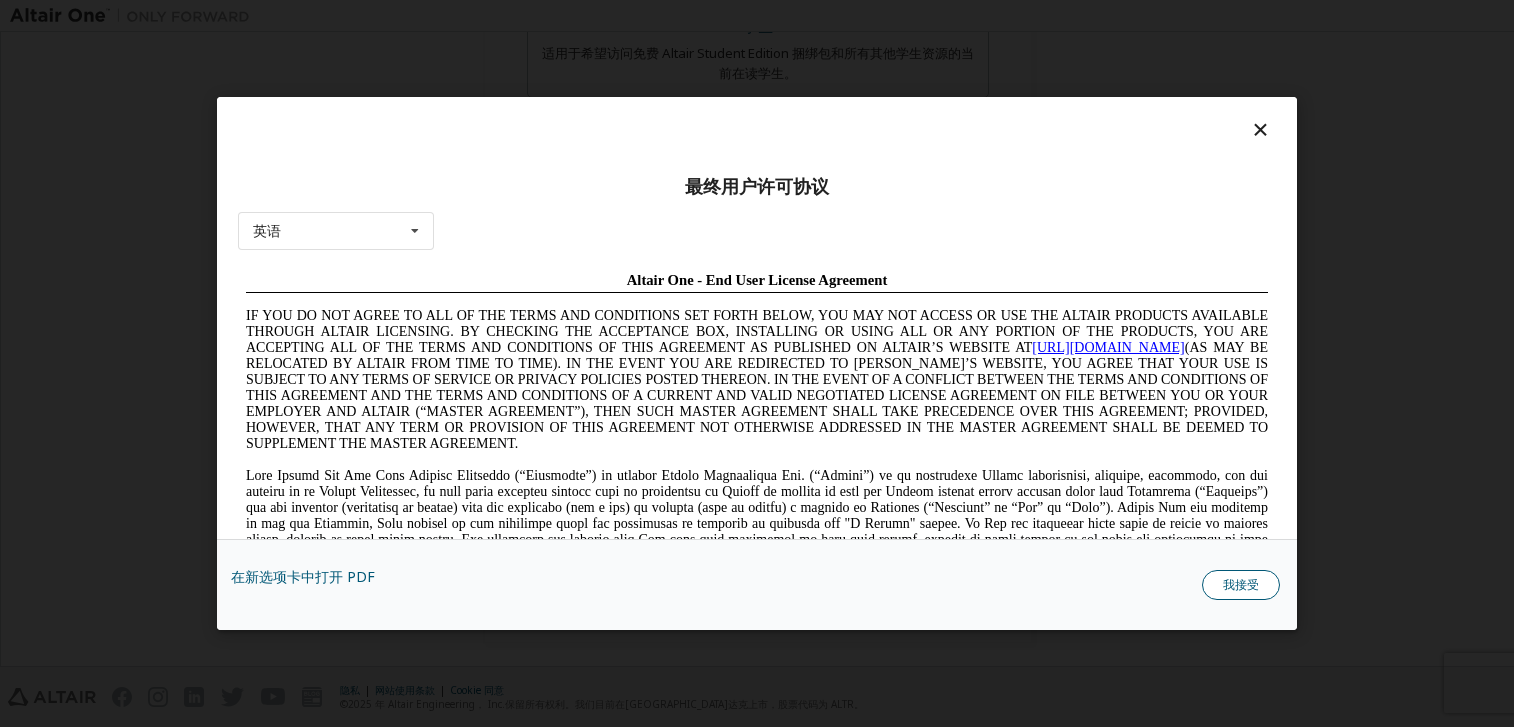 click on "我接受" at bounding box center (1241, 585) 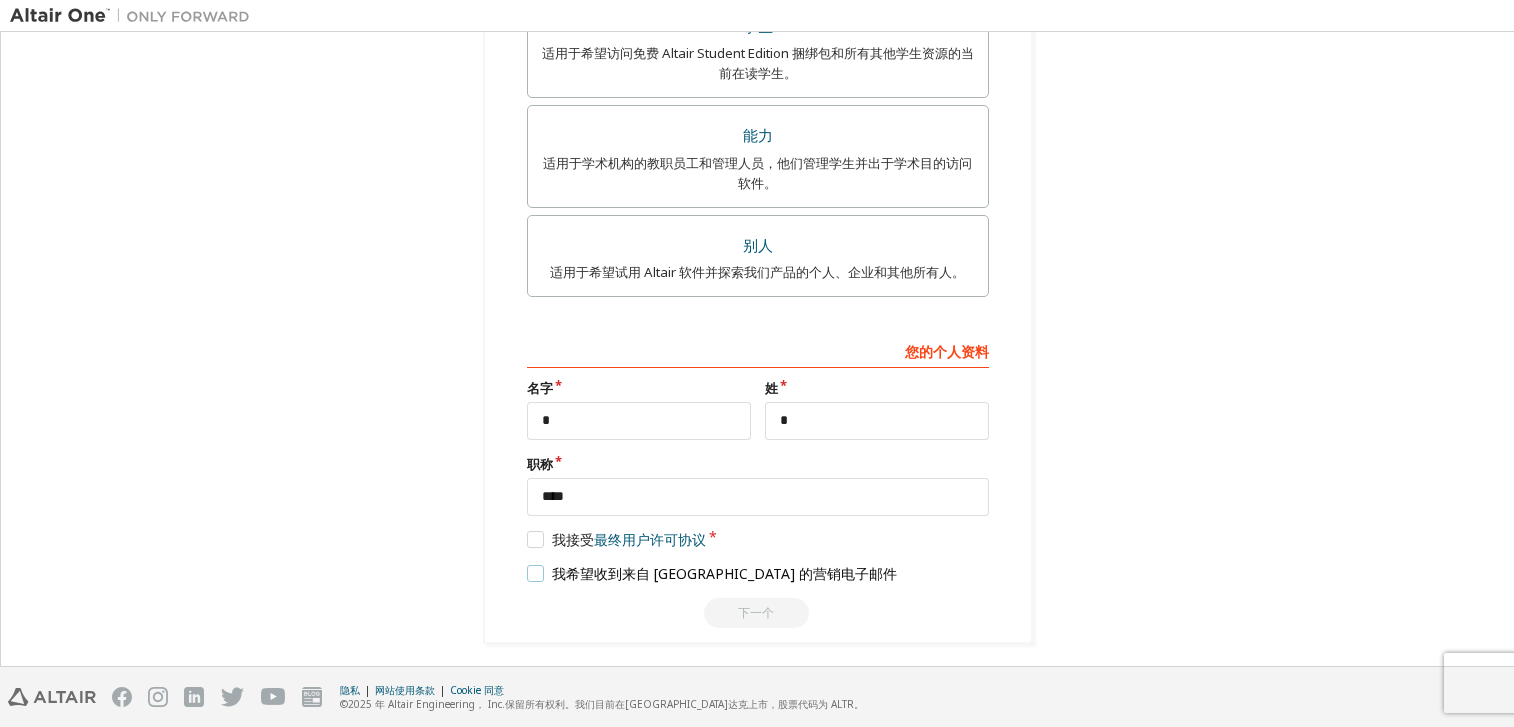 click on "我希望收到来自 [GEOGRAPHIC_DATA] 的营销电子邮件" at bounding box center [712, 573] 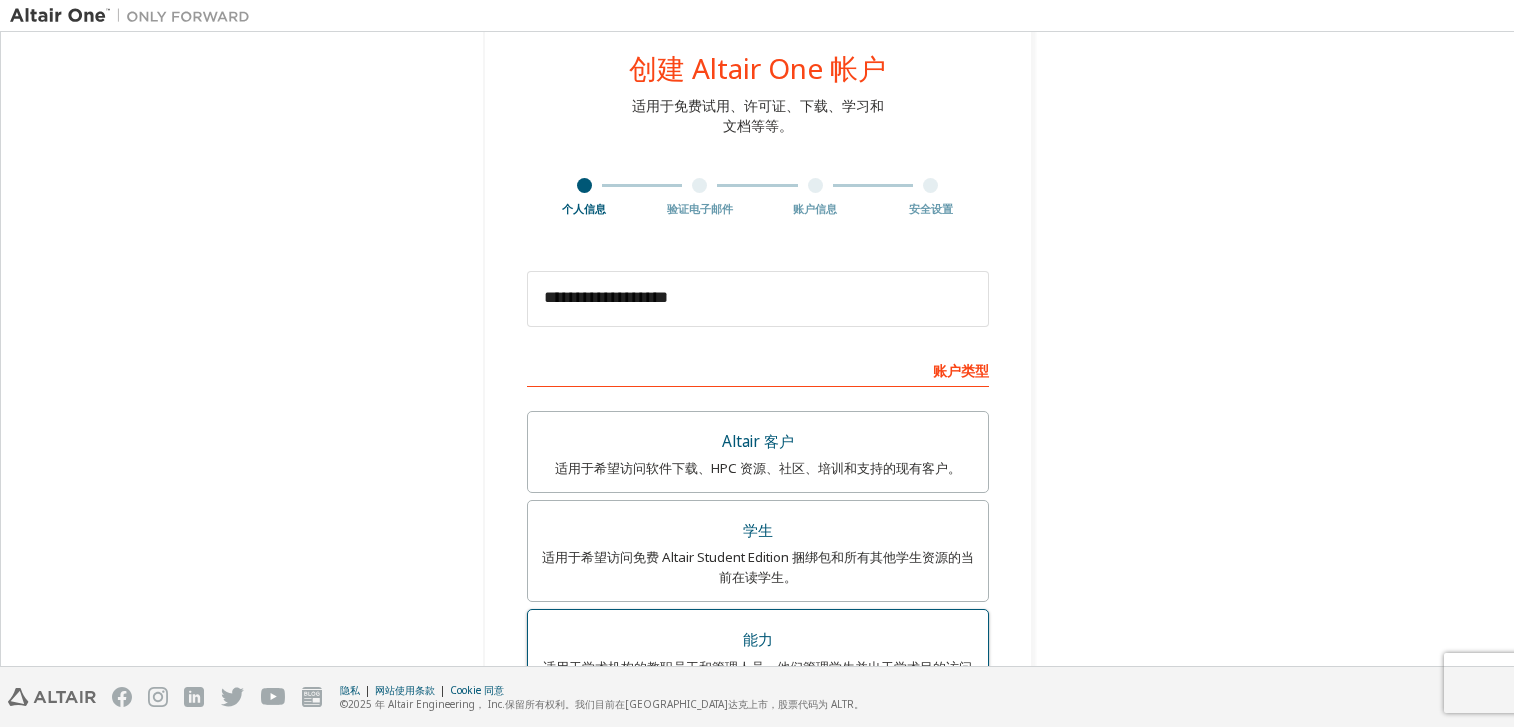 scroll, scrollTop: 200, scrollLeft: 0, axis: vertical 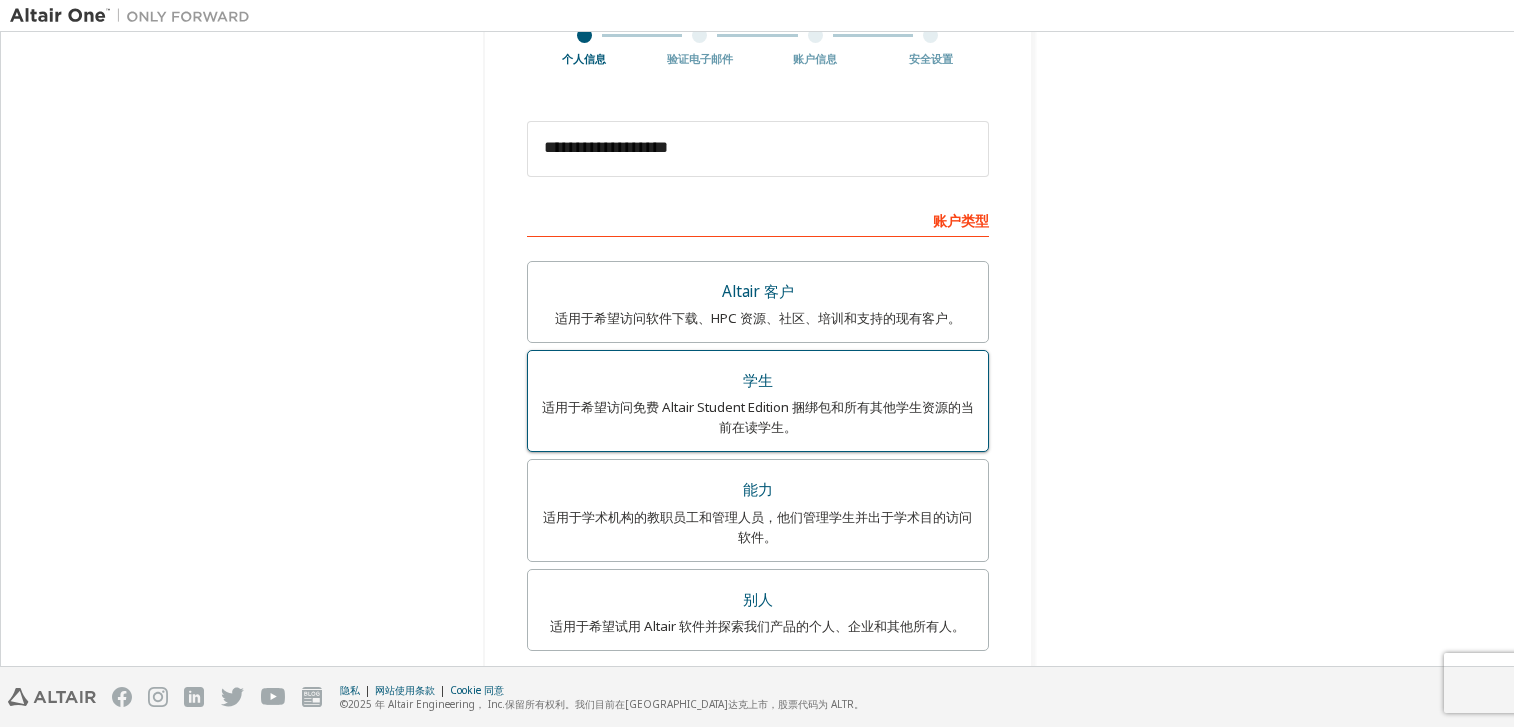 click on "学生" at bounding box center (758, 381) 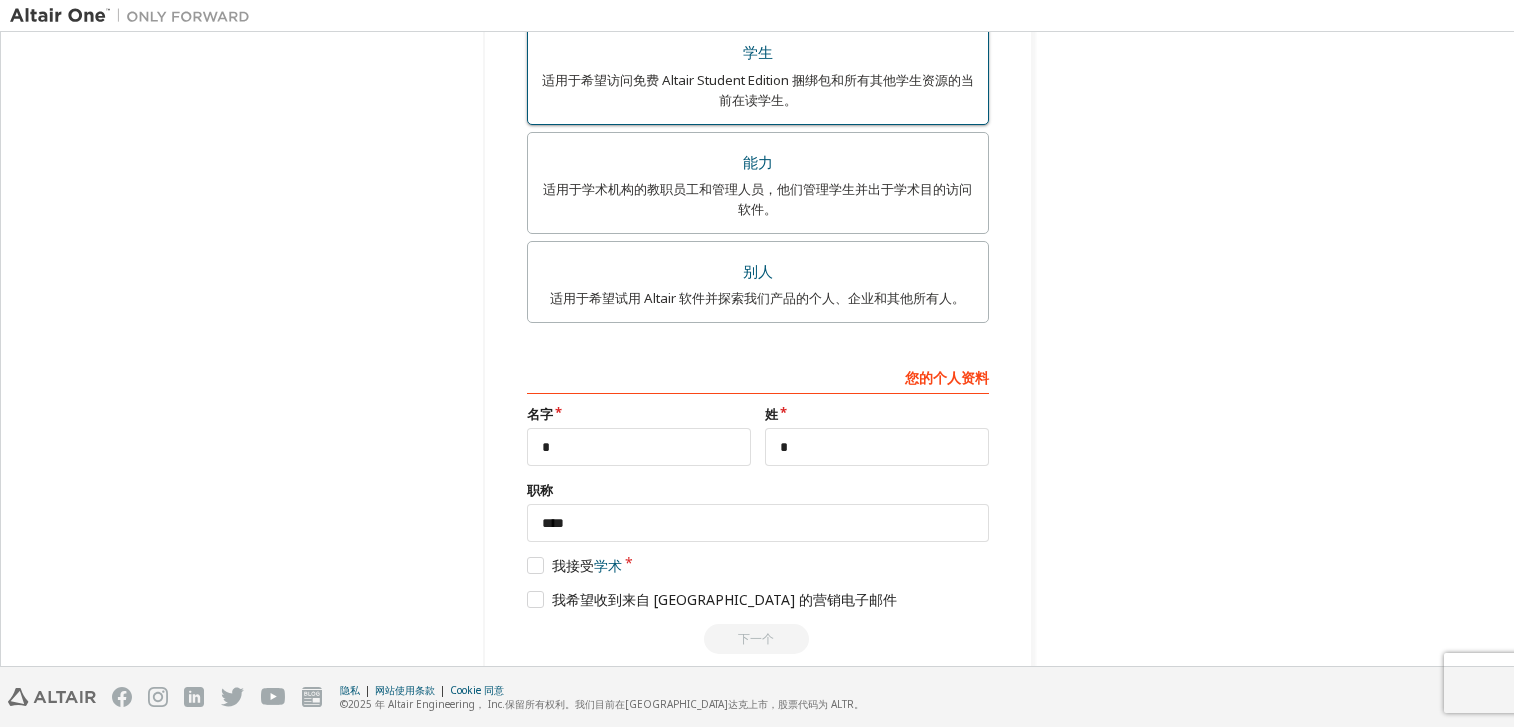 scroll, scrollTop: 610, scrollLeft: 0, axis: vertical 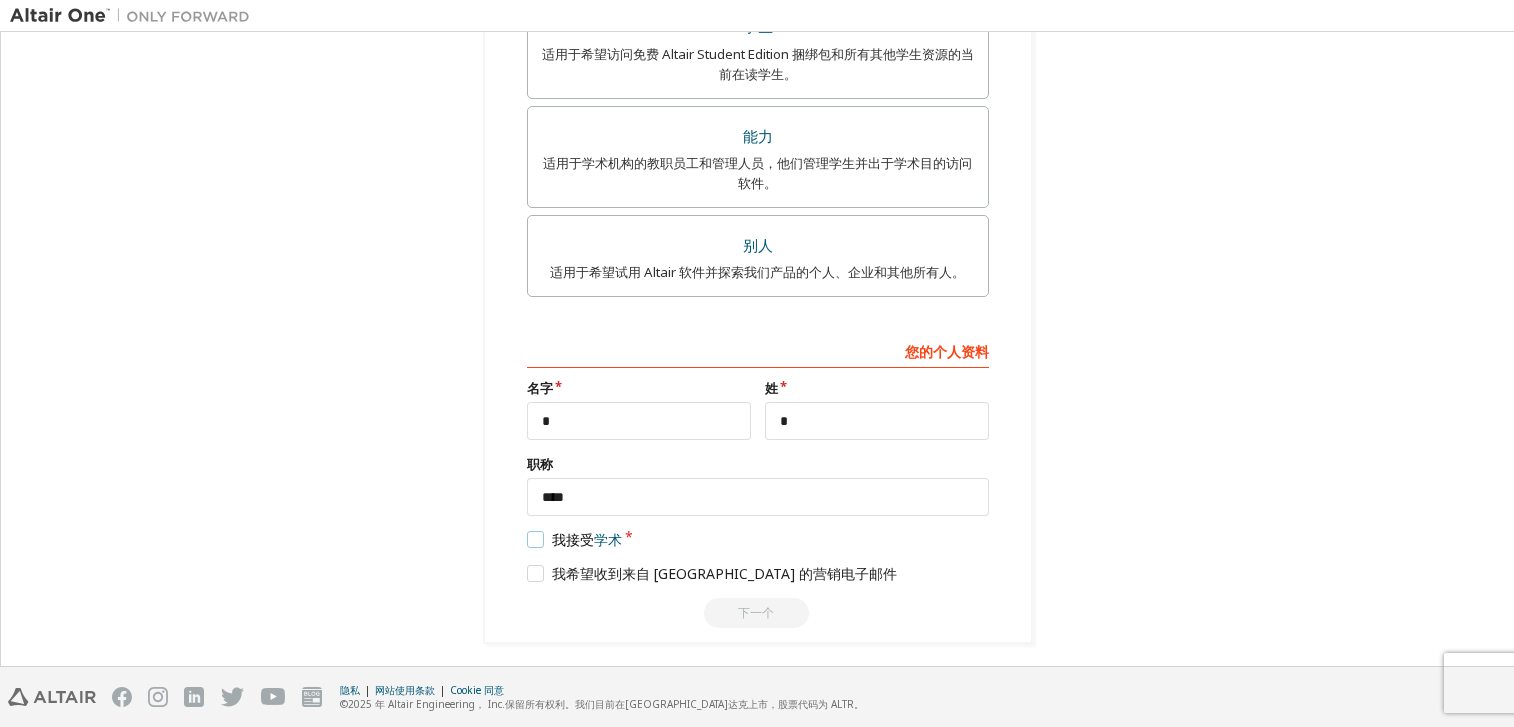 click on "我接受 学术" at bounding box center (575, 539) 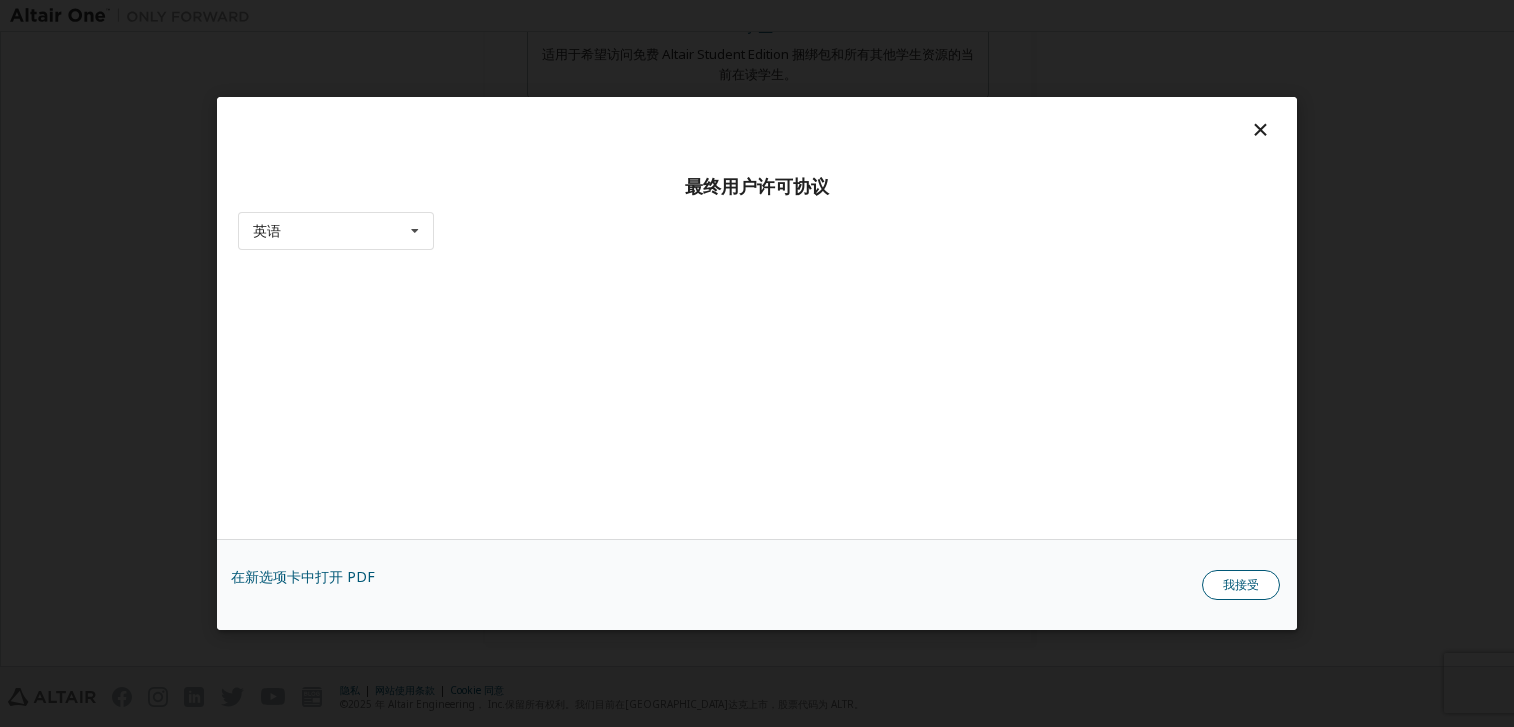 click on "我接受" at bounding box center (1241, 585) 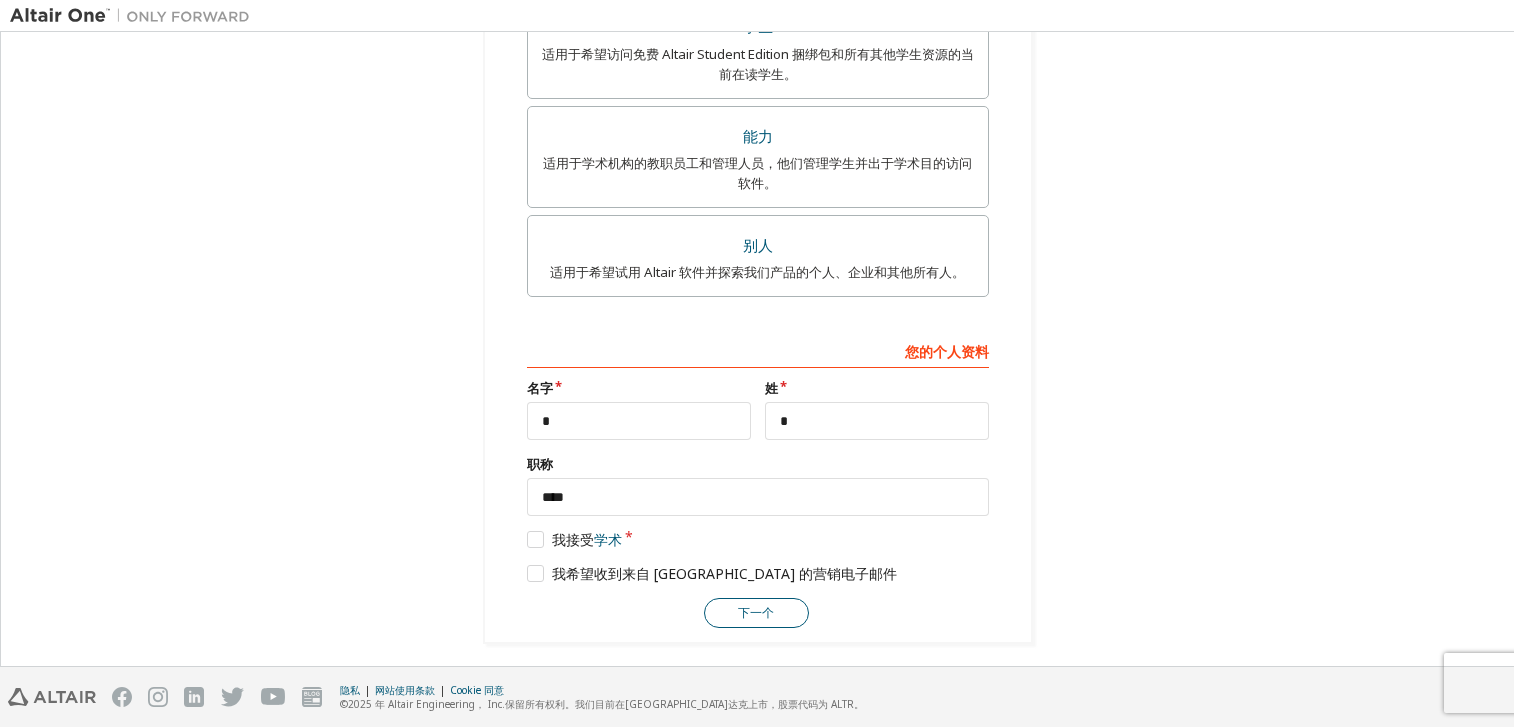 click on "下一个" at bounding box center (756, 613) 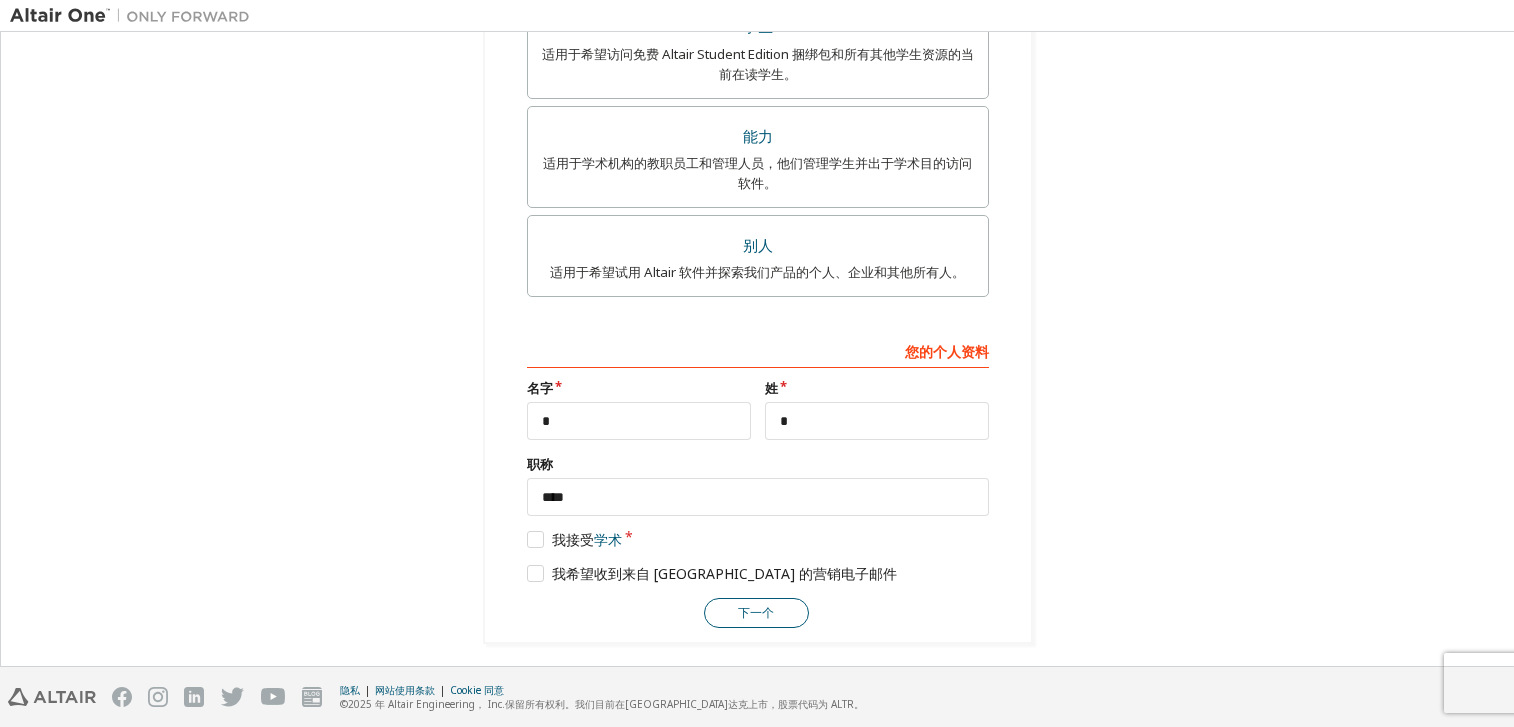 click on "下一个" at bounding box center [756, 613] 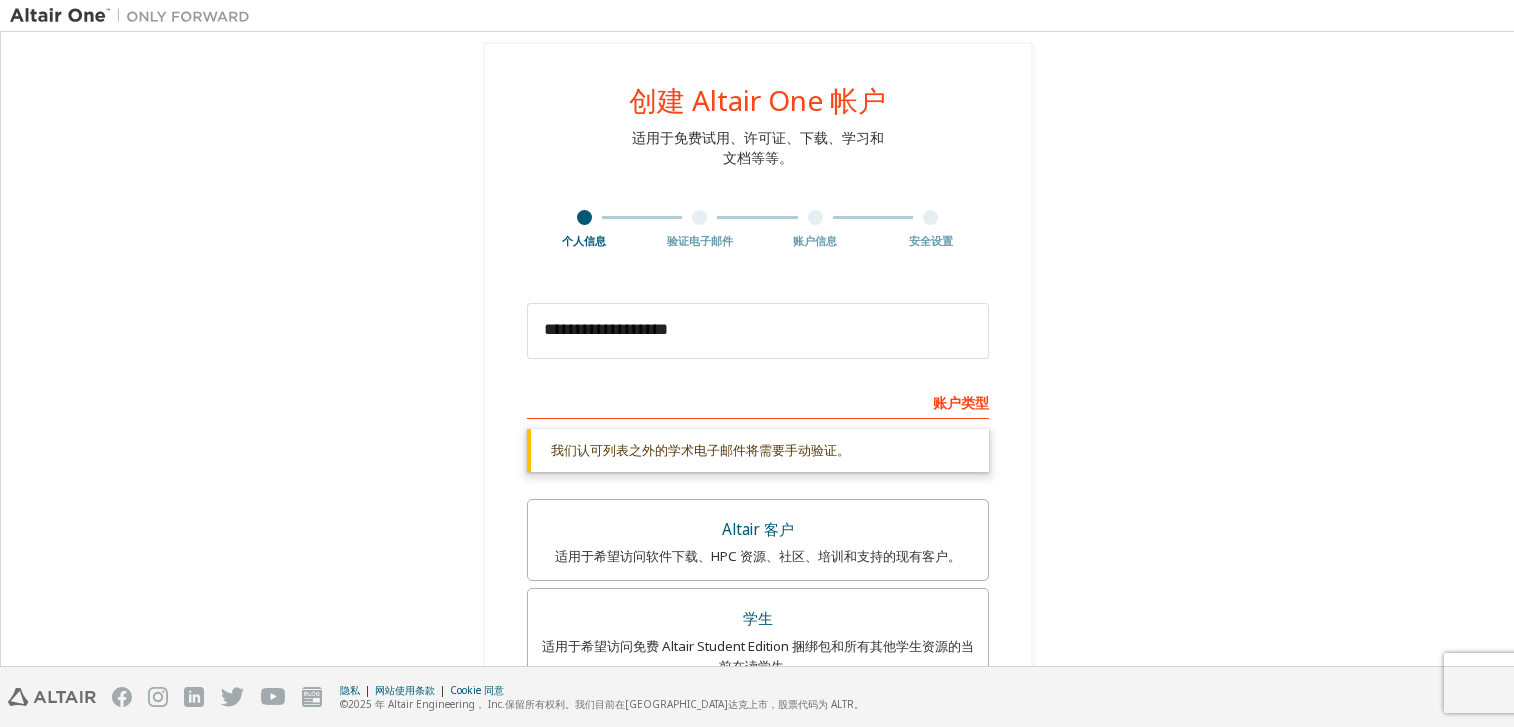 scroll, scrollTop: 0, scrollLeft: 0, axis: both 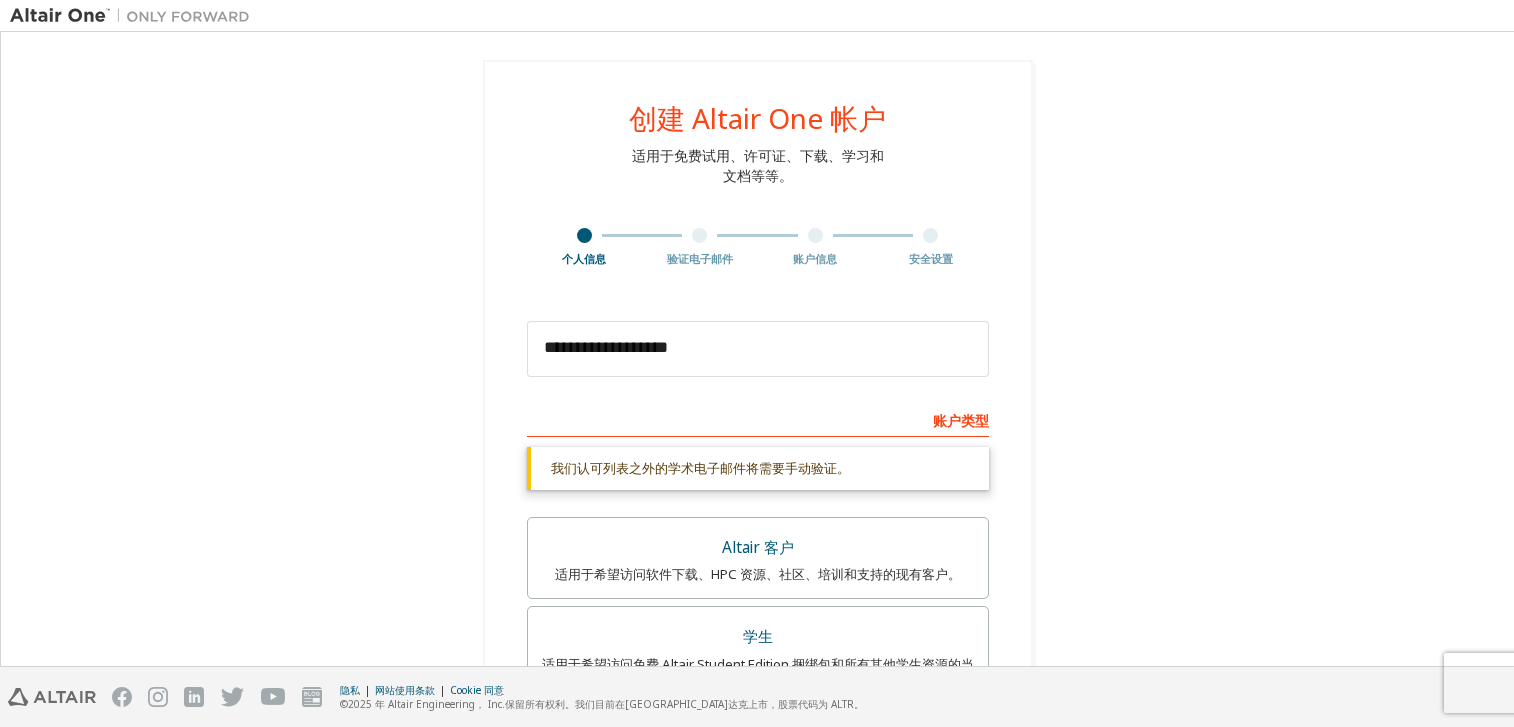 click on "账户类型" at bounding box center [758, 419] 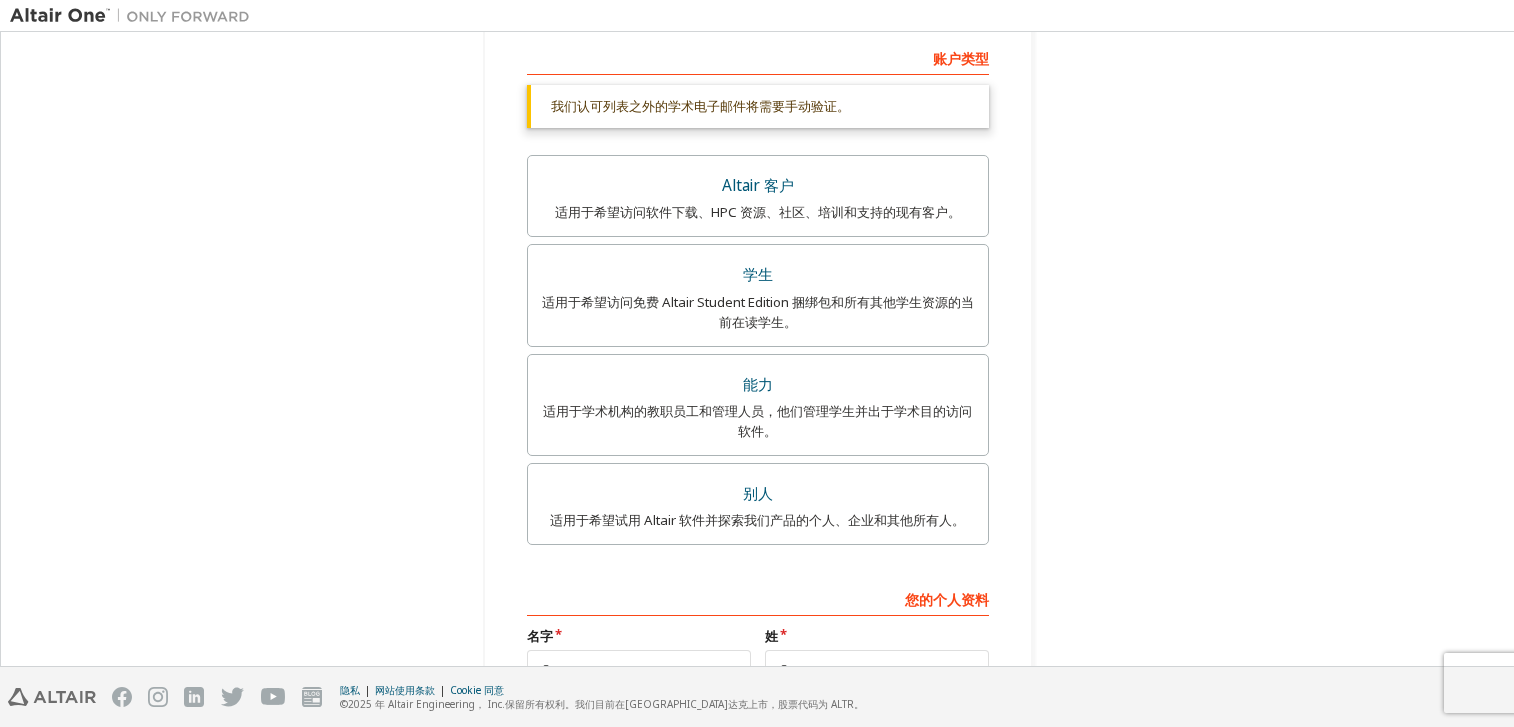 scroll, scrollTop: 610, scrollLeft: 0, axis: vertical 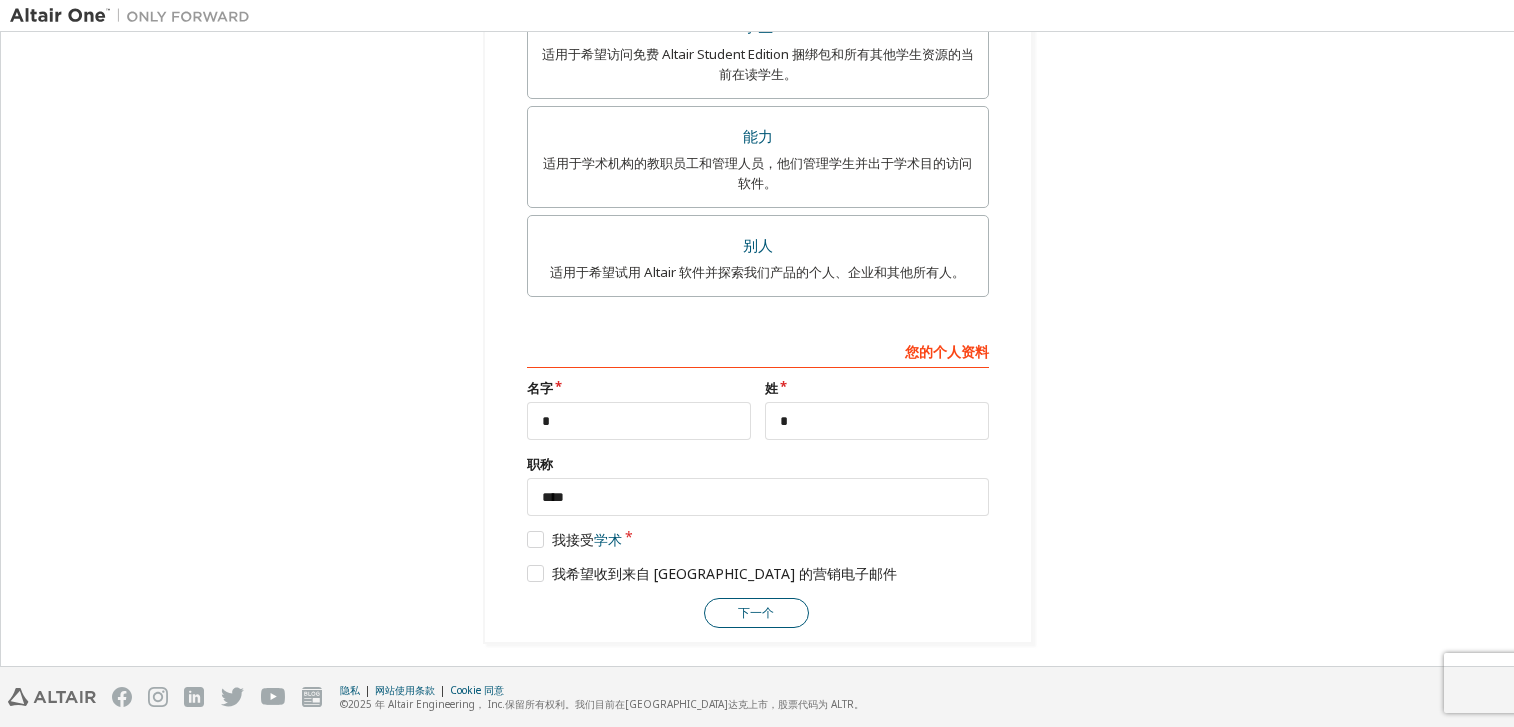 click on "下一个" at bounding box center [756, 613] 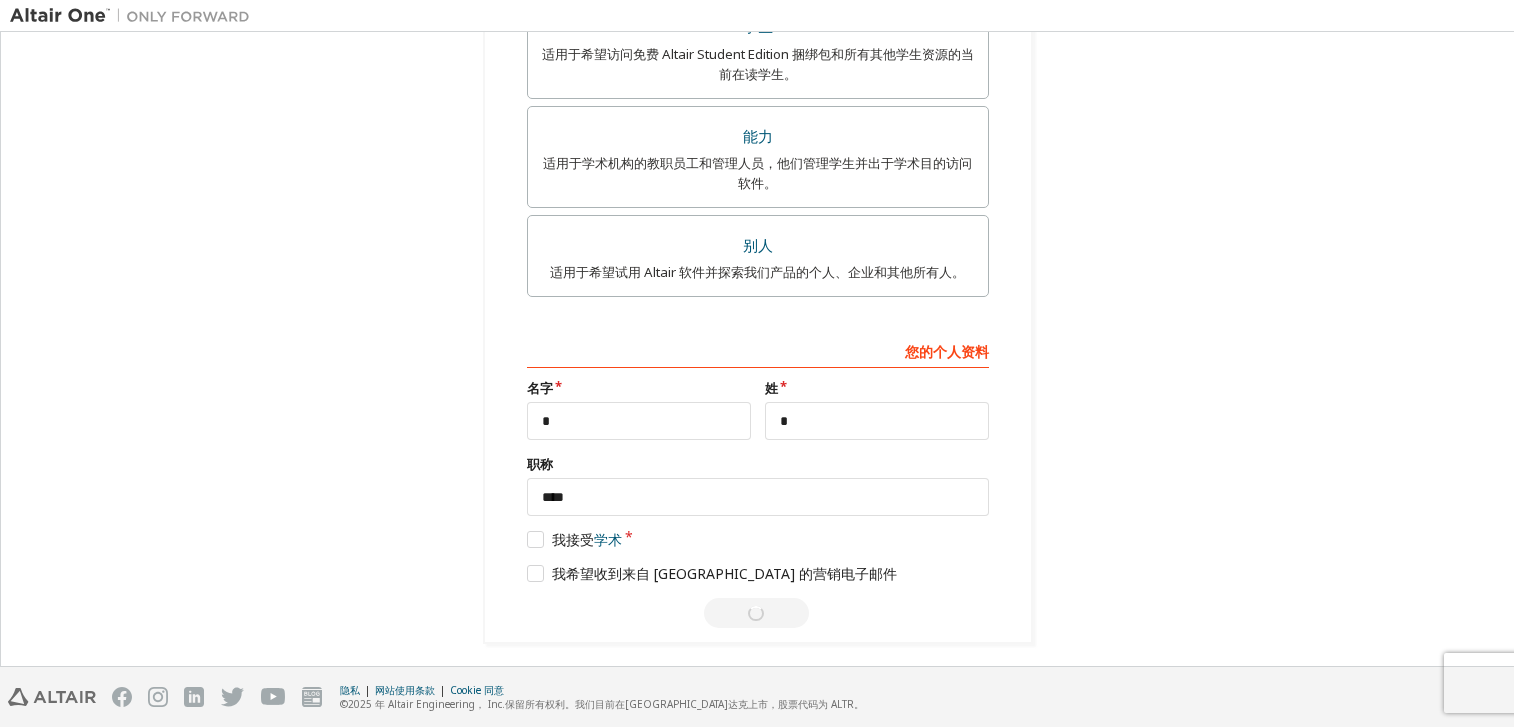scroll, scrollTop: 0, scrollLeft: 0, axis: both 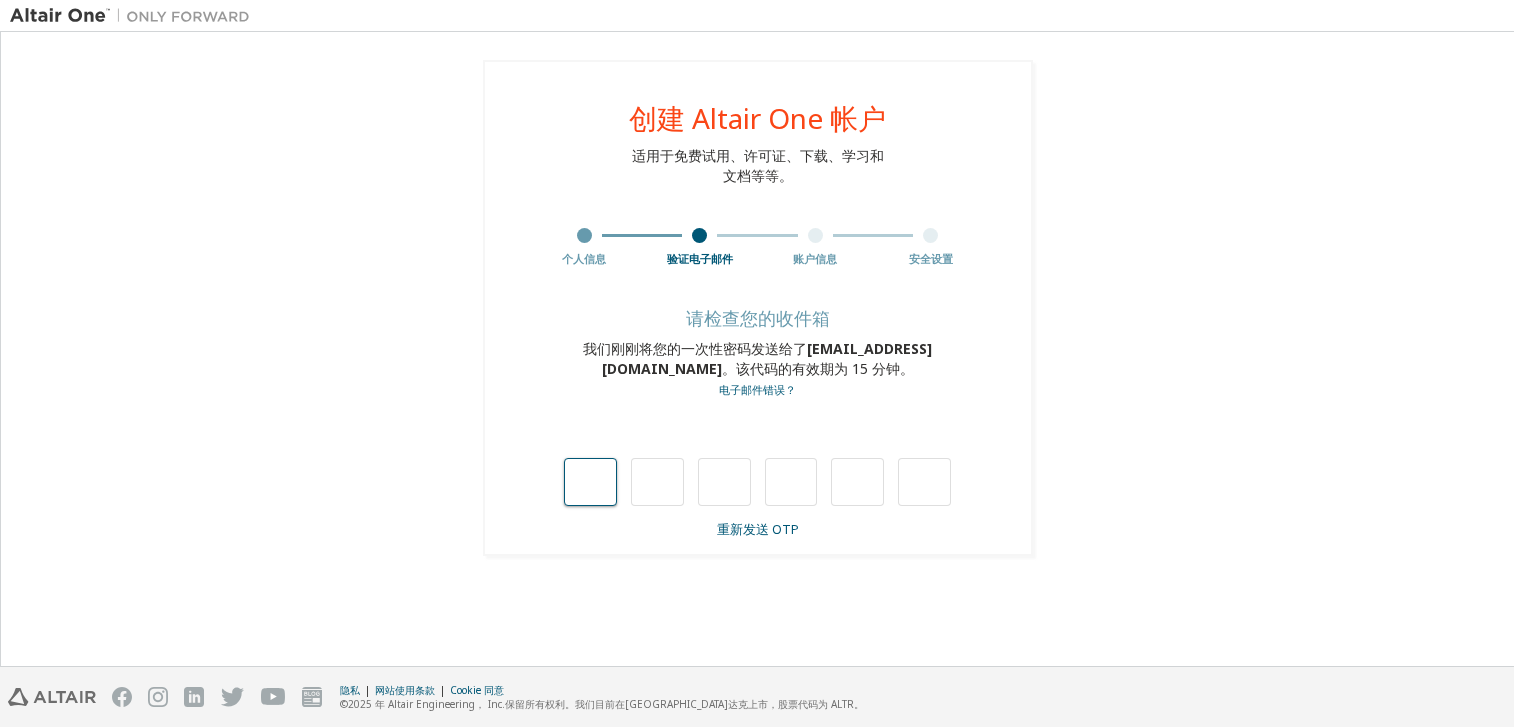 click at bounding box center [590, 482] 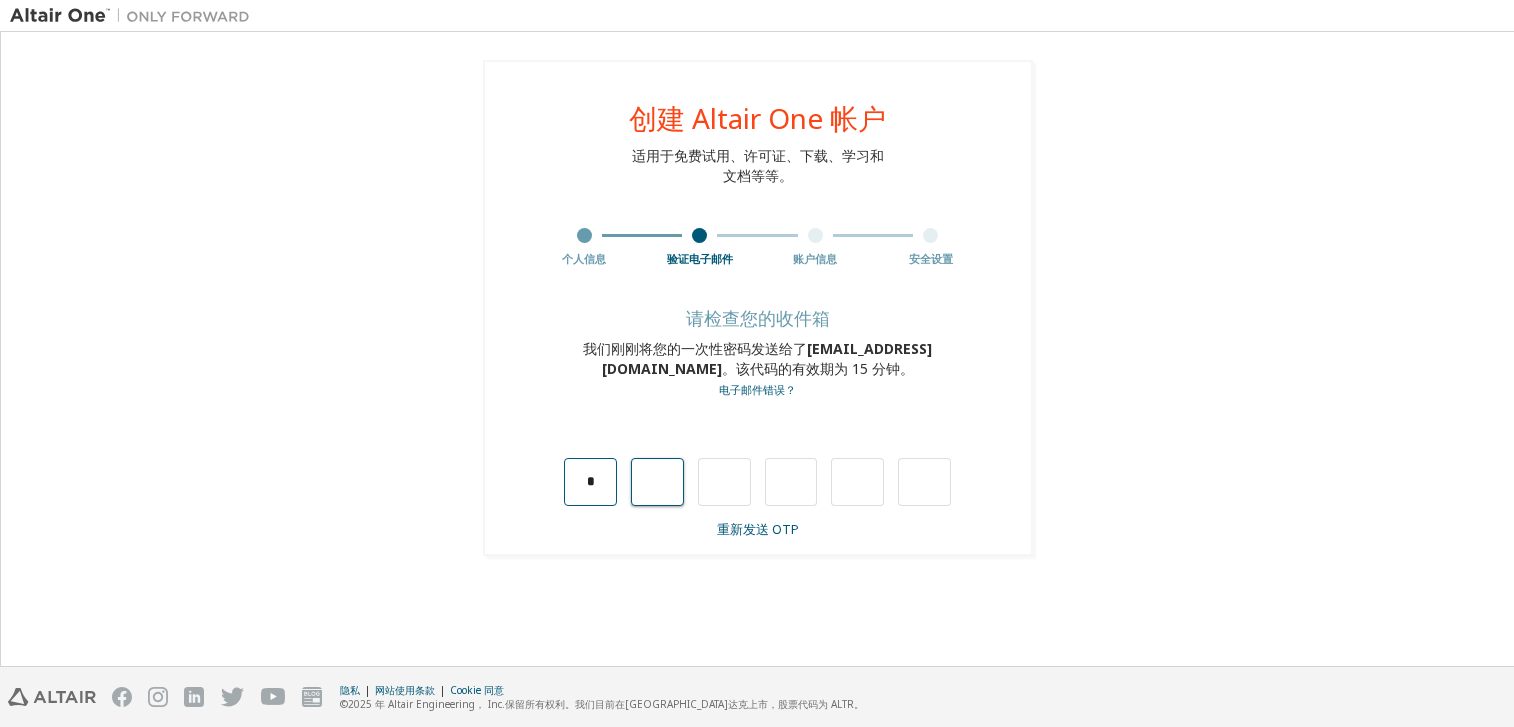type on "*" 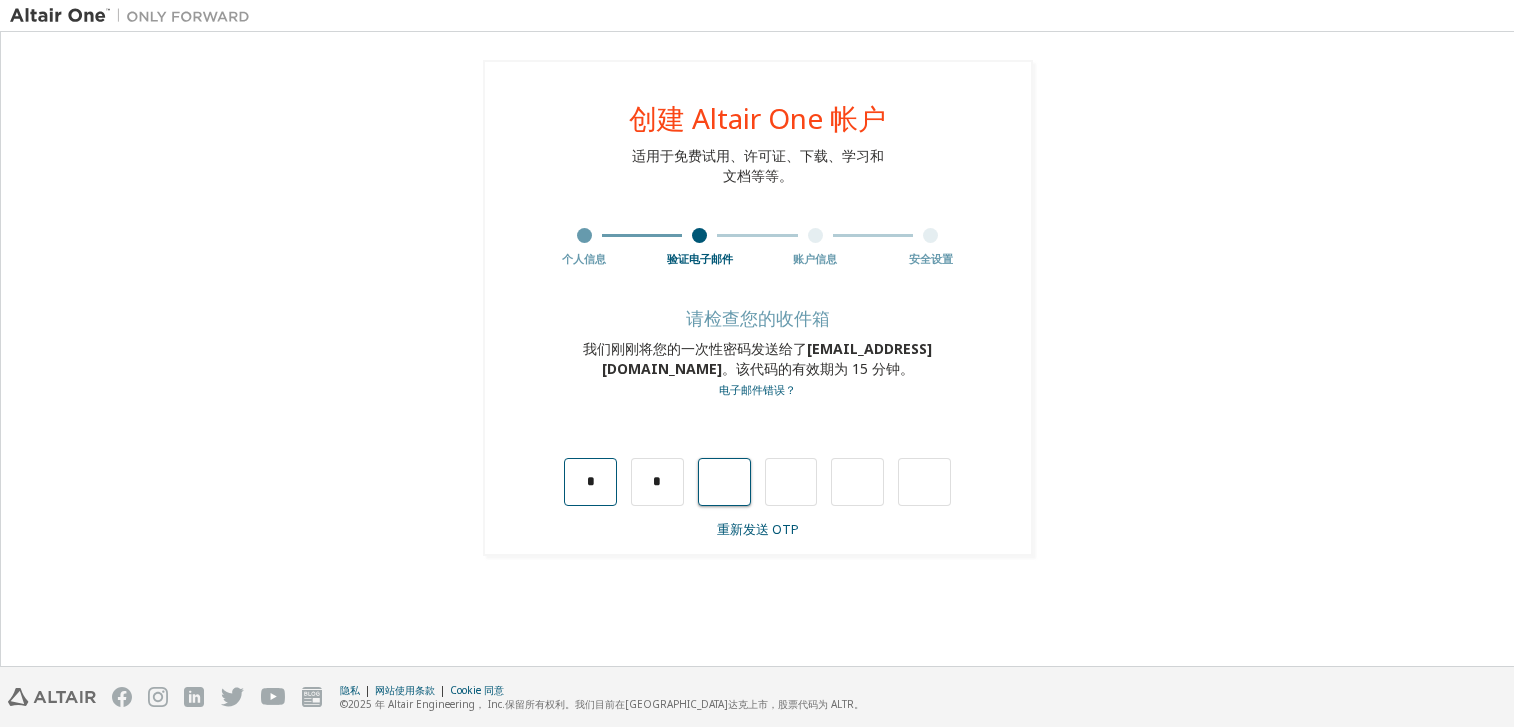 type on "*" 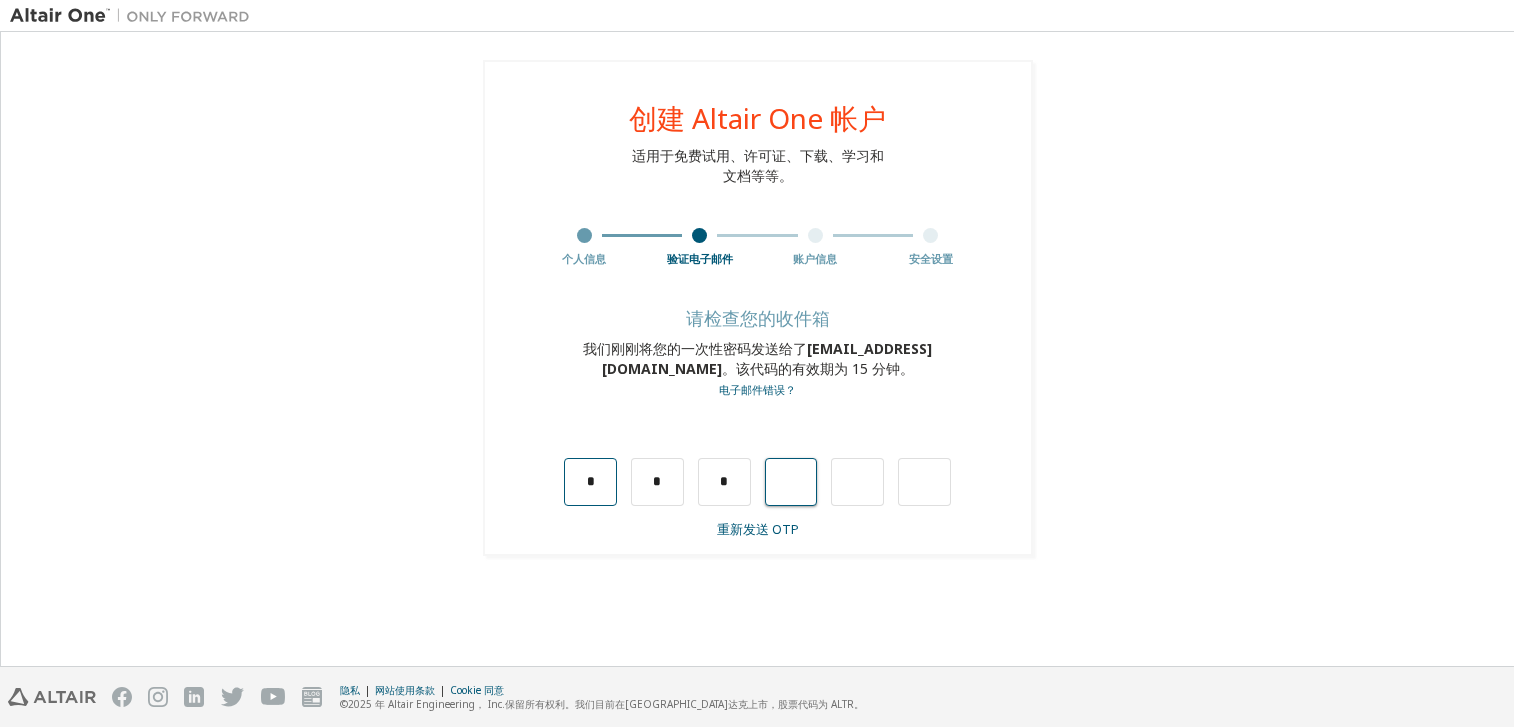 type on "*" 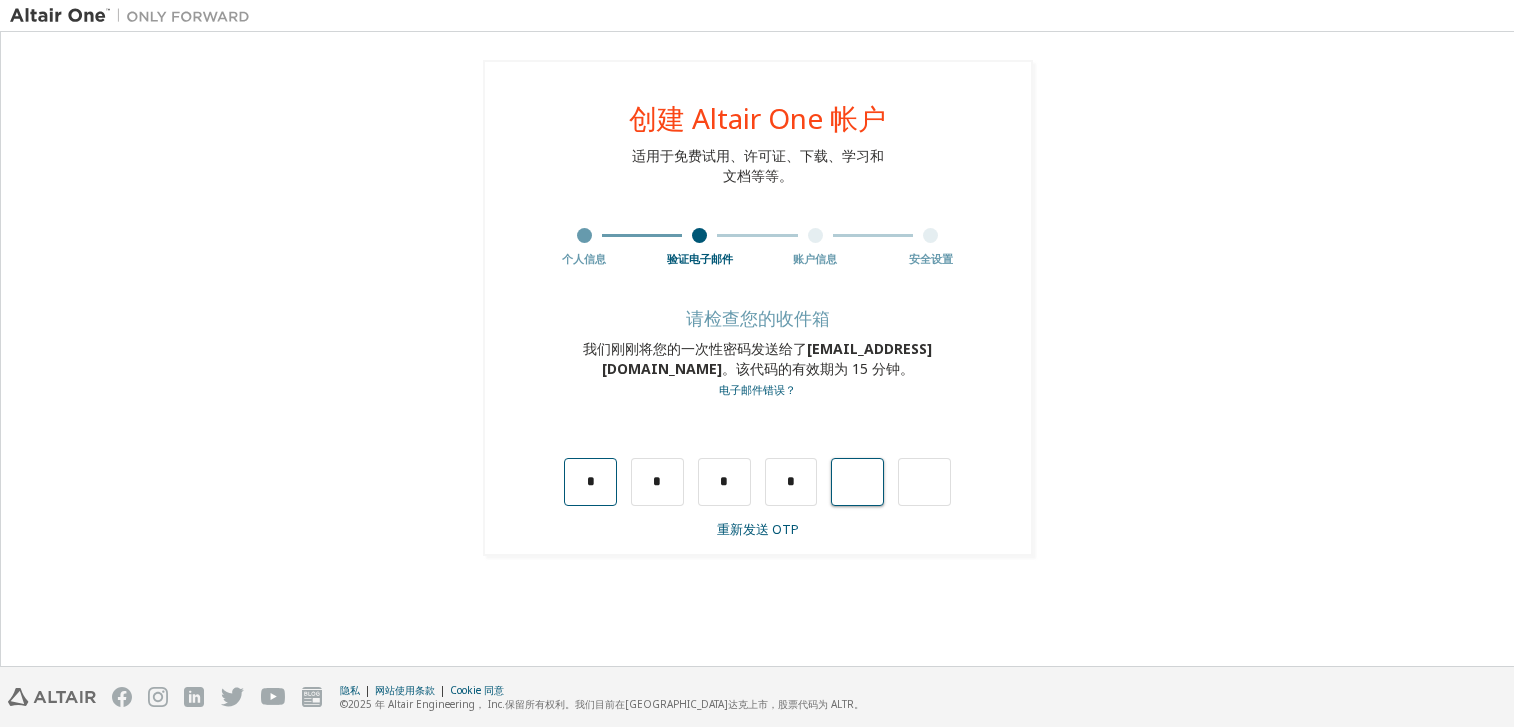 type on "*" 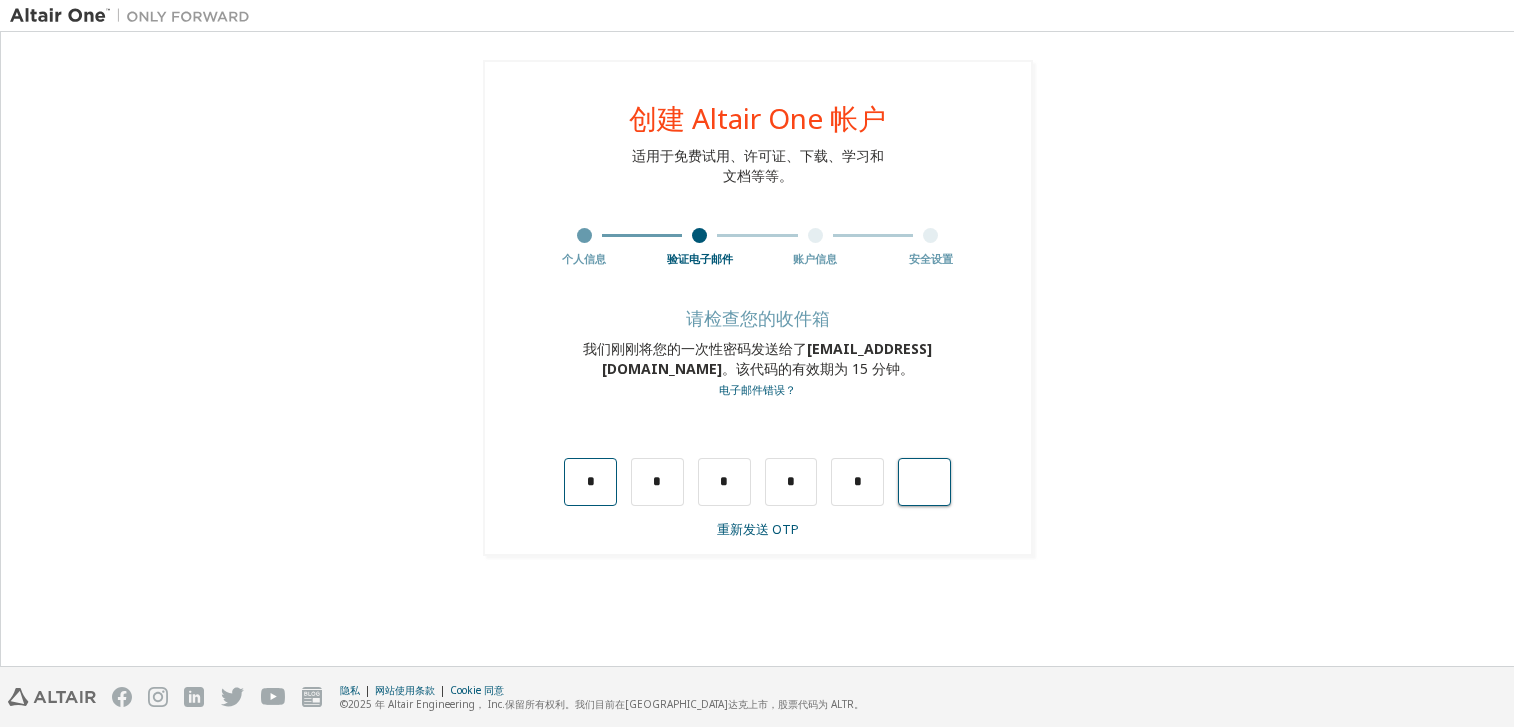 type on "*" 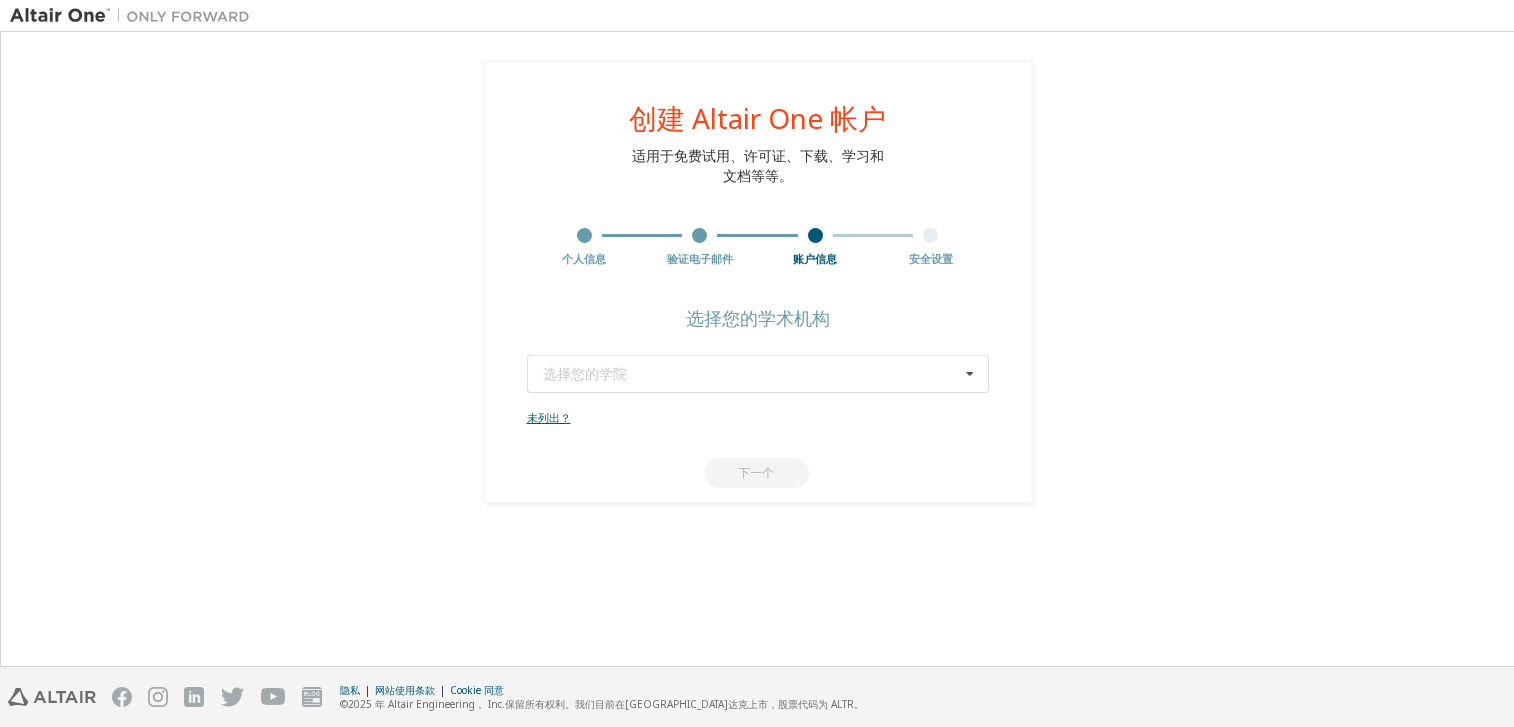 click on "未列出？" at bounding box center (549, 417) 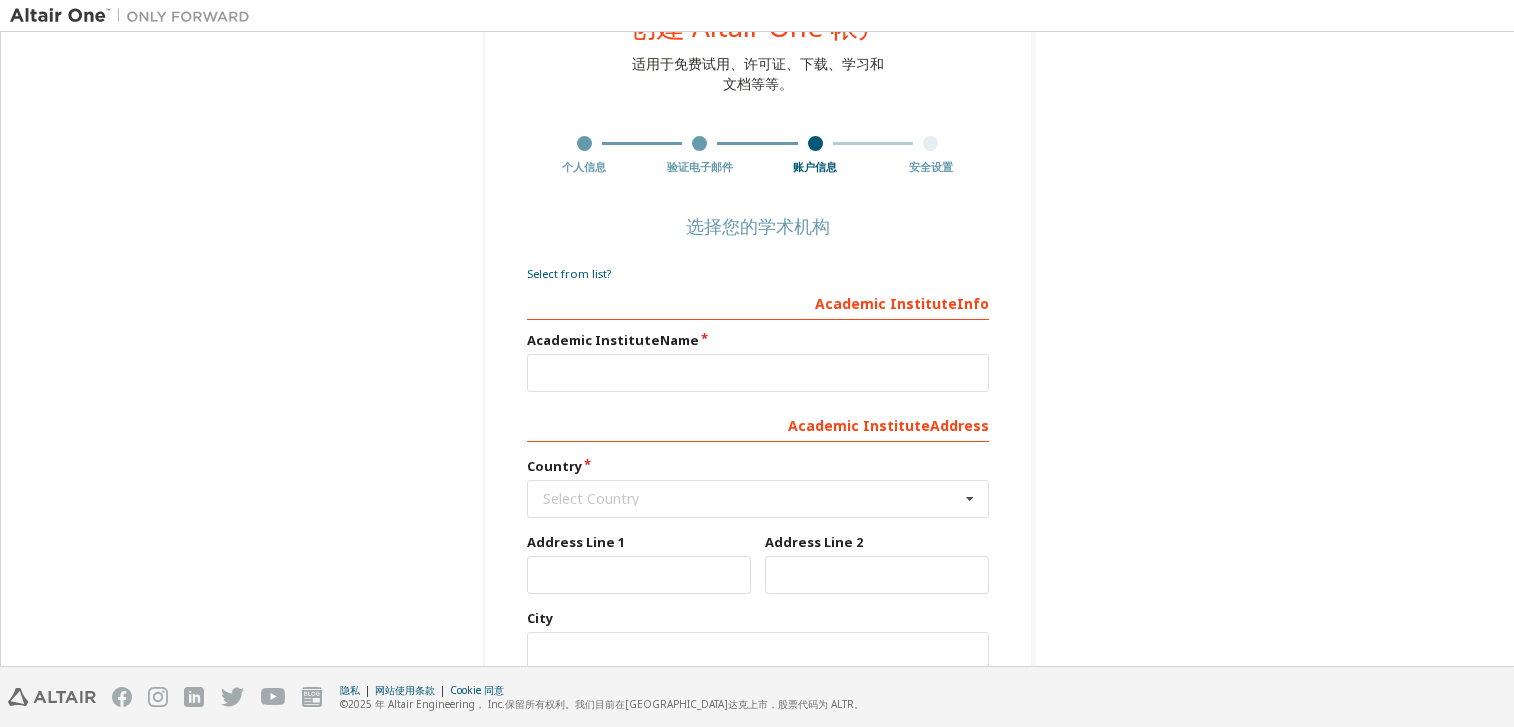 scroll, scrollTop: 100, scrollLeft: 0, axis: vertical 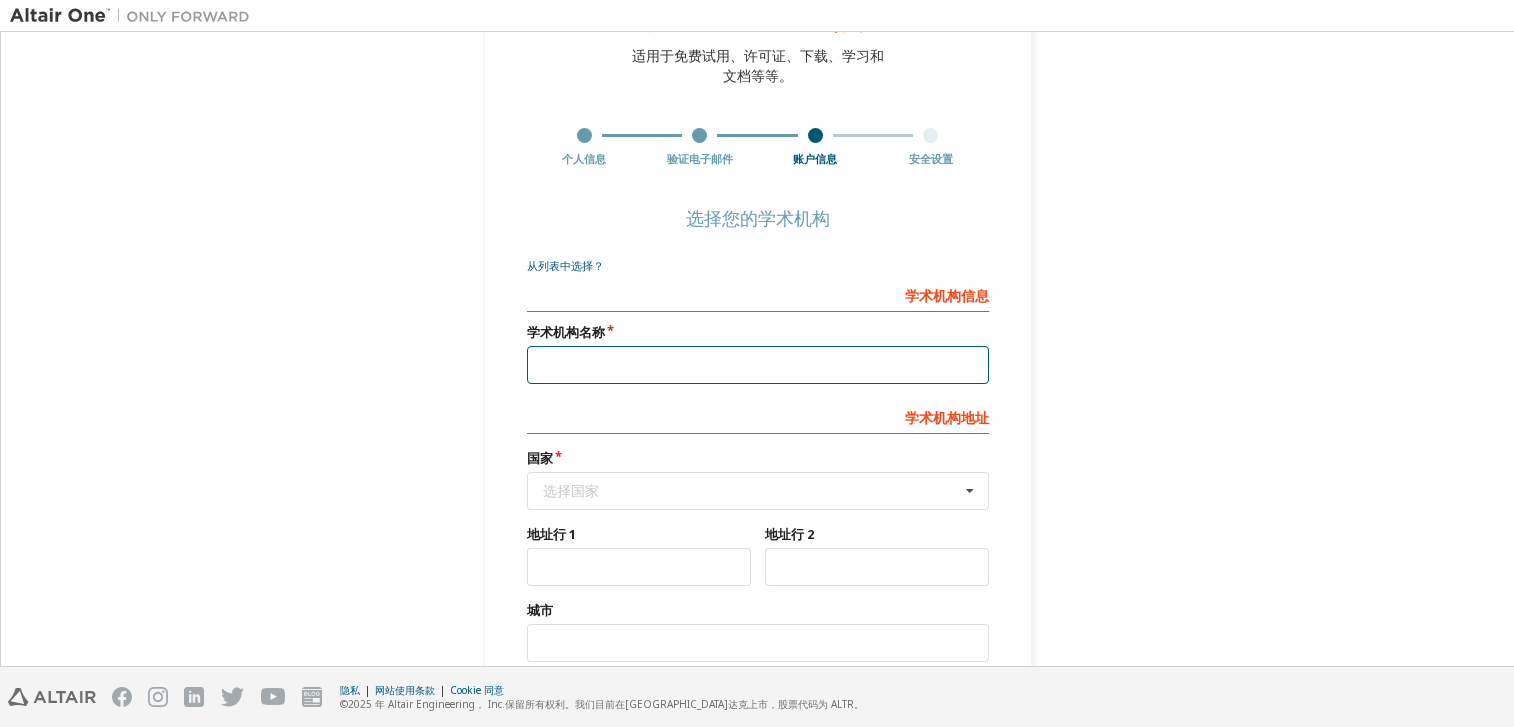 click at bounding box center (758, 365) 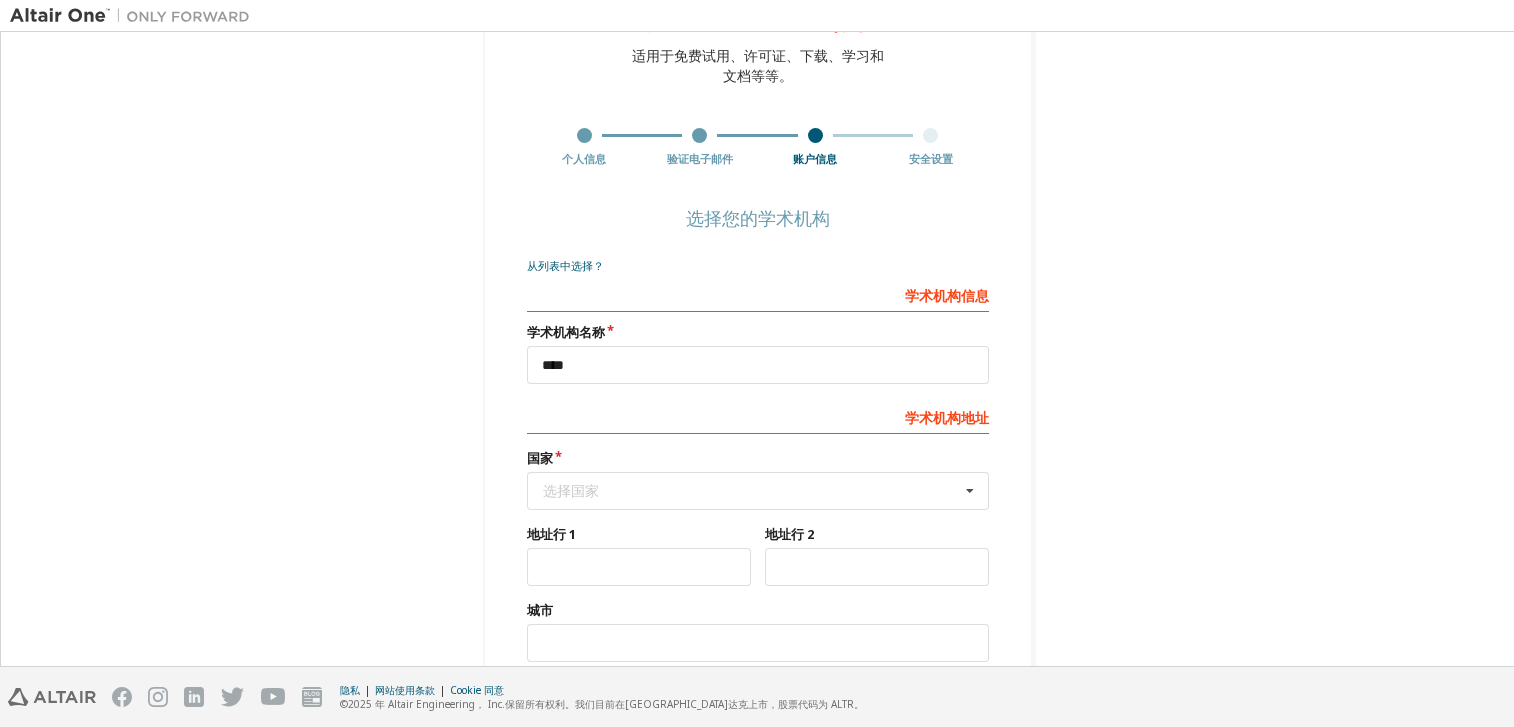 type 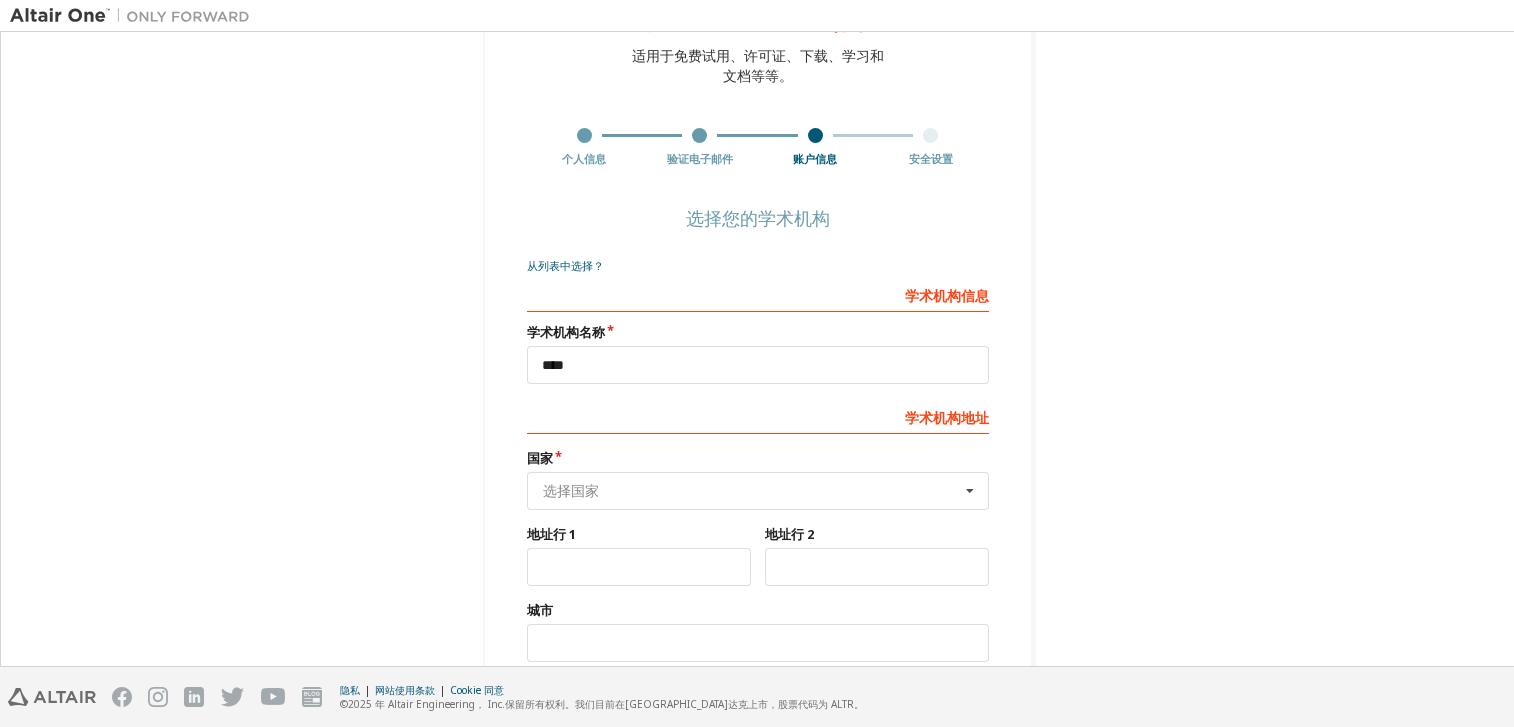 type on "**" 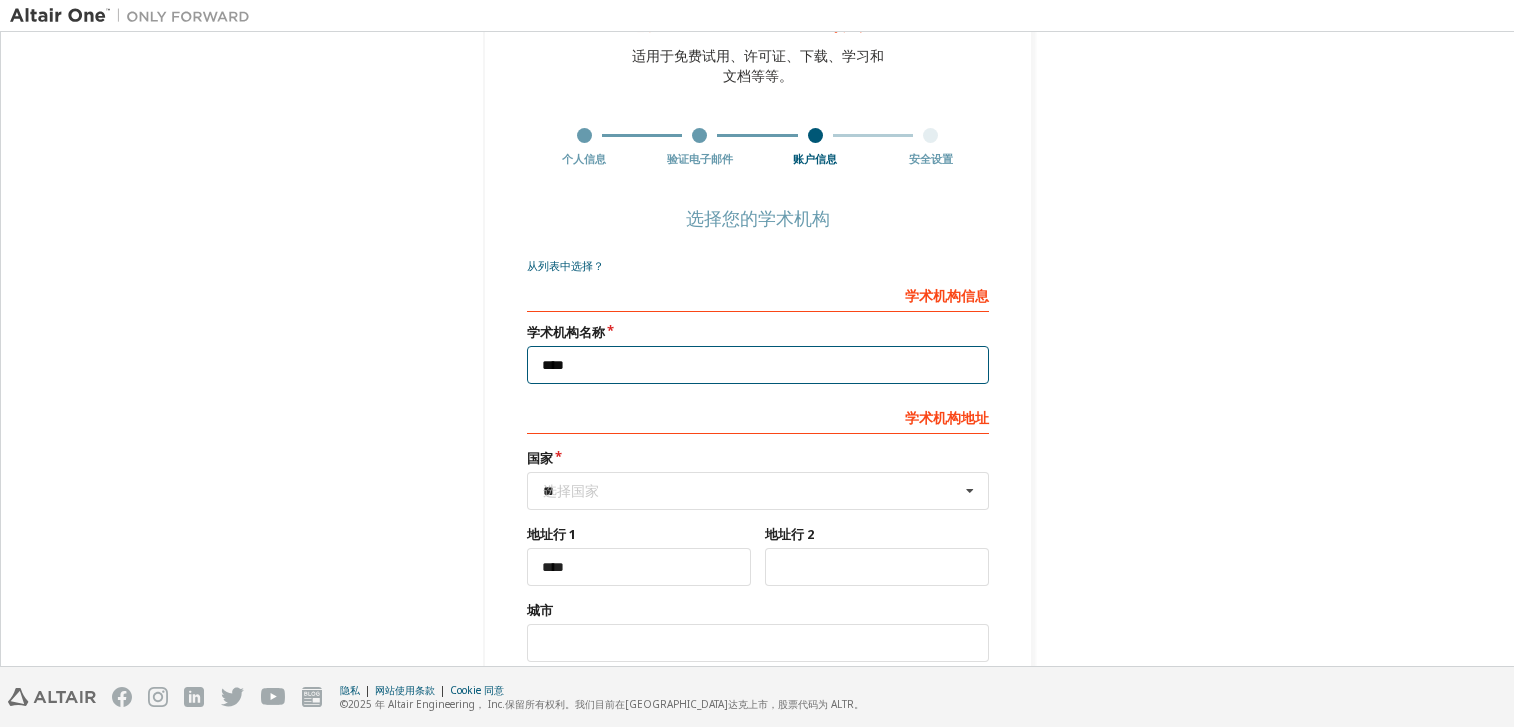 type 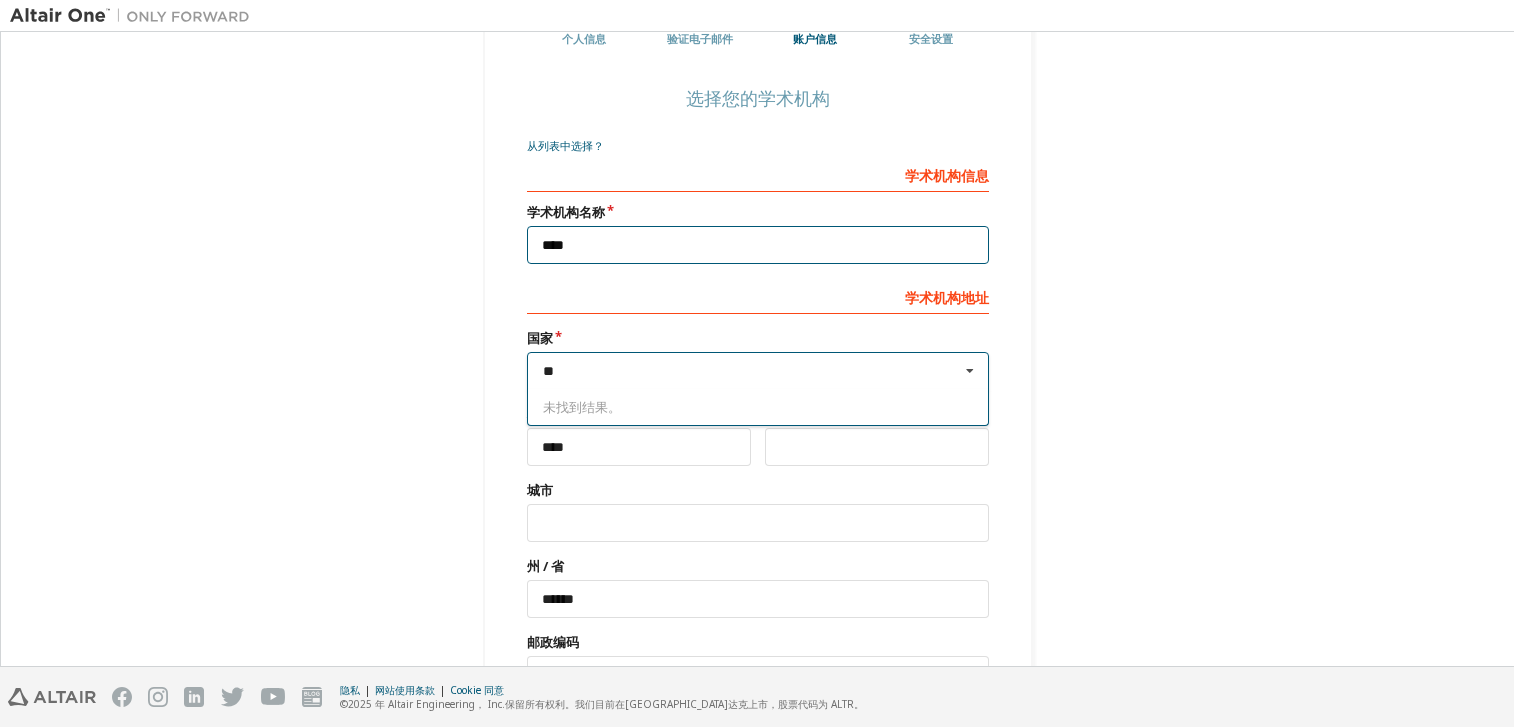 scroll, scrollTop: 300, scrollLeft: 0, axis: vertical 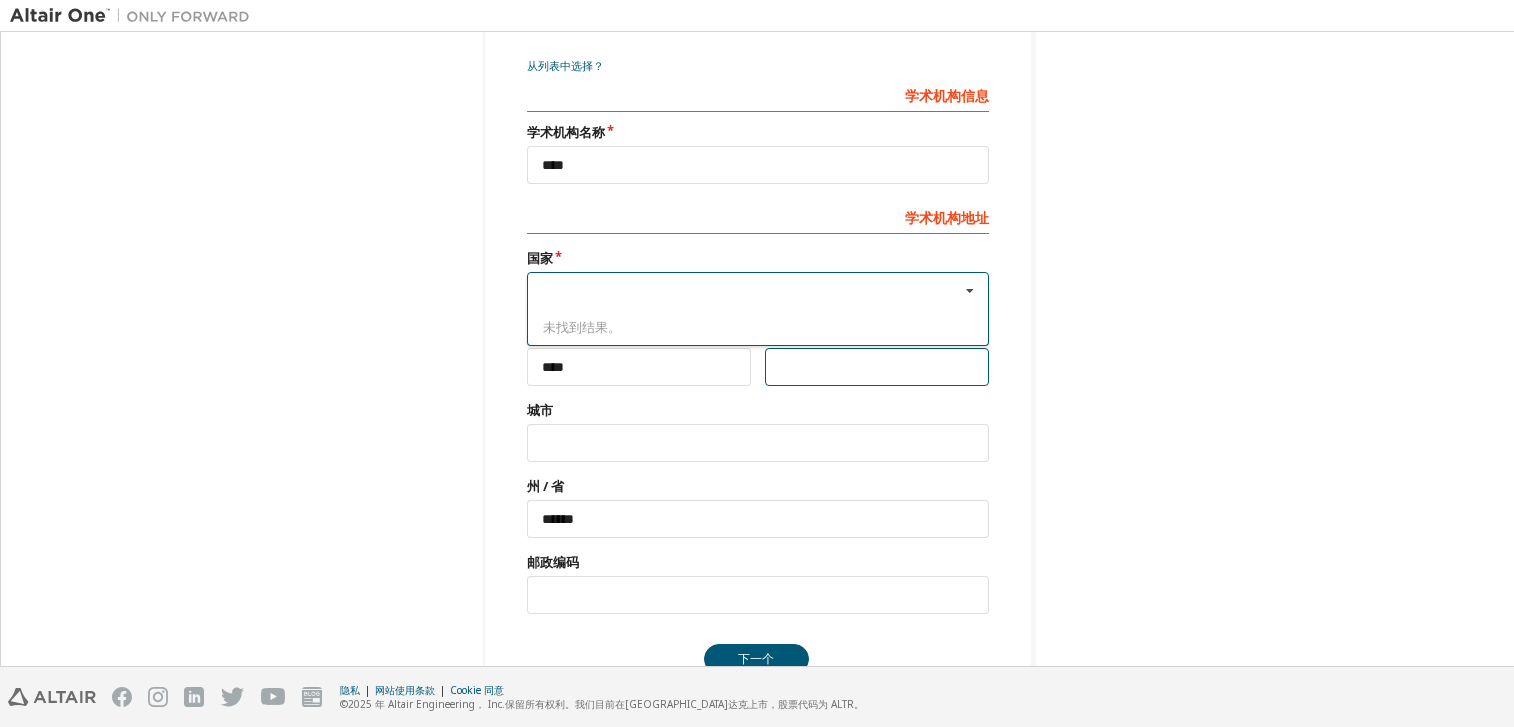 click at bounding box center [877, 367] 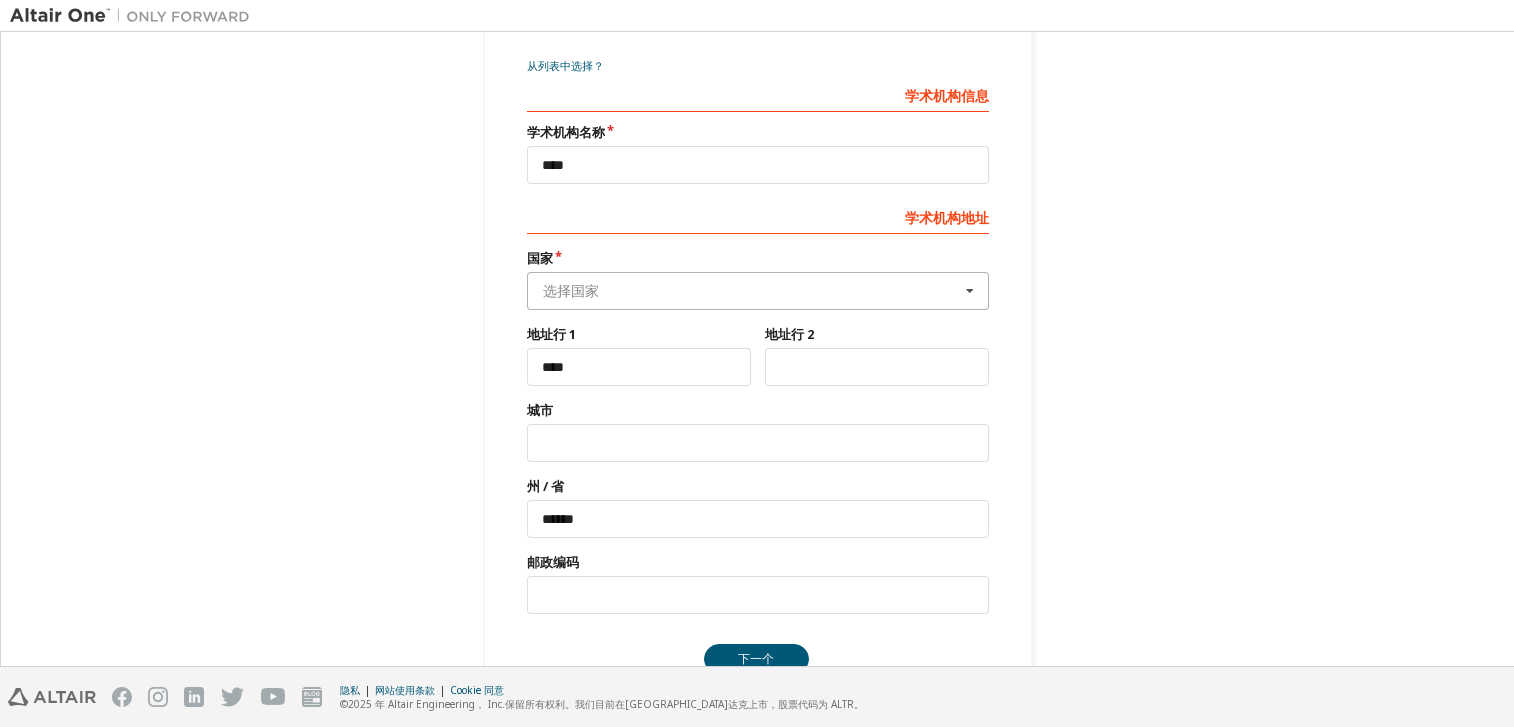 click at bounding box center [759, 291] 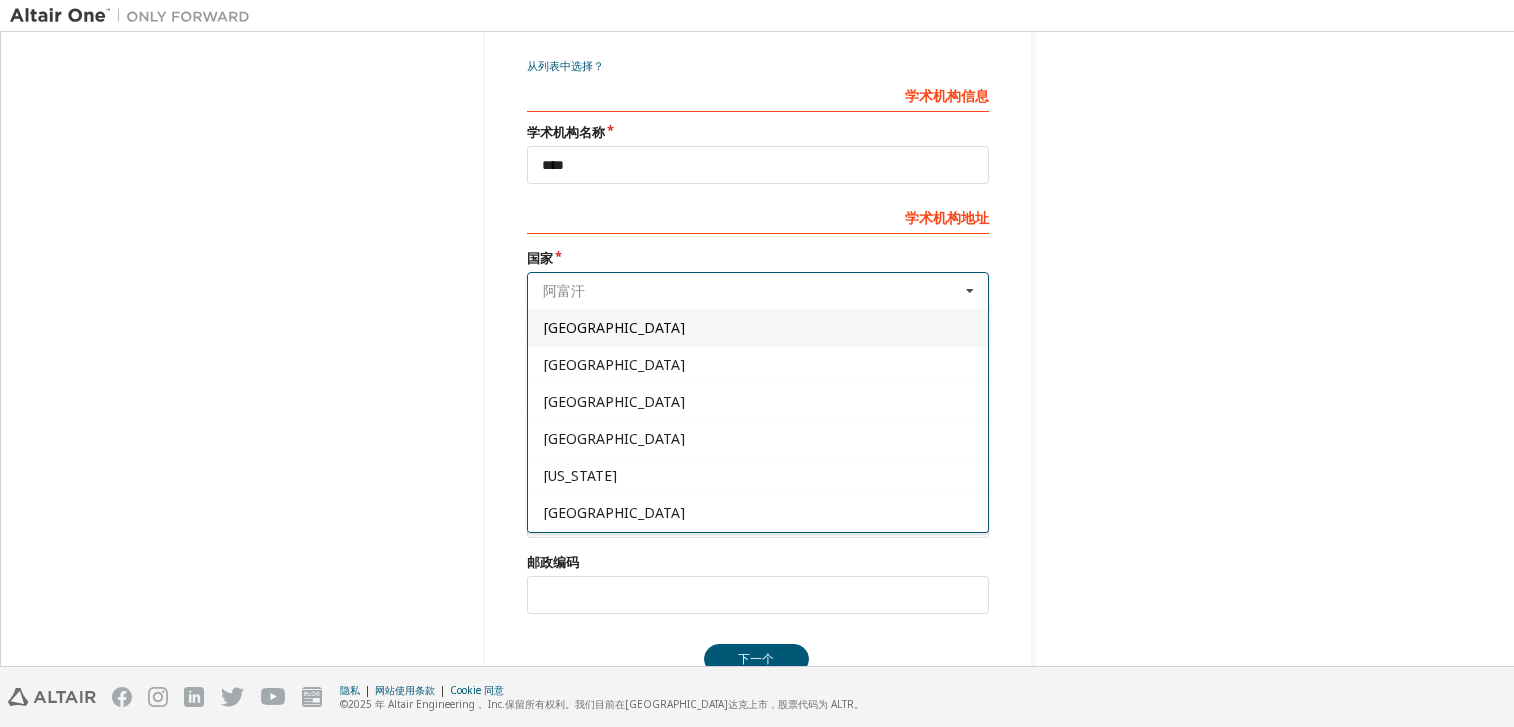 click at bounding box center (759, 291) 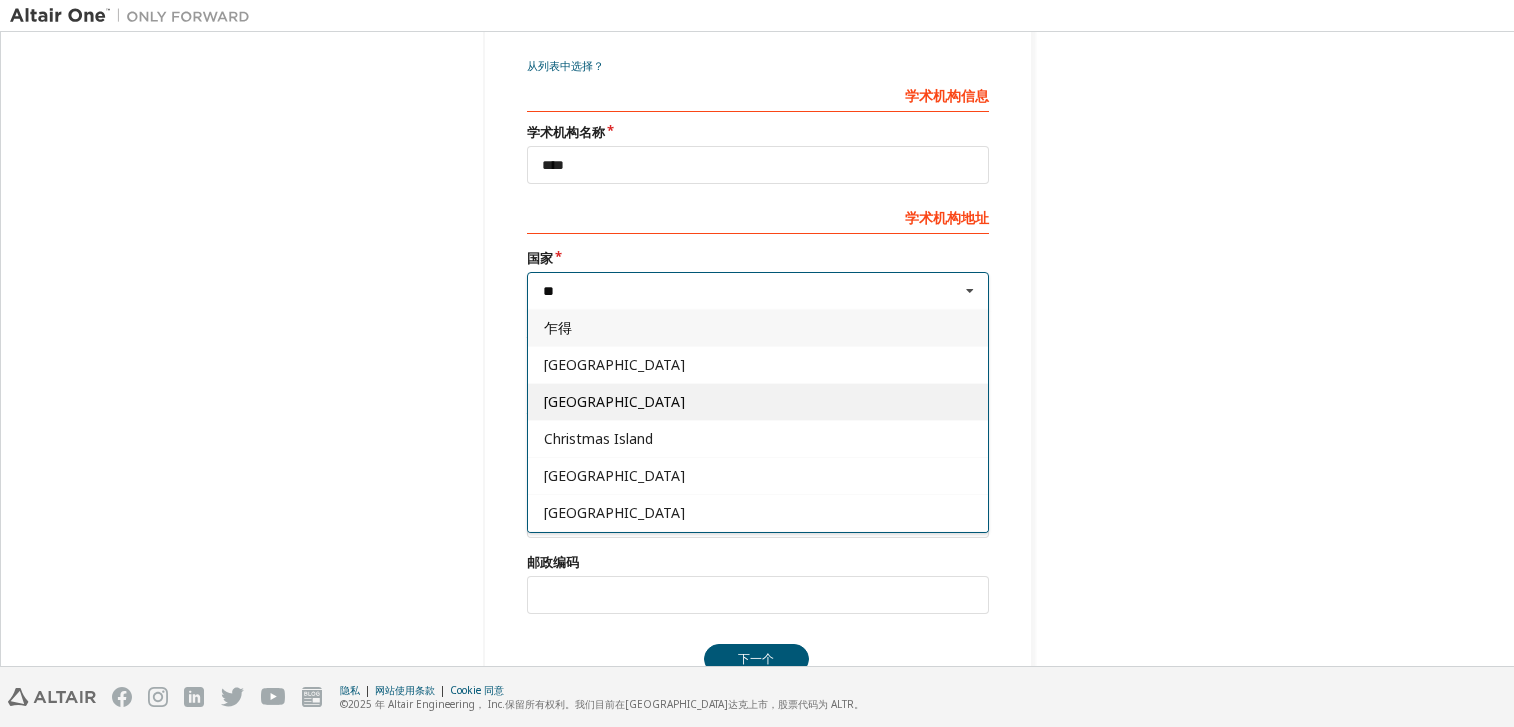 type on "**" 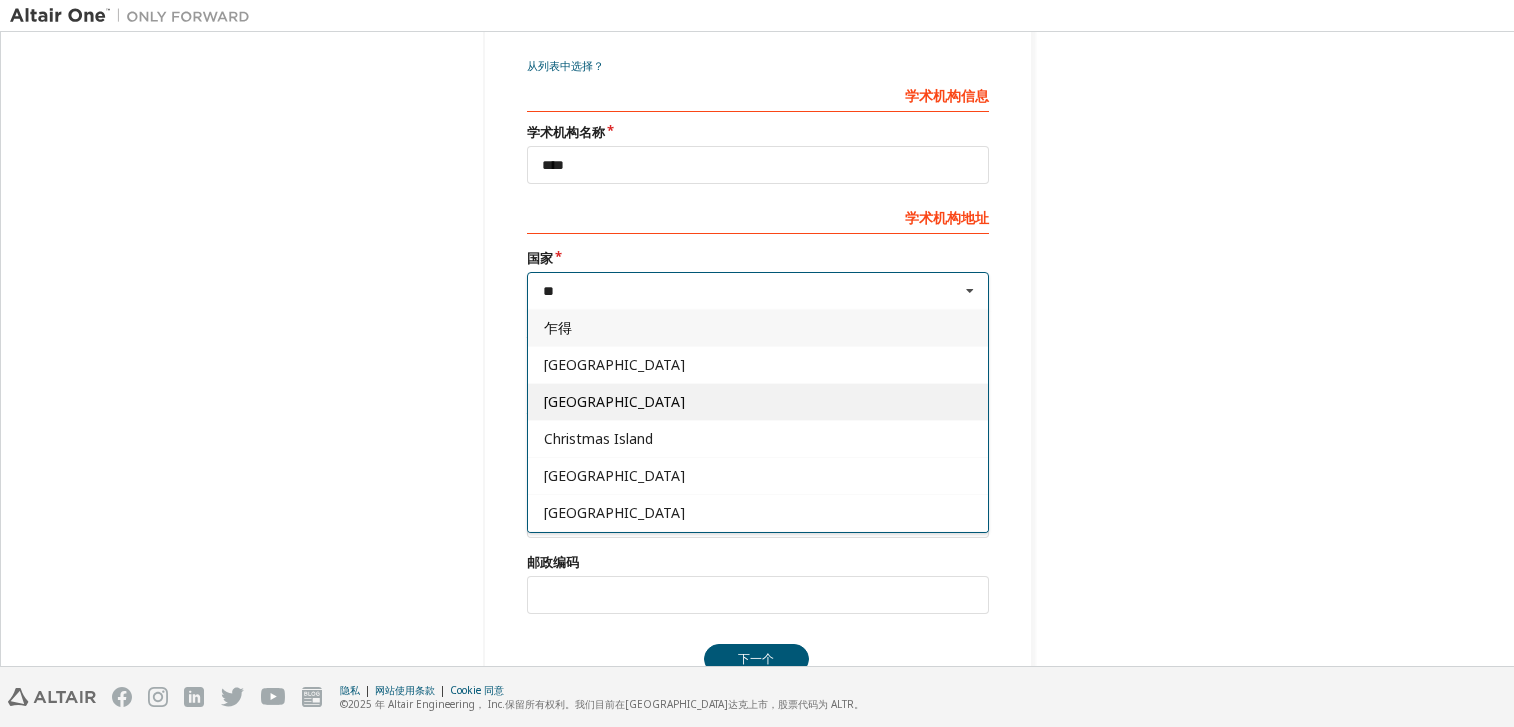 click on "China" at bounding box center [758, 401] 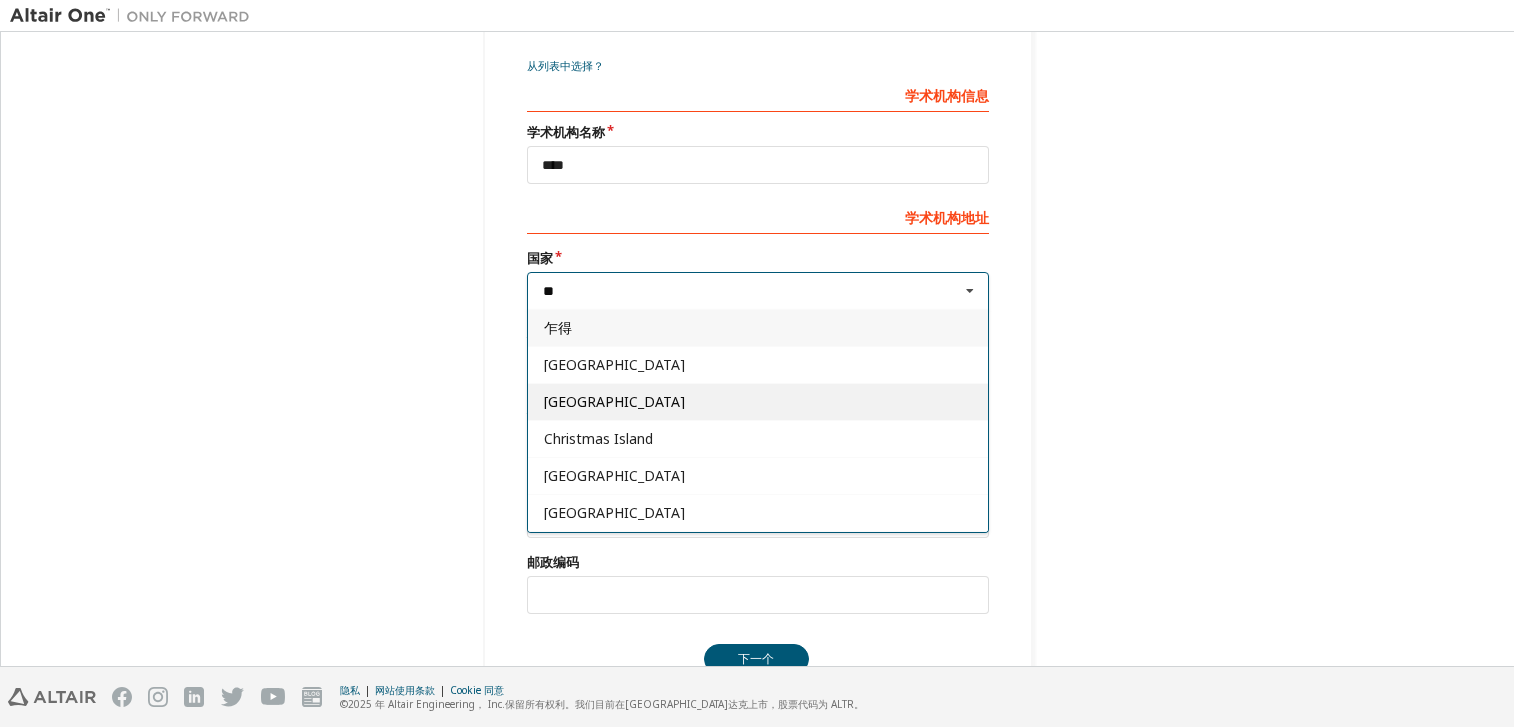 type on "***" 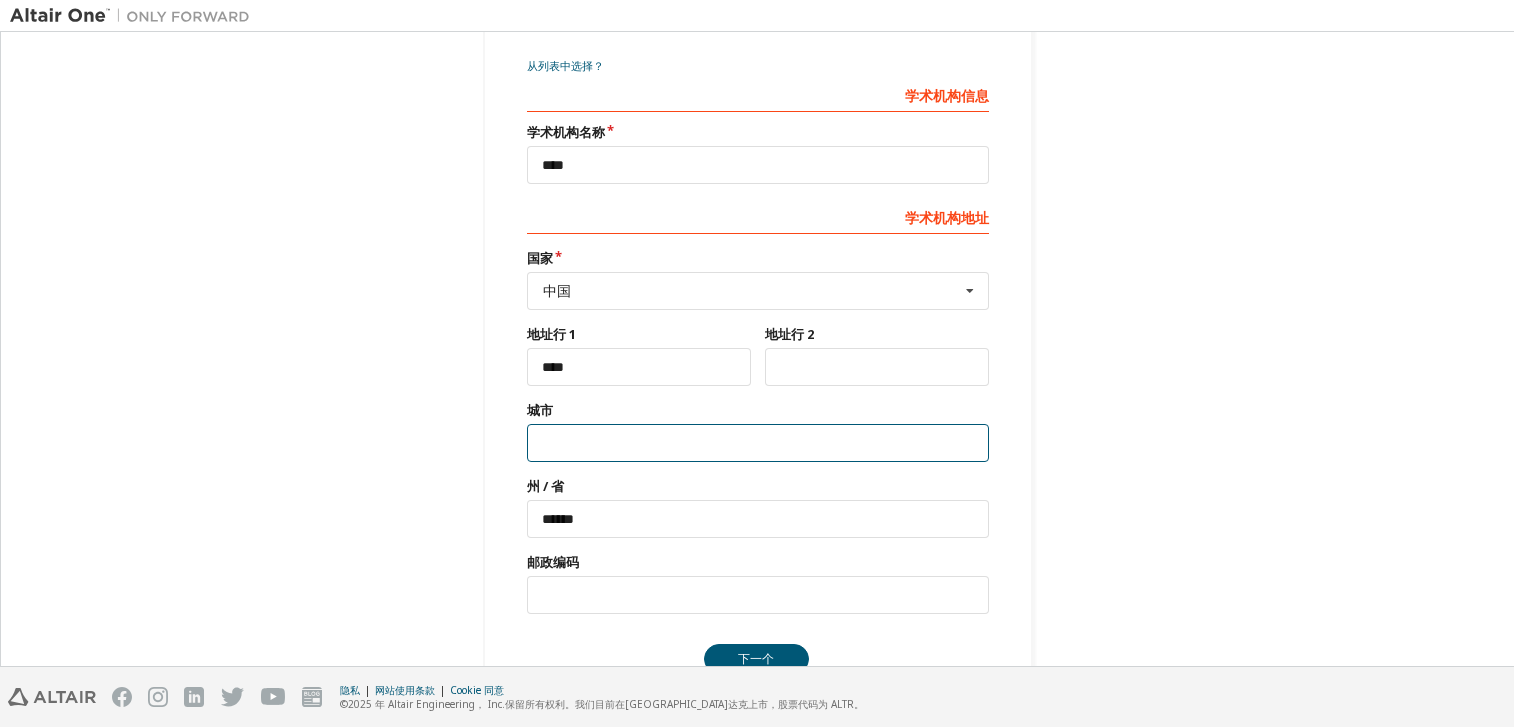click at bounding box center (758, 443) 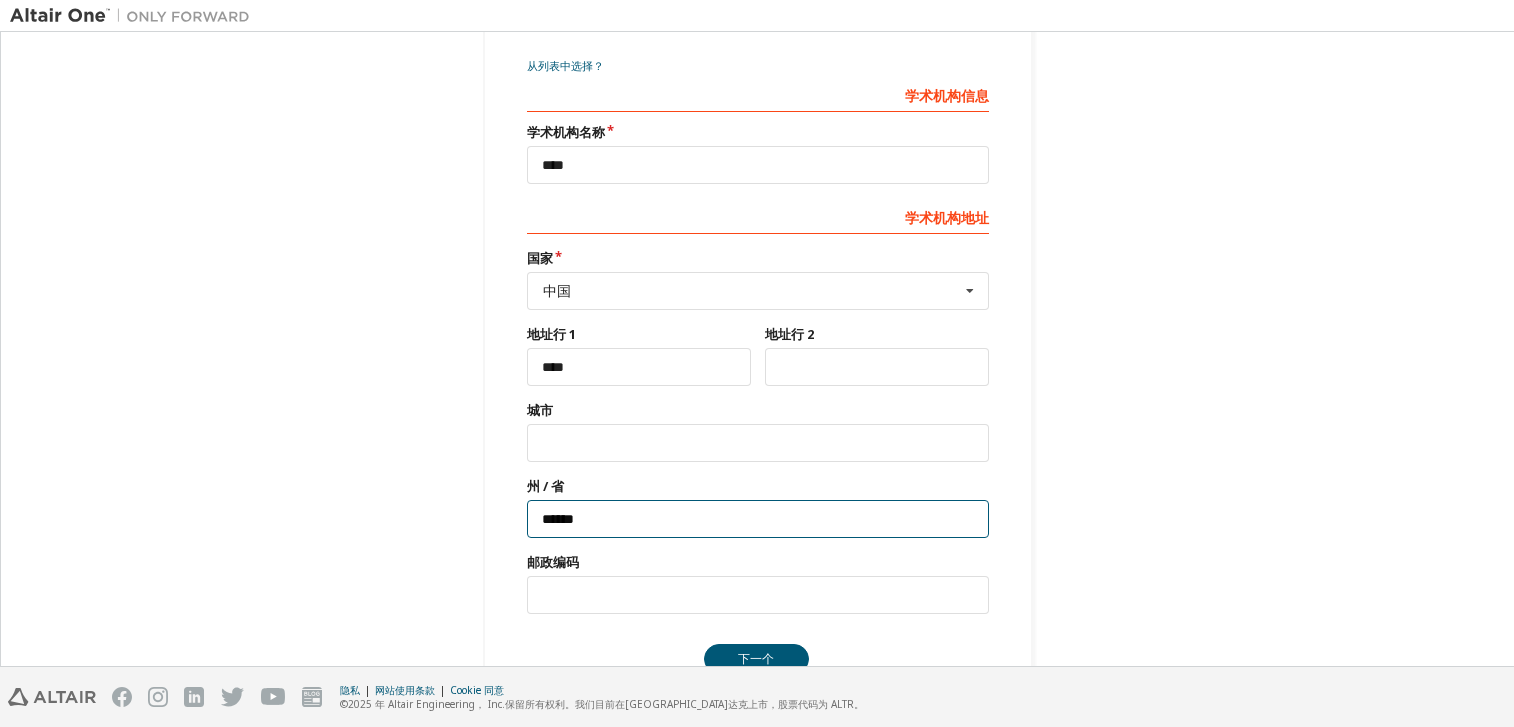 click on "******" at bounding box center [758, 519] 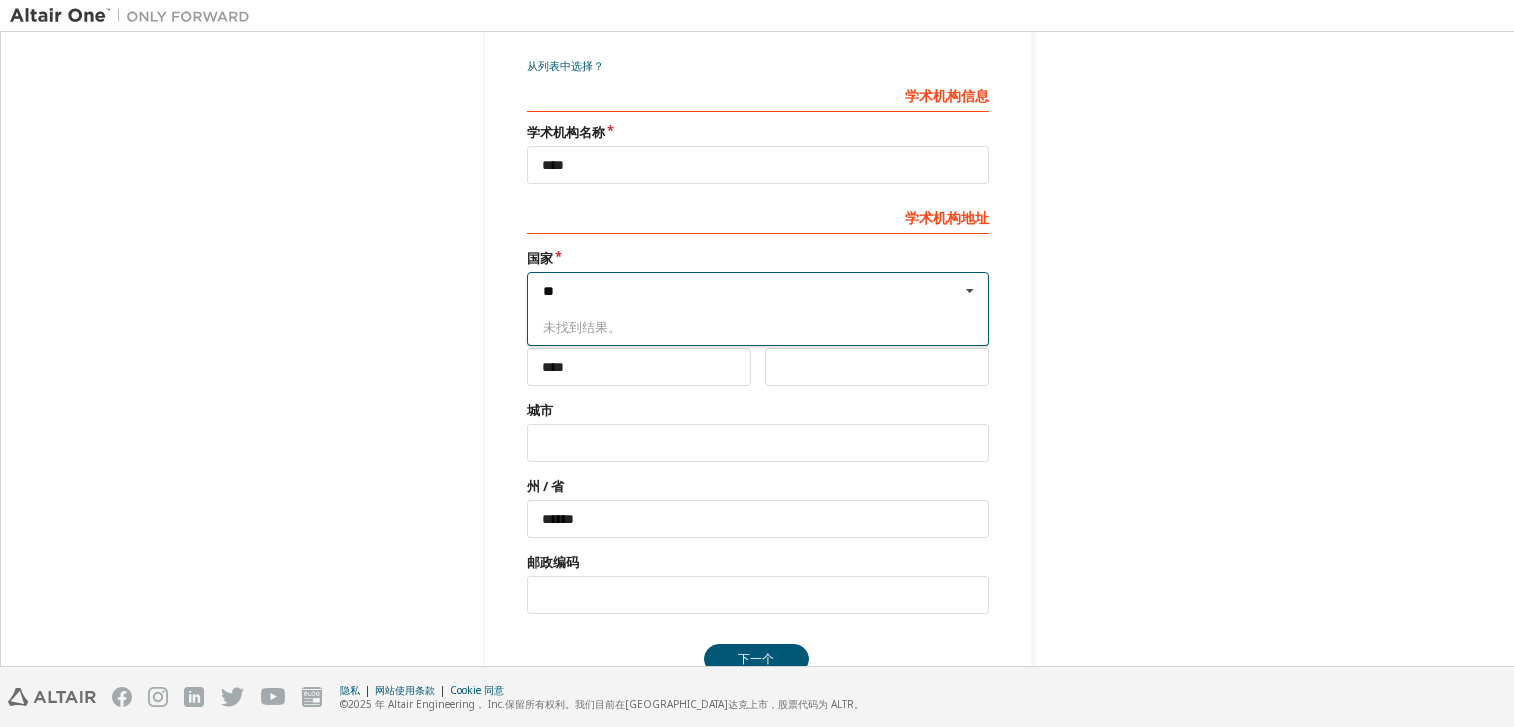 click on "**" at bounding box center (759, 291) 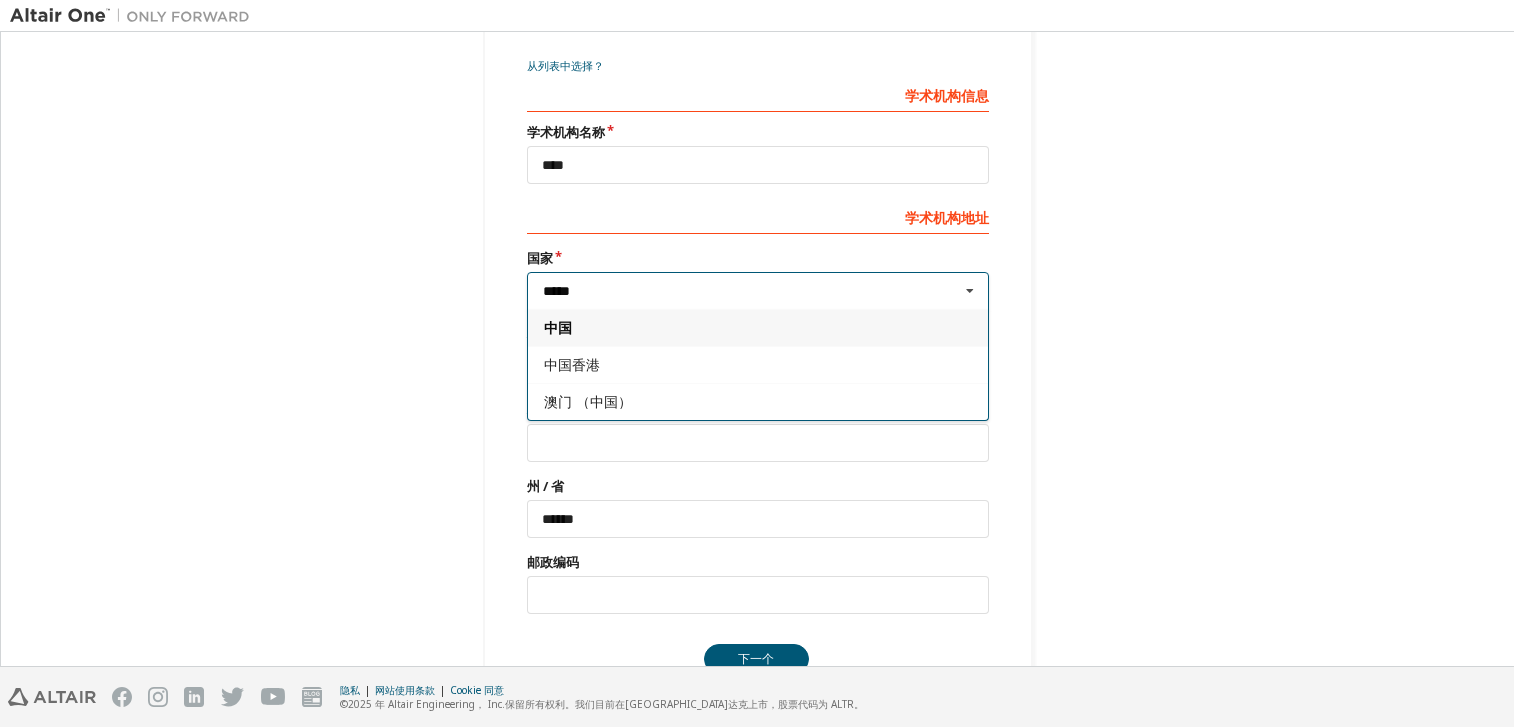 type on "*****" 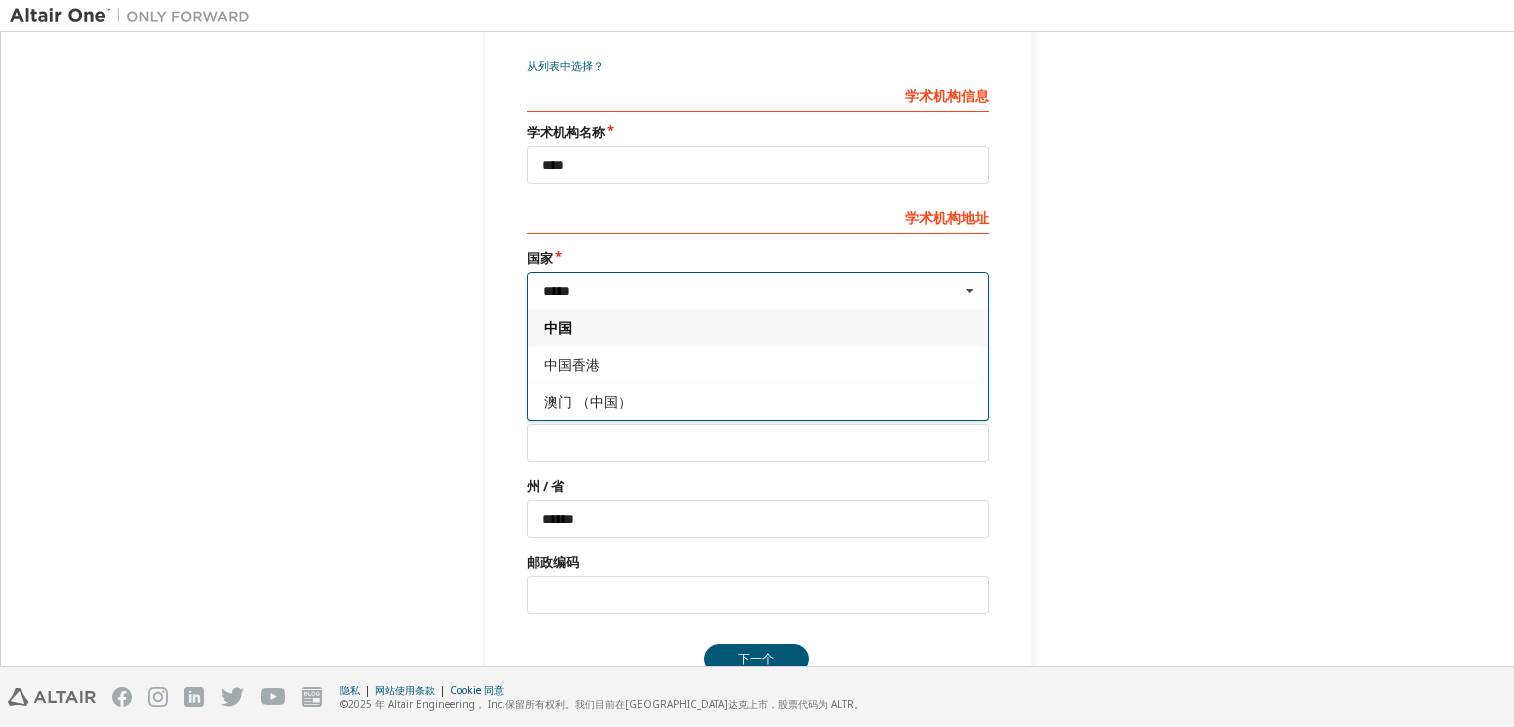 click on "中国" at bounding box center [758, 328] 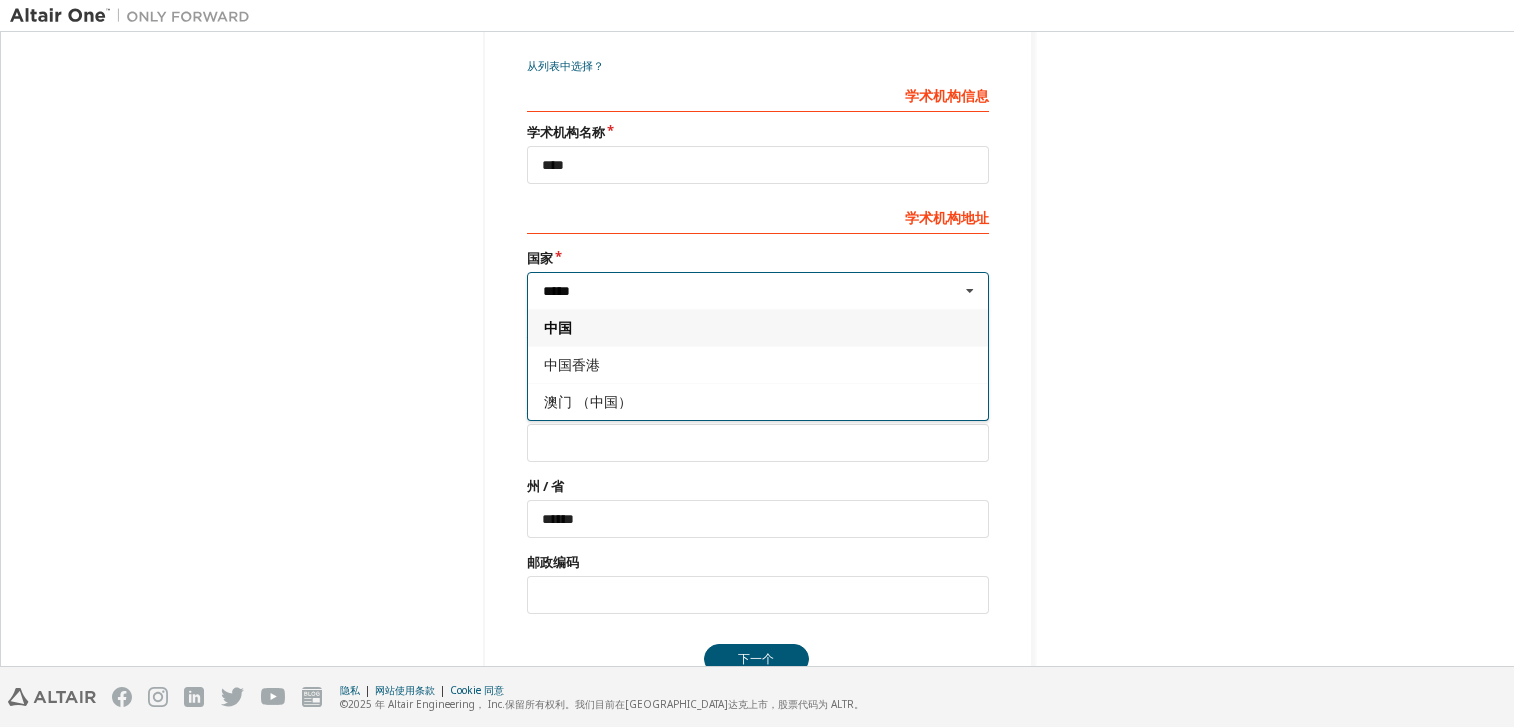 type 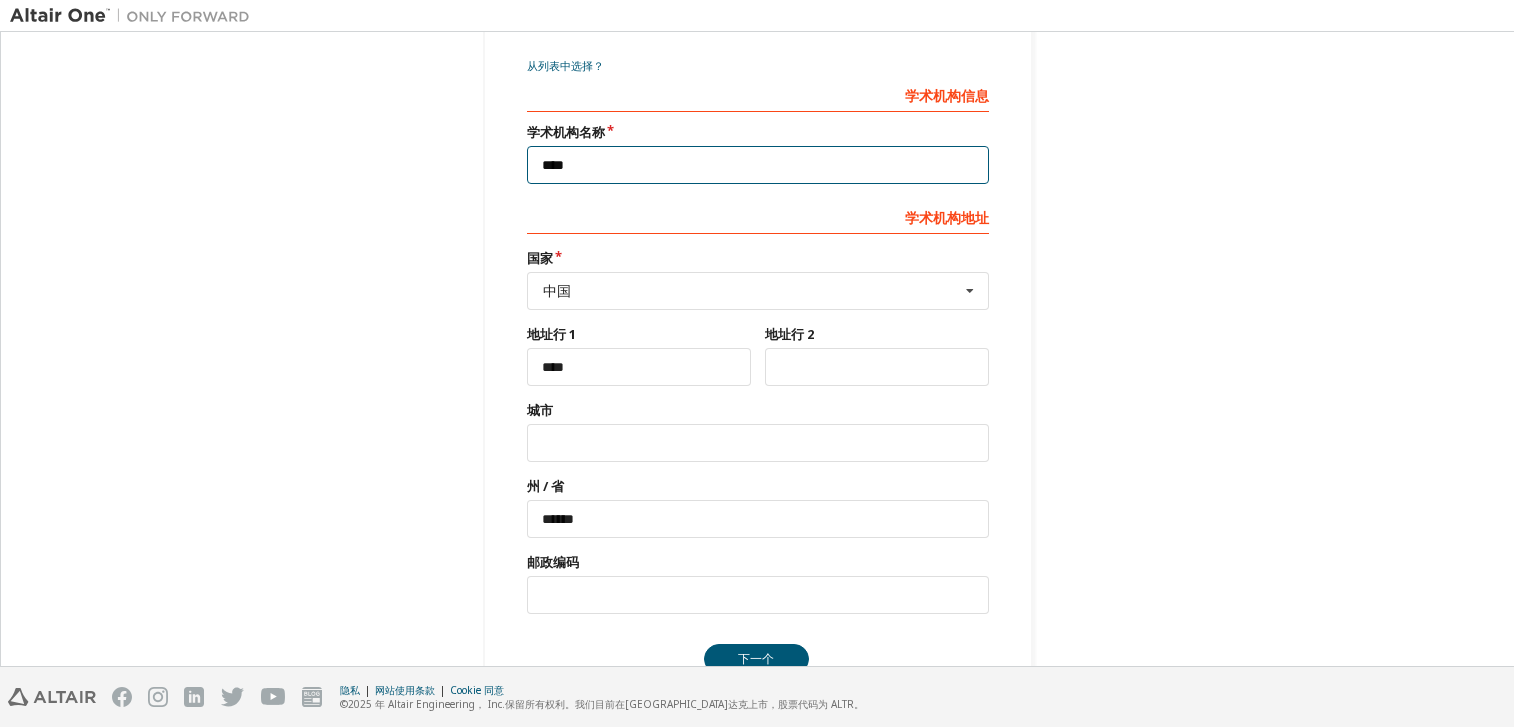 click on "****" at bounding box center (758, 165) 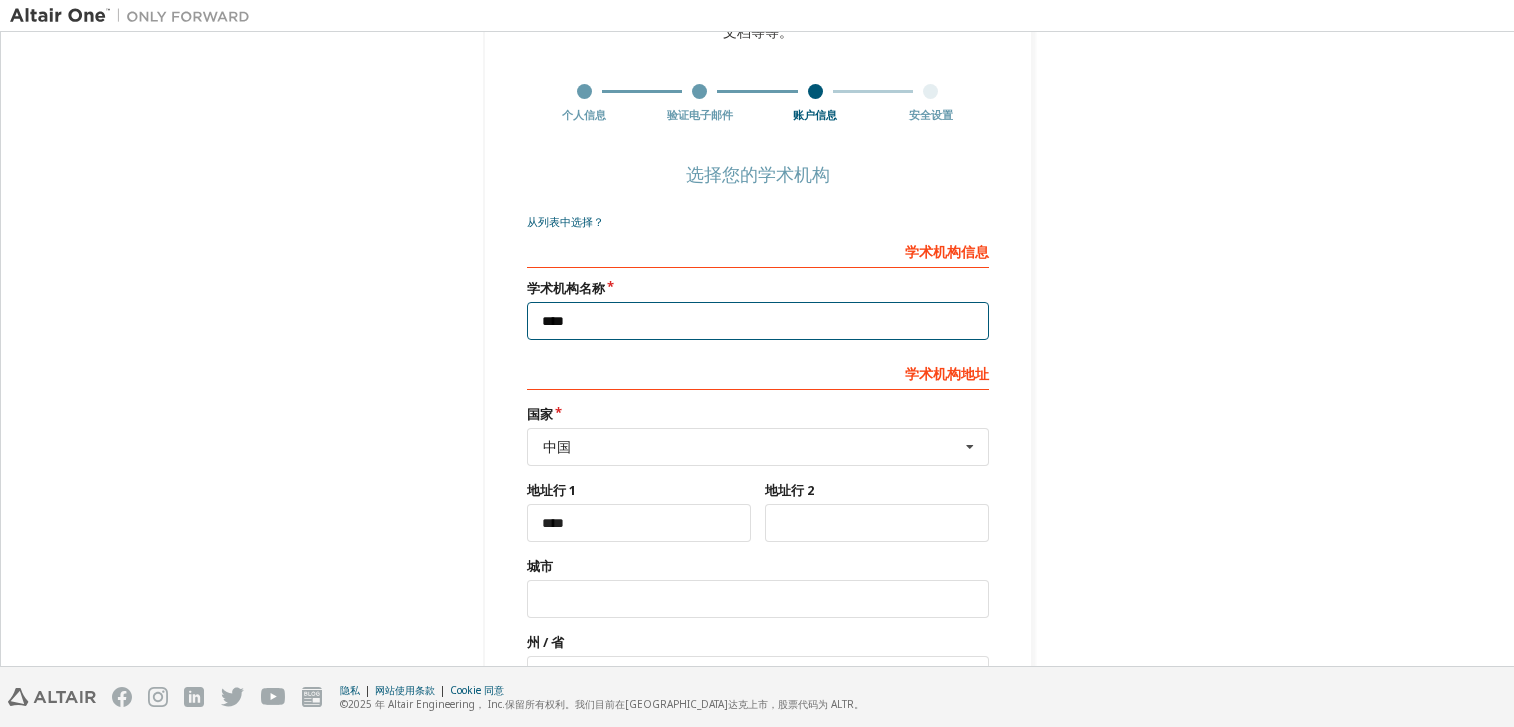 scroll, scrollTop: 100, scrollLeft: 0, axis: vertical 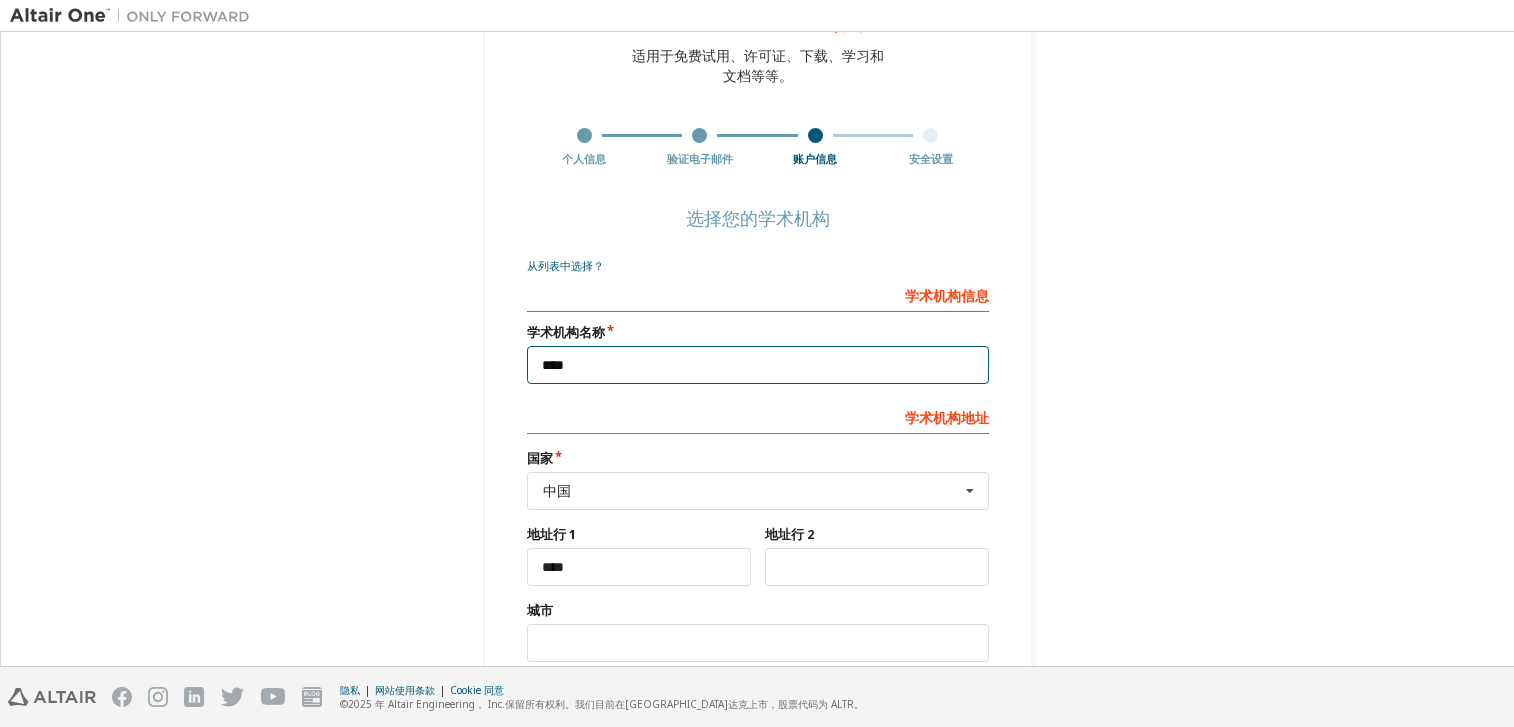 drag, startPoint x: 603, startPoint y: 366, endPoint x: 523, endPoint y: 365, distance: 80.00625 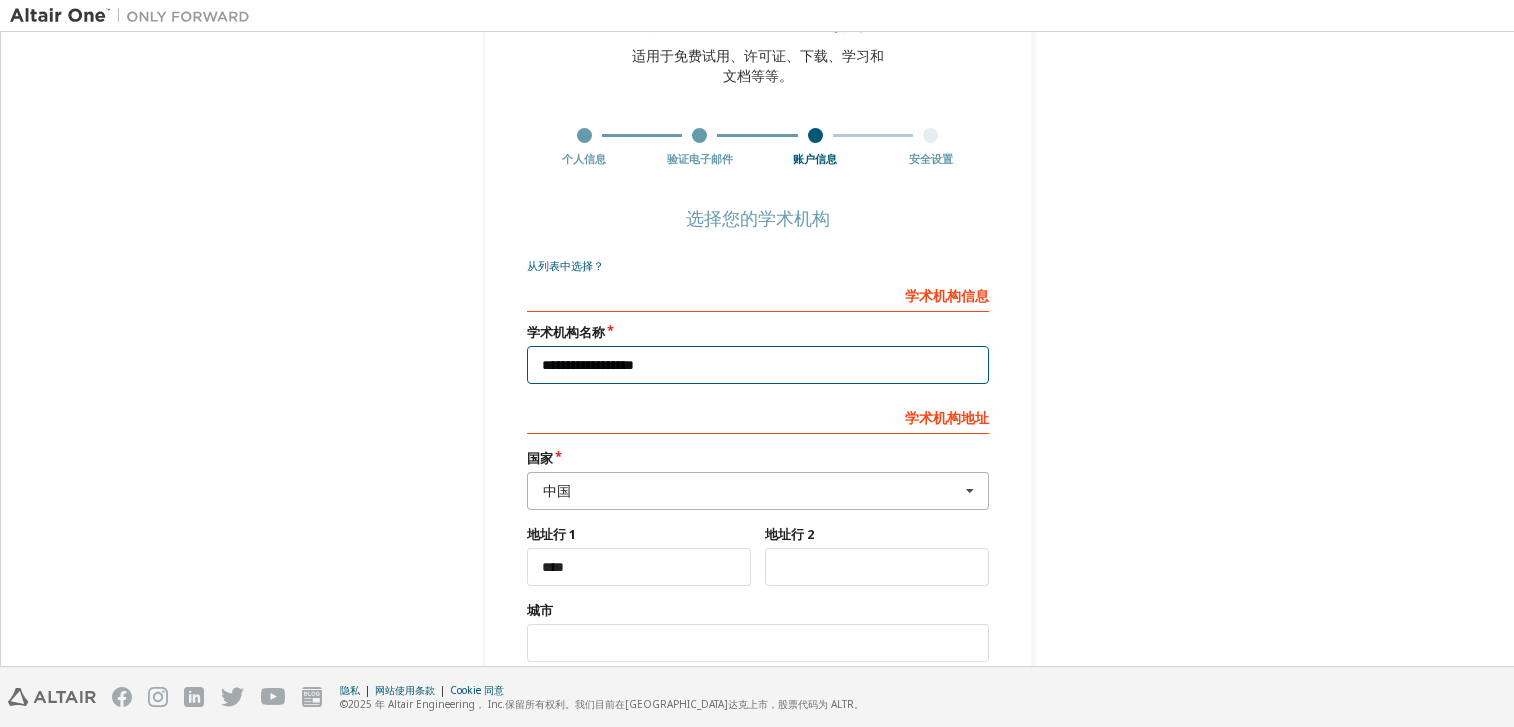 type on "**********" 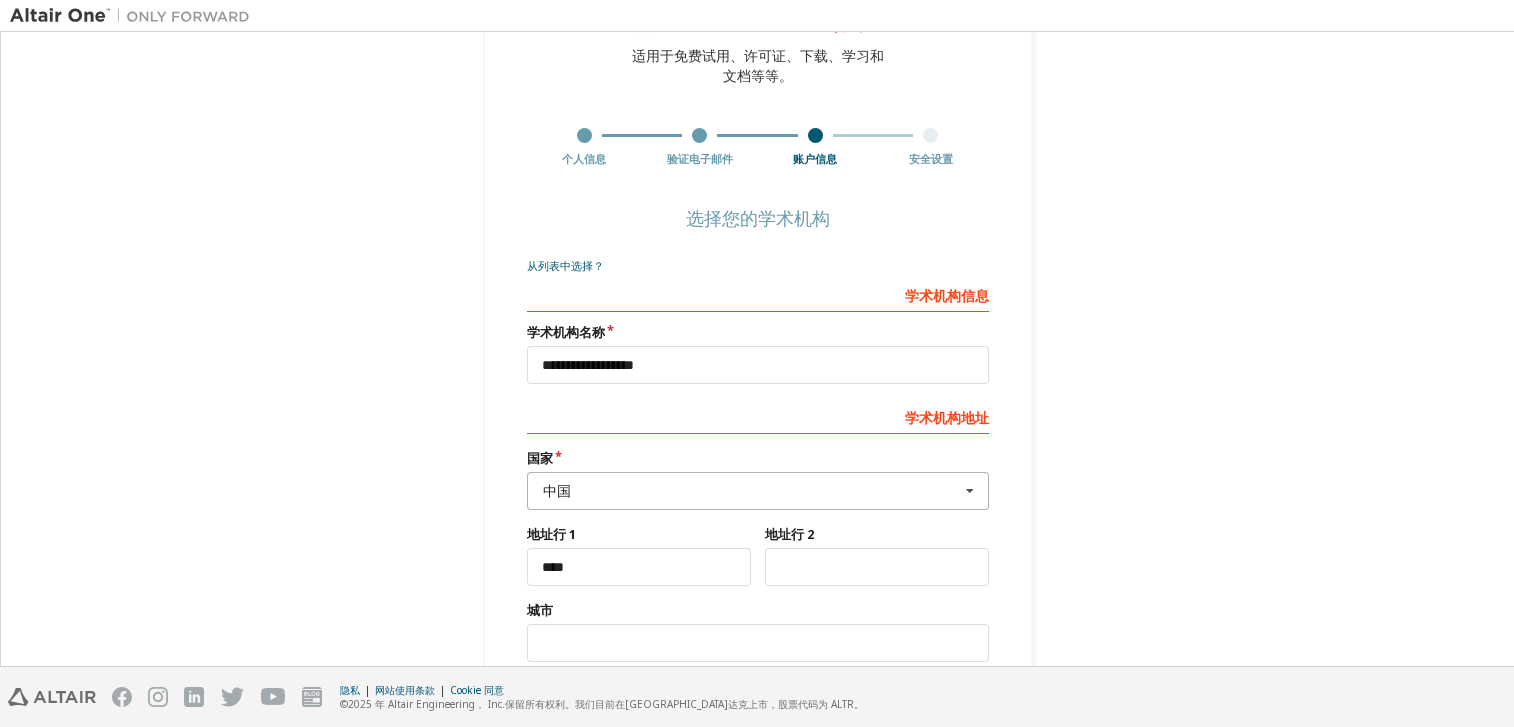 click at bounding box center [759, 491] 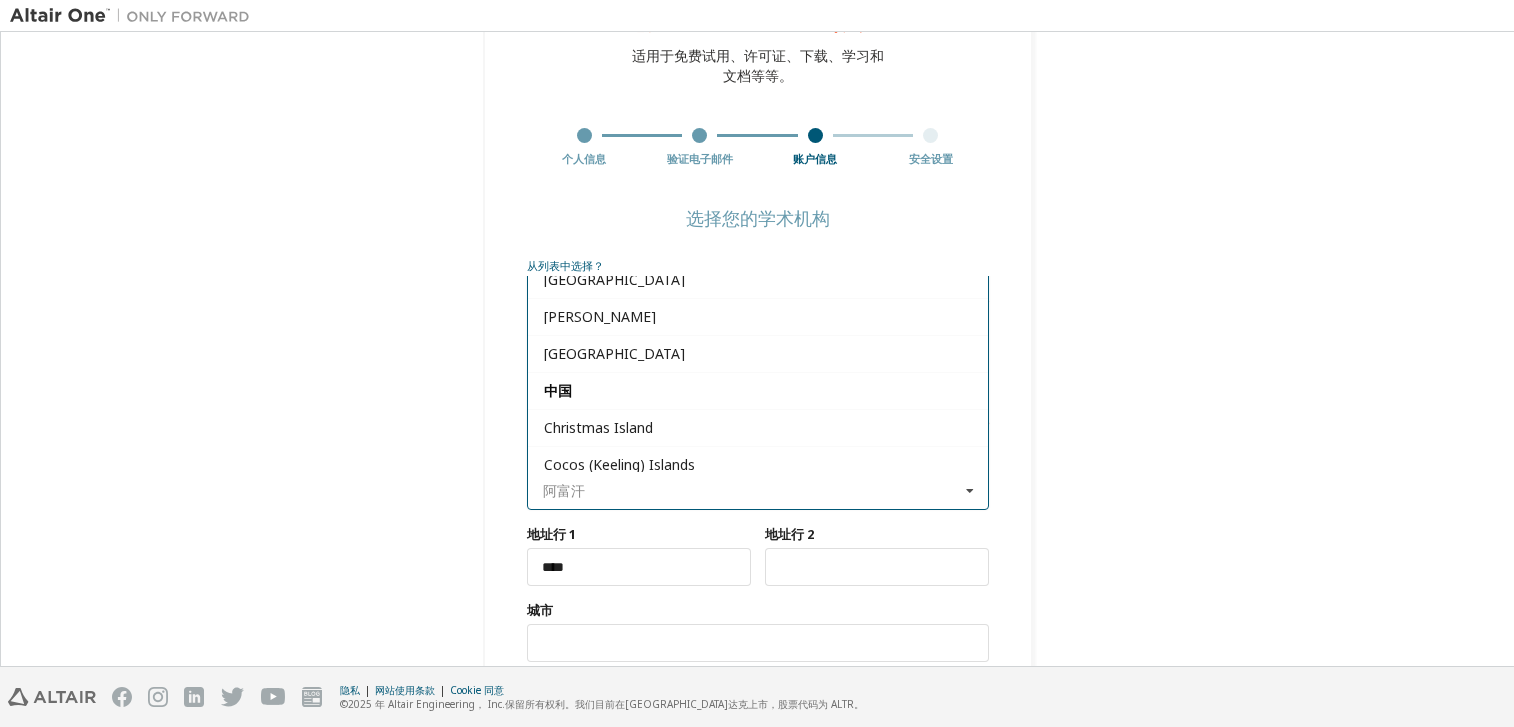 scroll, scrollTop: 1500, scrollLeft: 0, axis: vertical 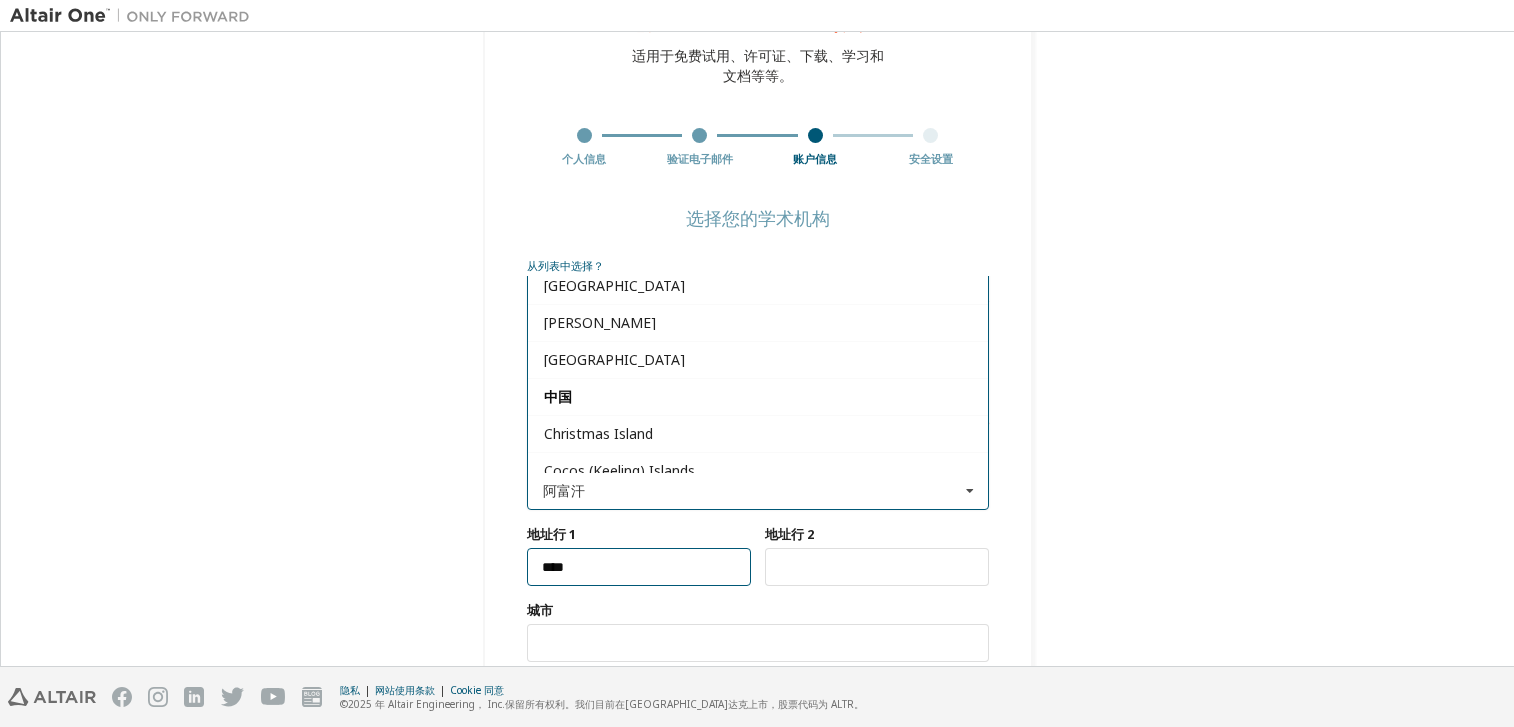 click on "****" at bounding box center (639, 567) 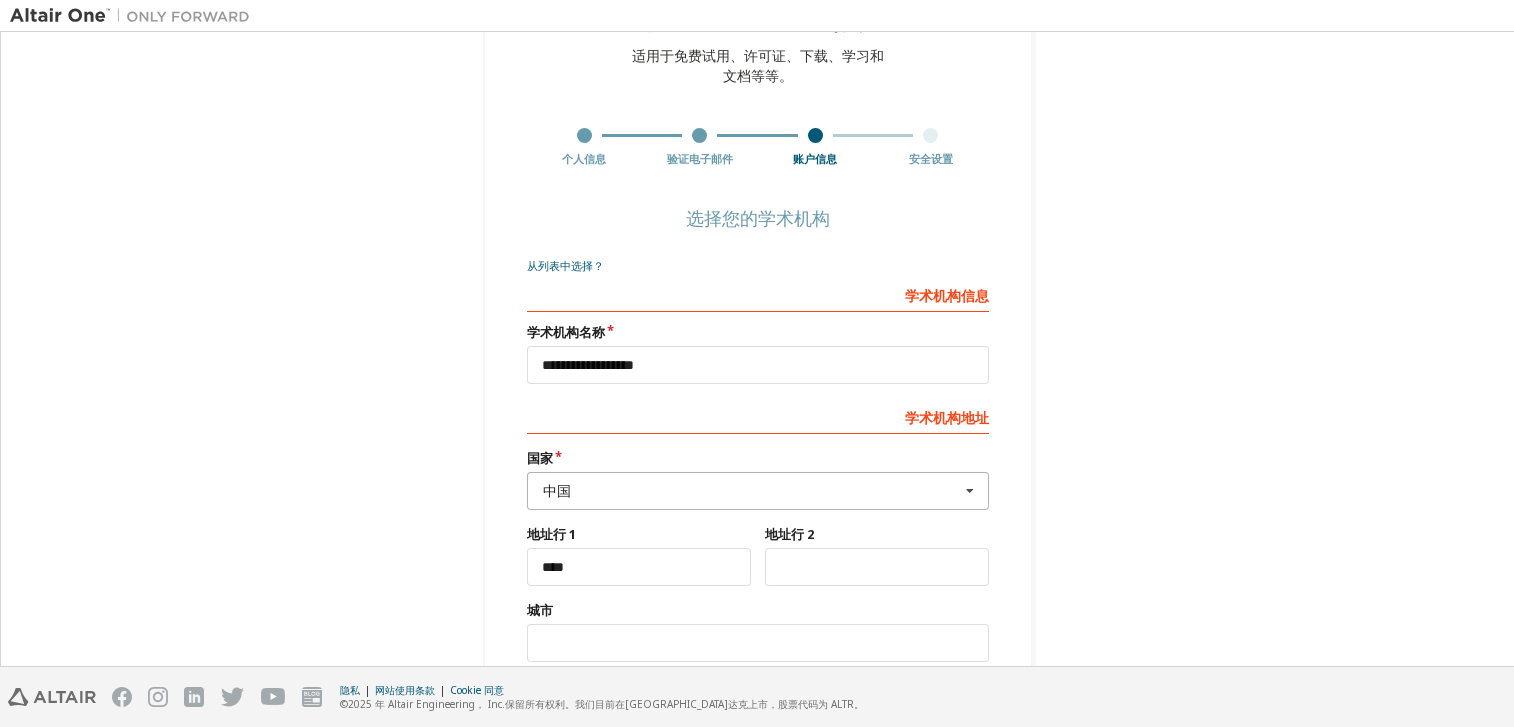 click on "中国" at bounding box center (751, 491) 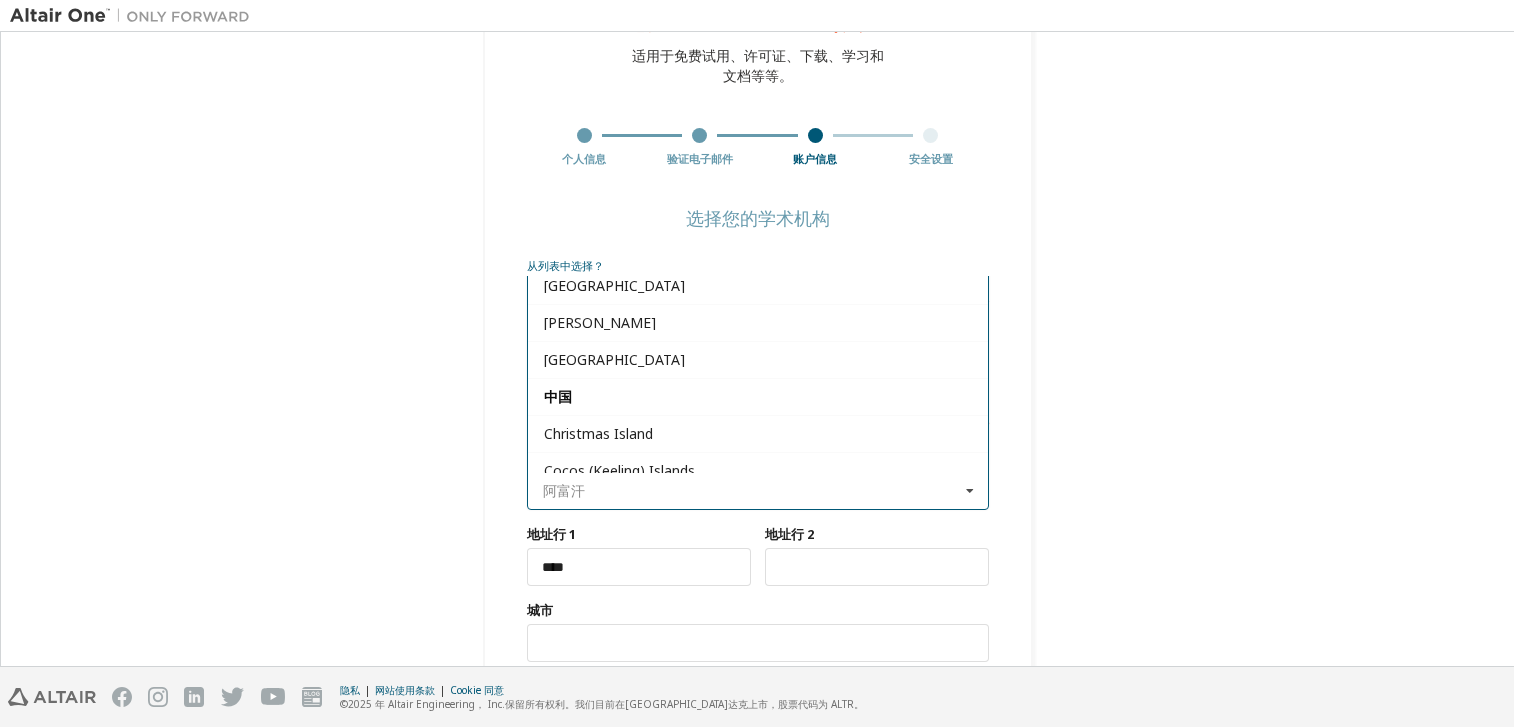 scroll, scrollTop: 0, scrollLeft: 0, axis: both 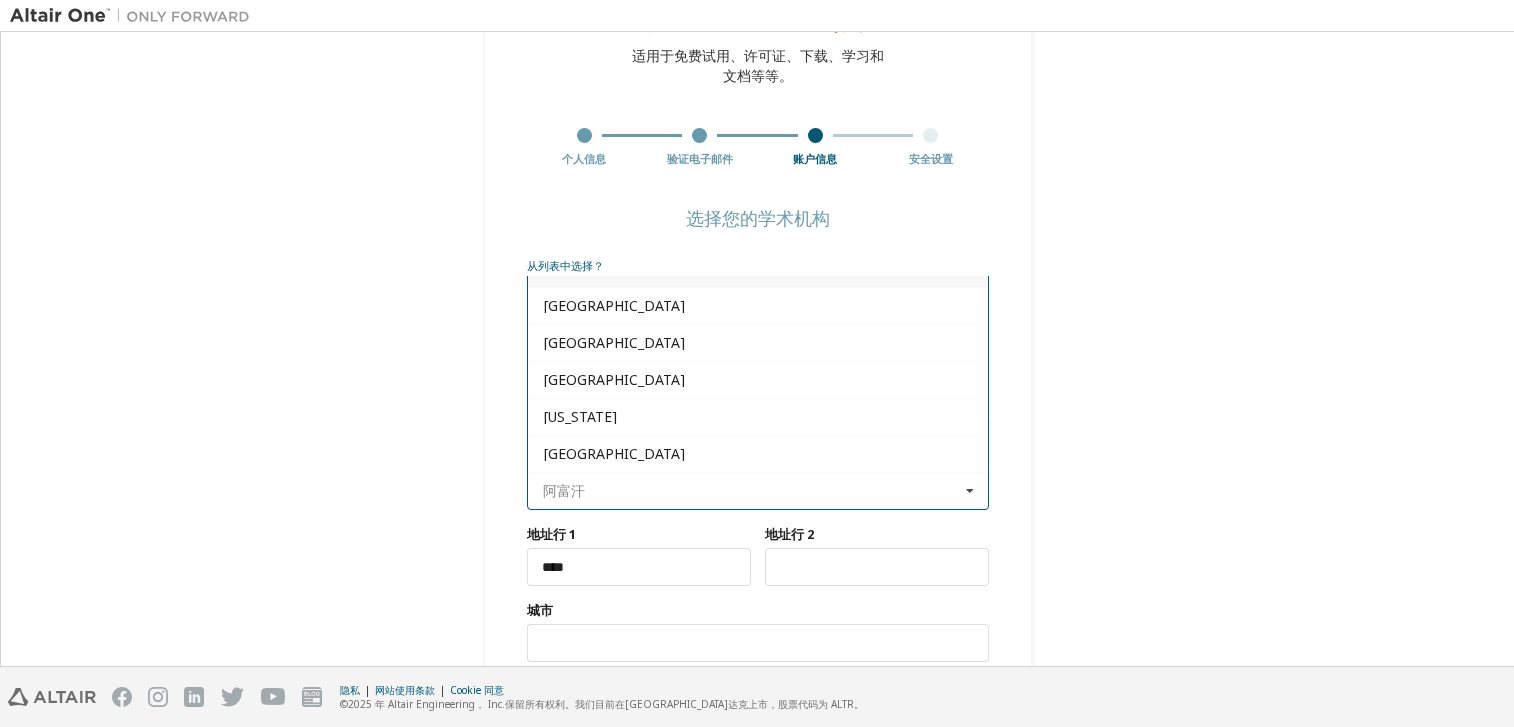 type on "*" 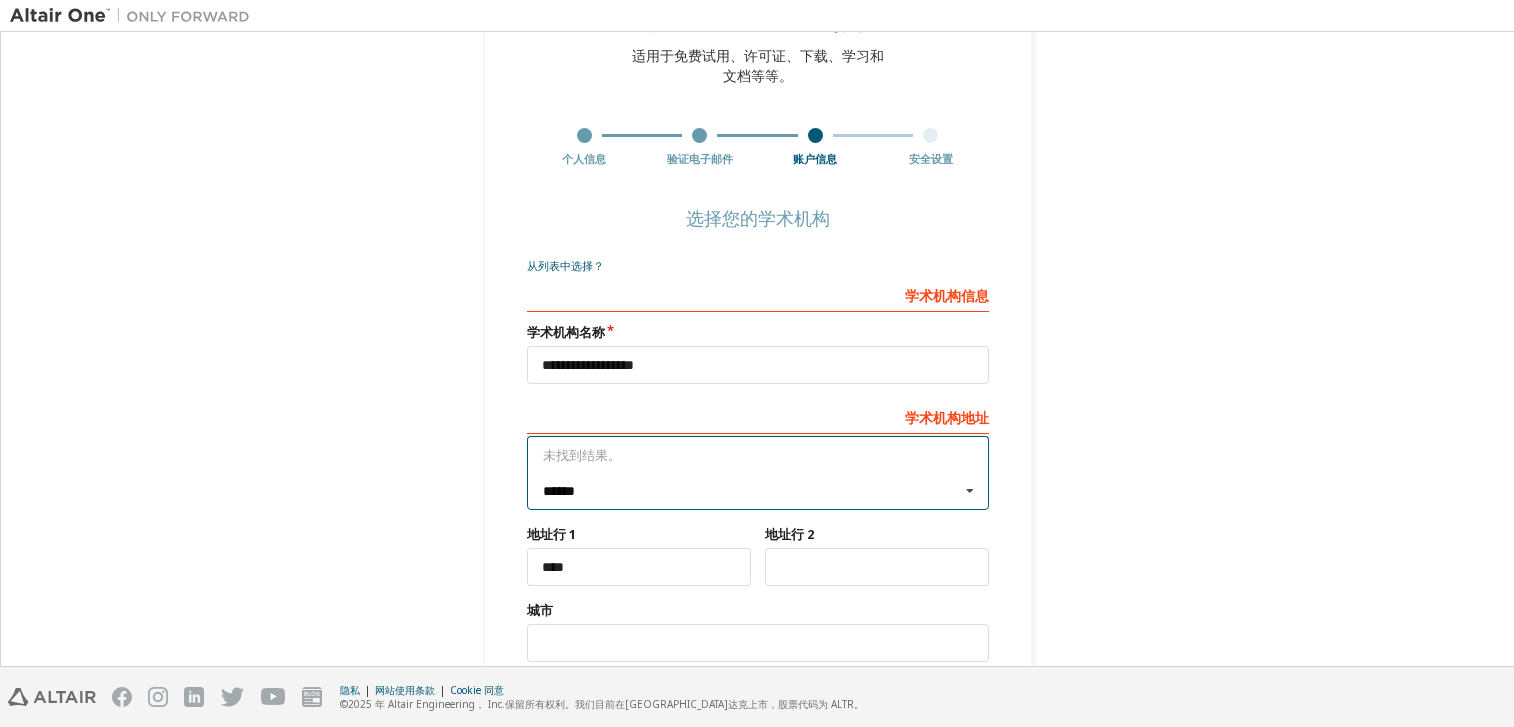 type on "*****" 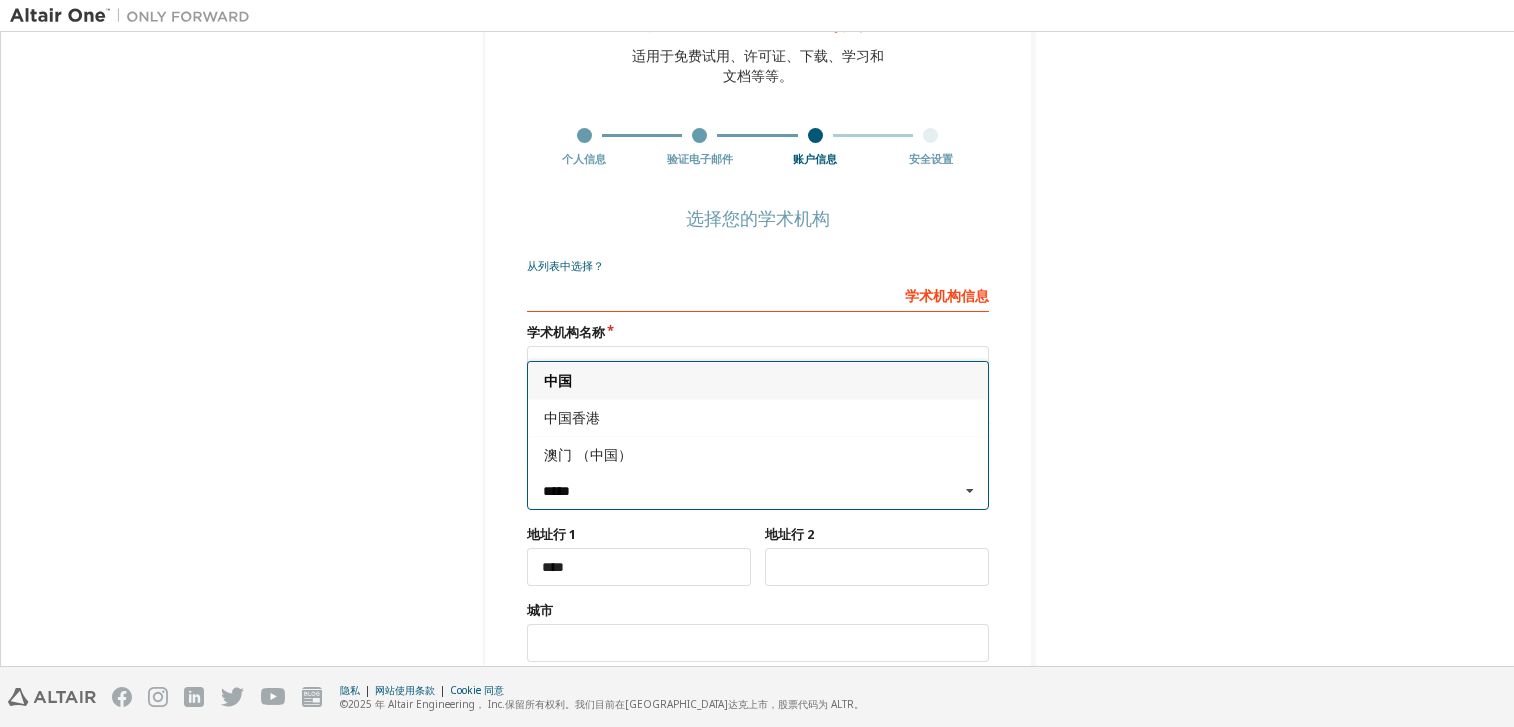 click on "*****" at bounding box center (759, 491) 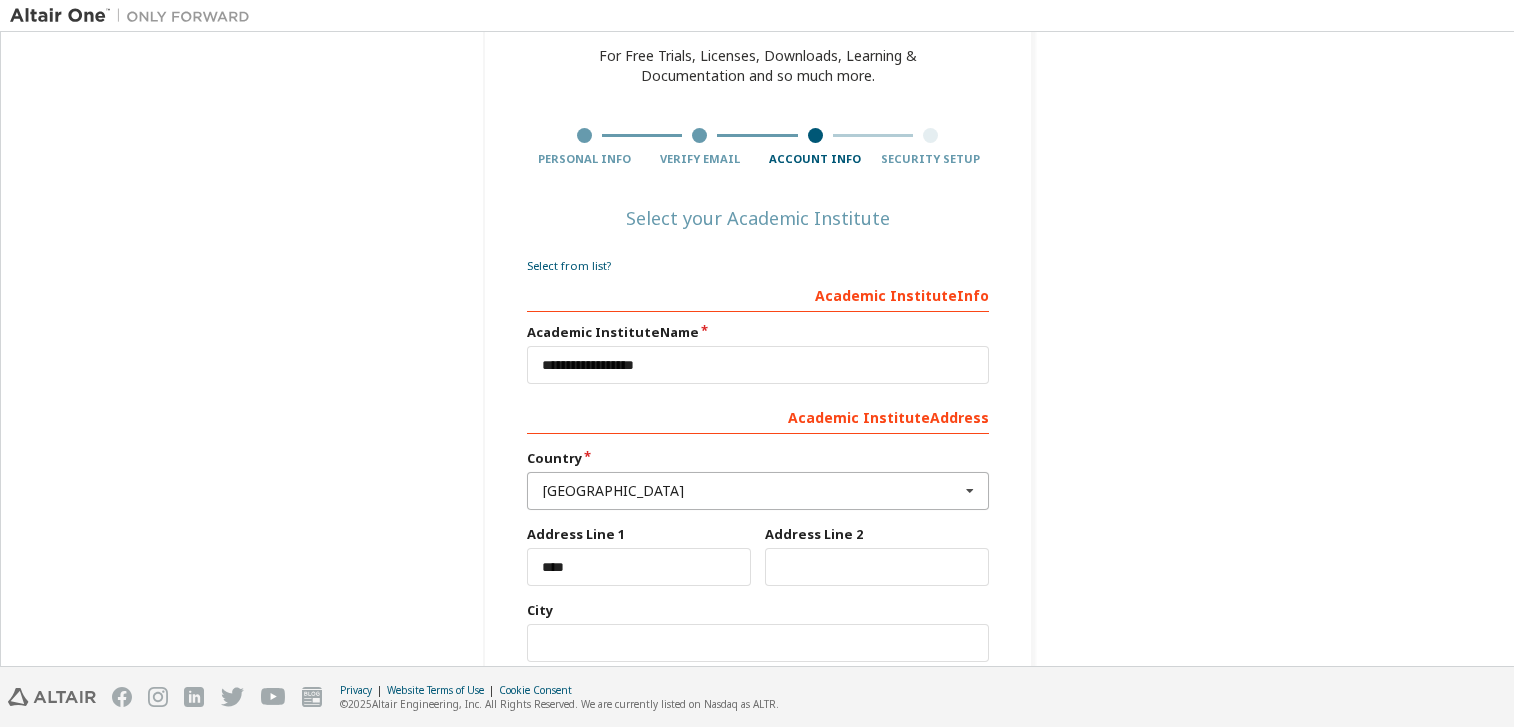 click at bounding box center [759, 491] 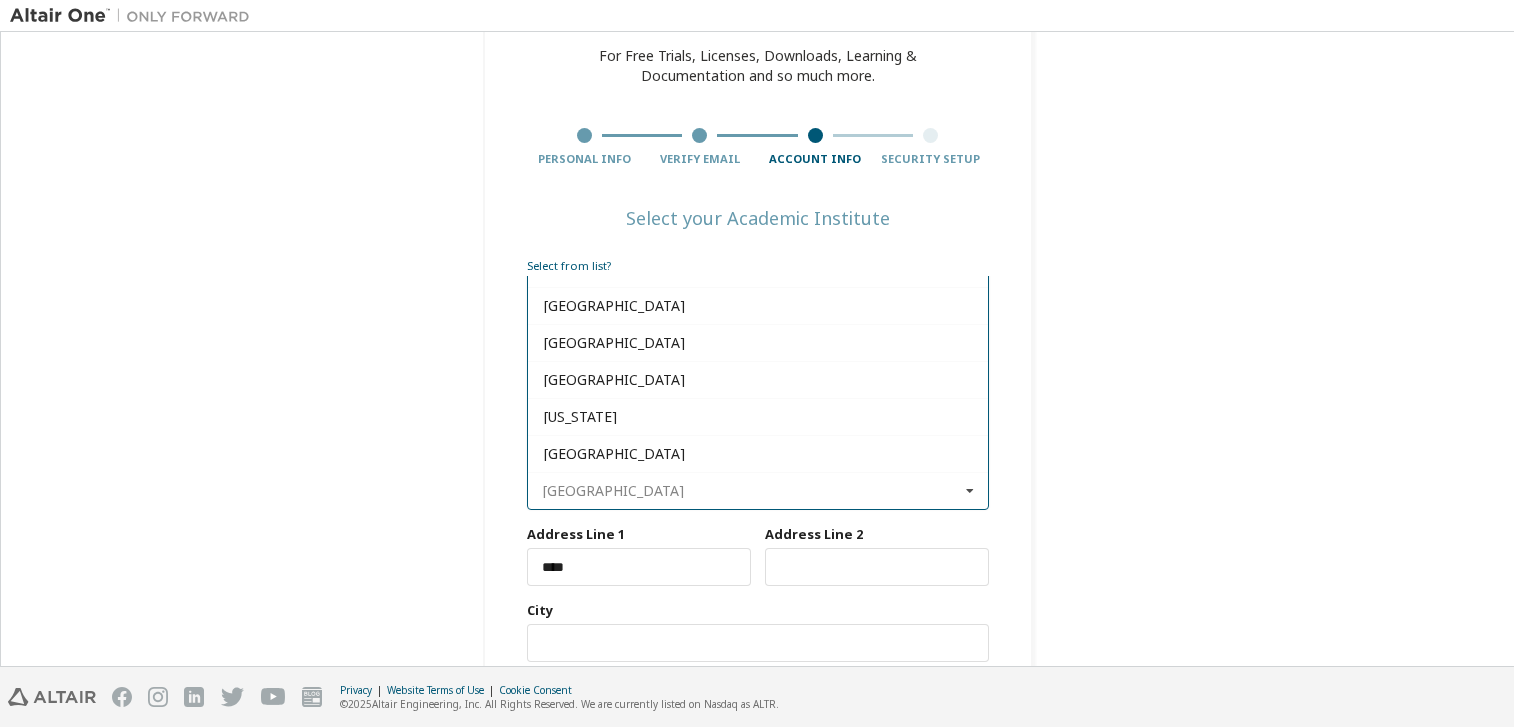 scroll, scrollTop: 1425, scrollLeft: 0, axis: vertical 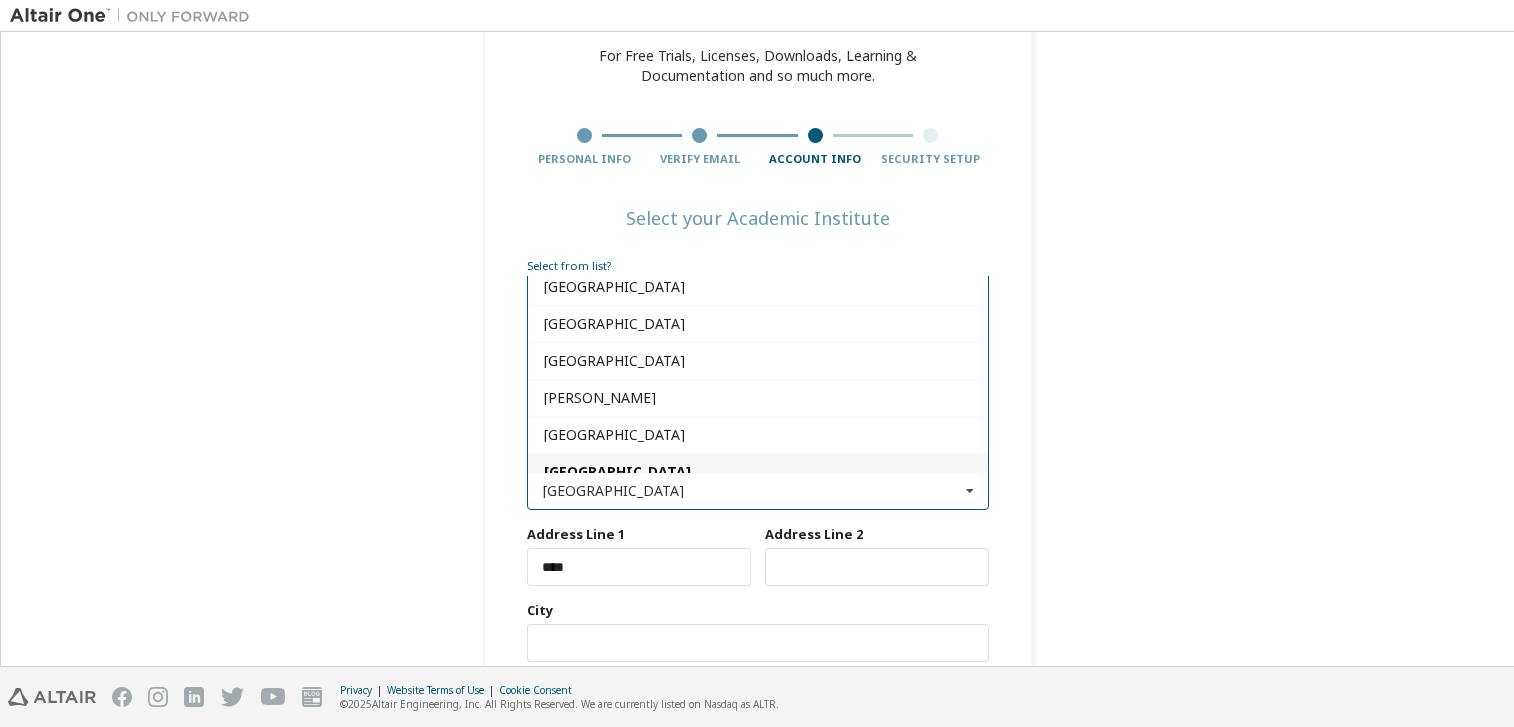 click on "China" at bounding box center (758, 472) 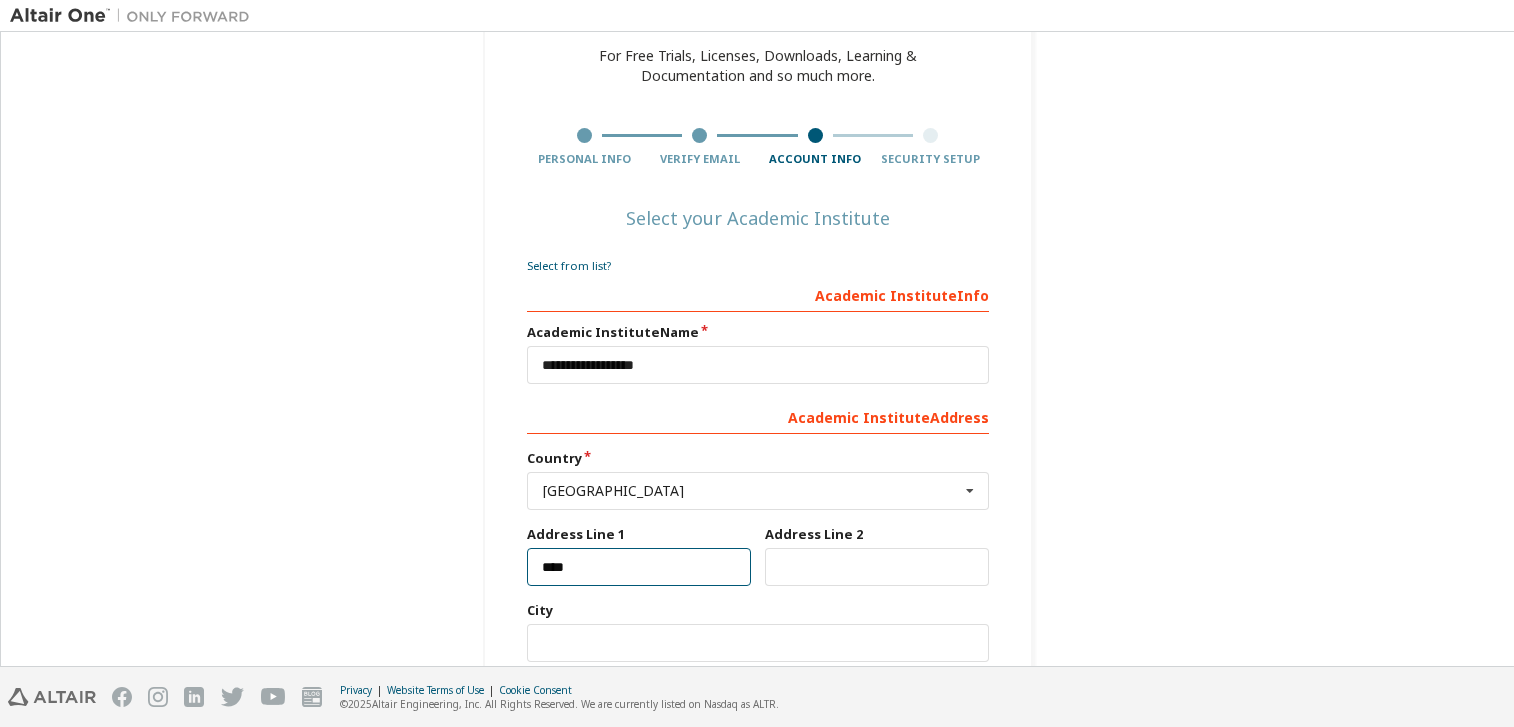 click on "****" at bounding box center [639, 567] 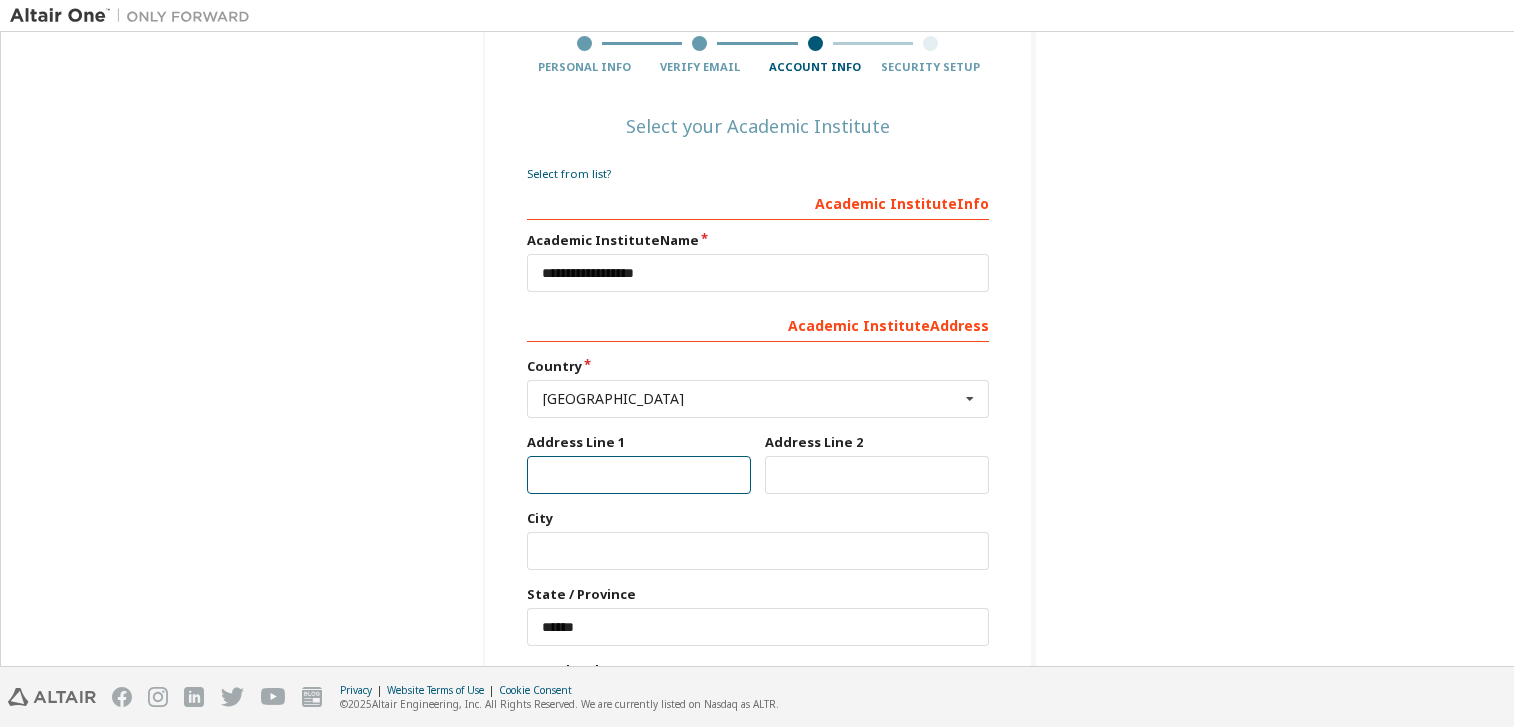 scroll, scrollTop: 200, scrollLeft: 0, axis: vertical 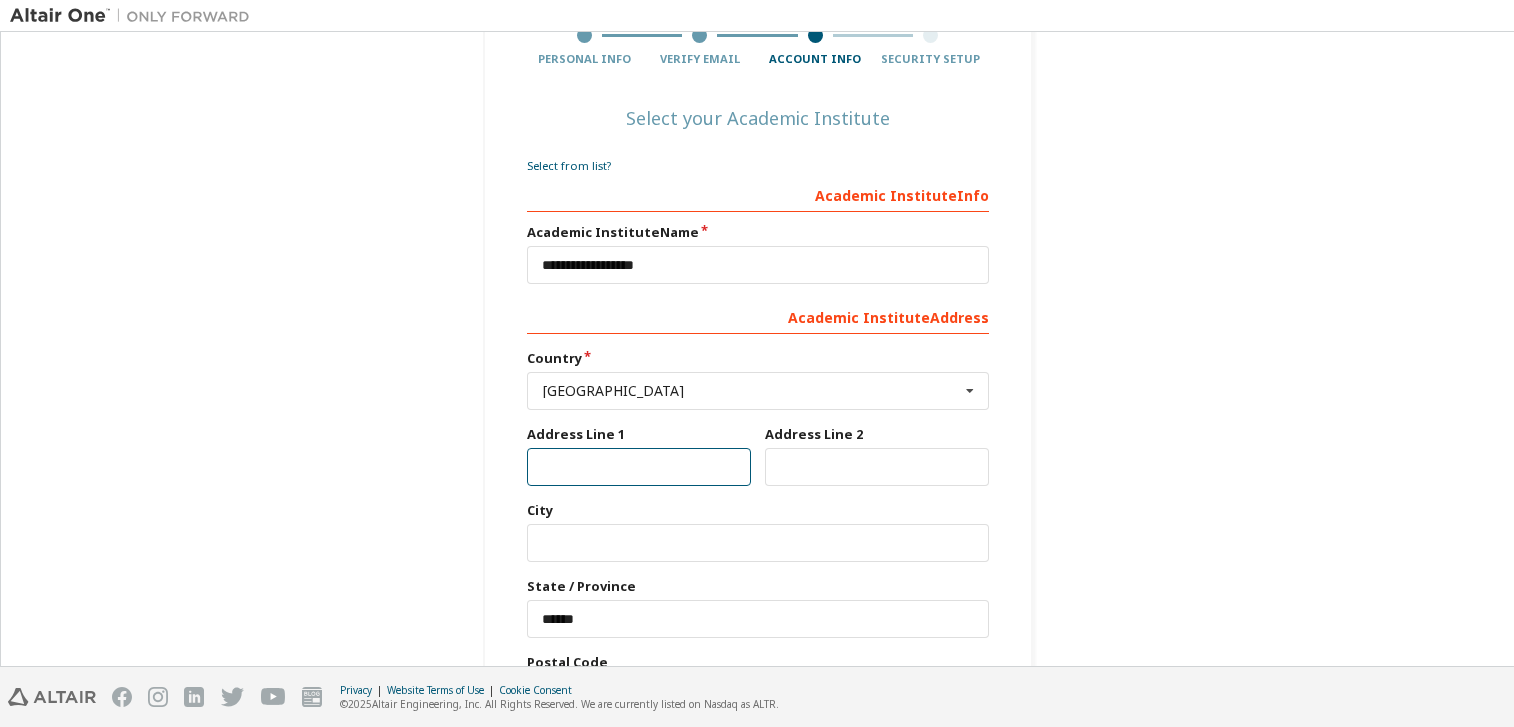 click at bounding box center [639, 467] 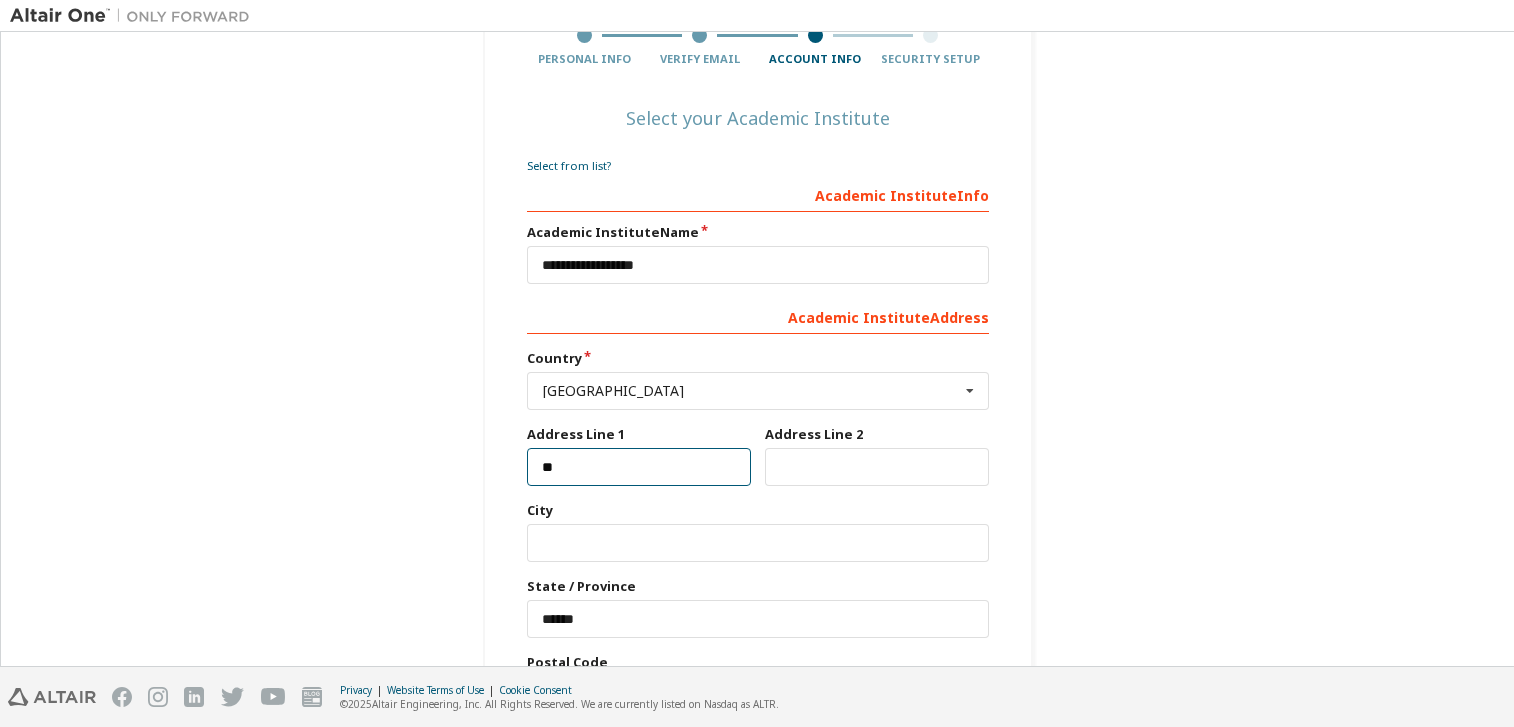 type on "*" 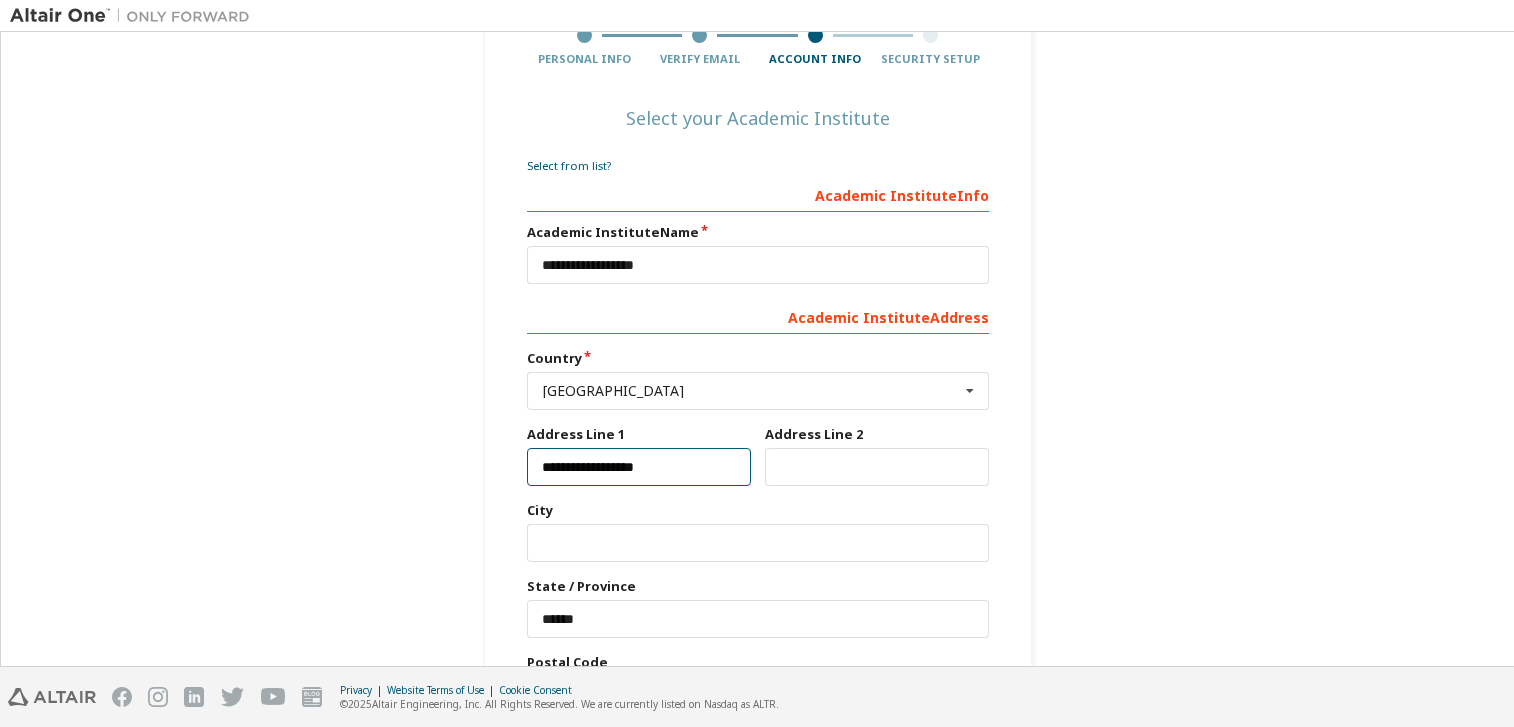 click on "**********" at bounding box center (639, 467) 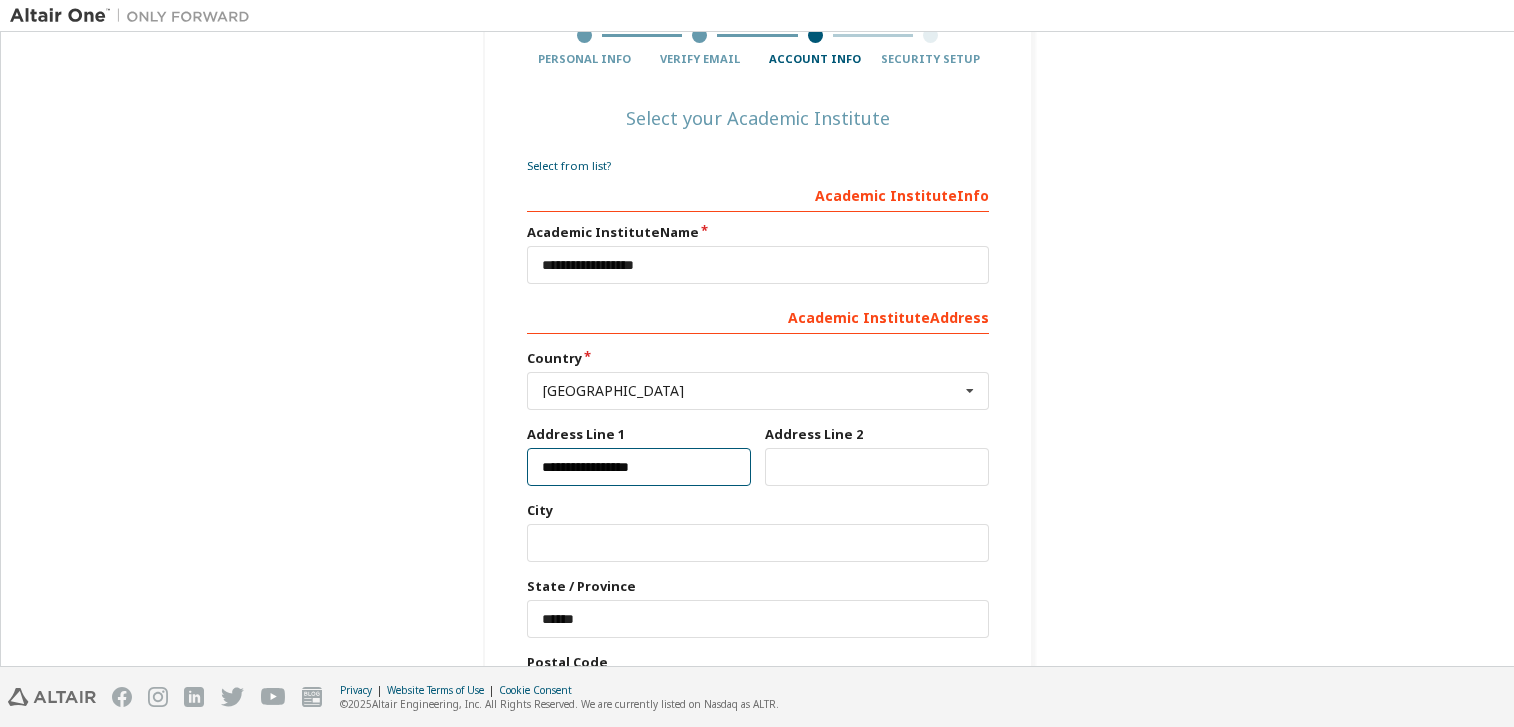 click on "**********" at bounding box center (639, 467) 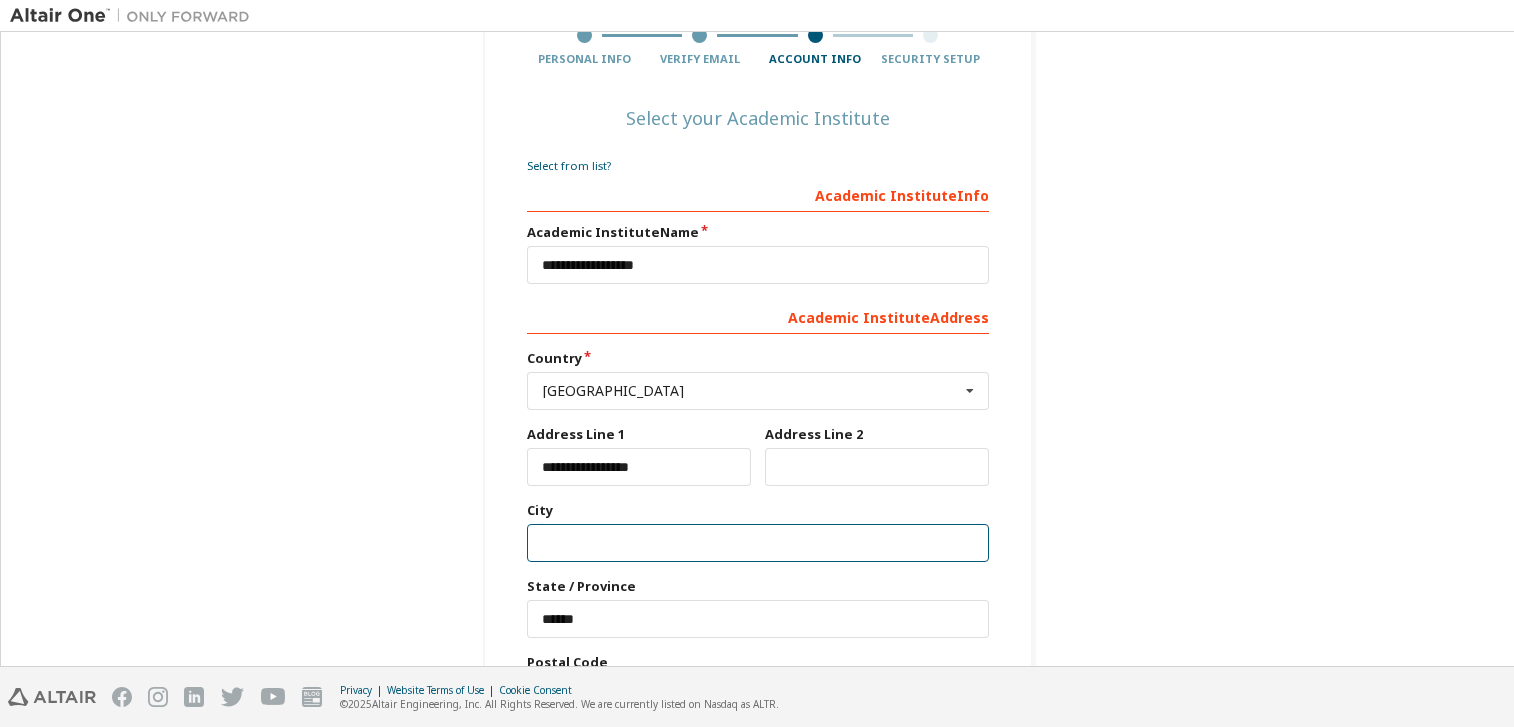 click at bounding box center (758, 543) 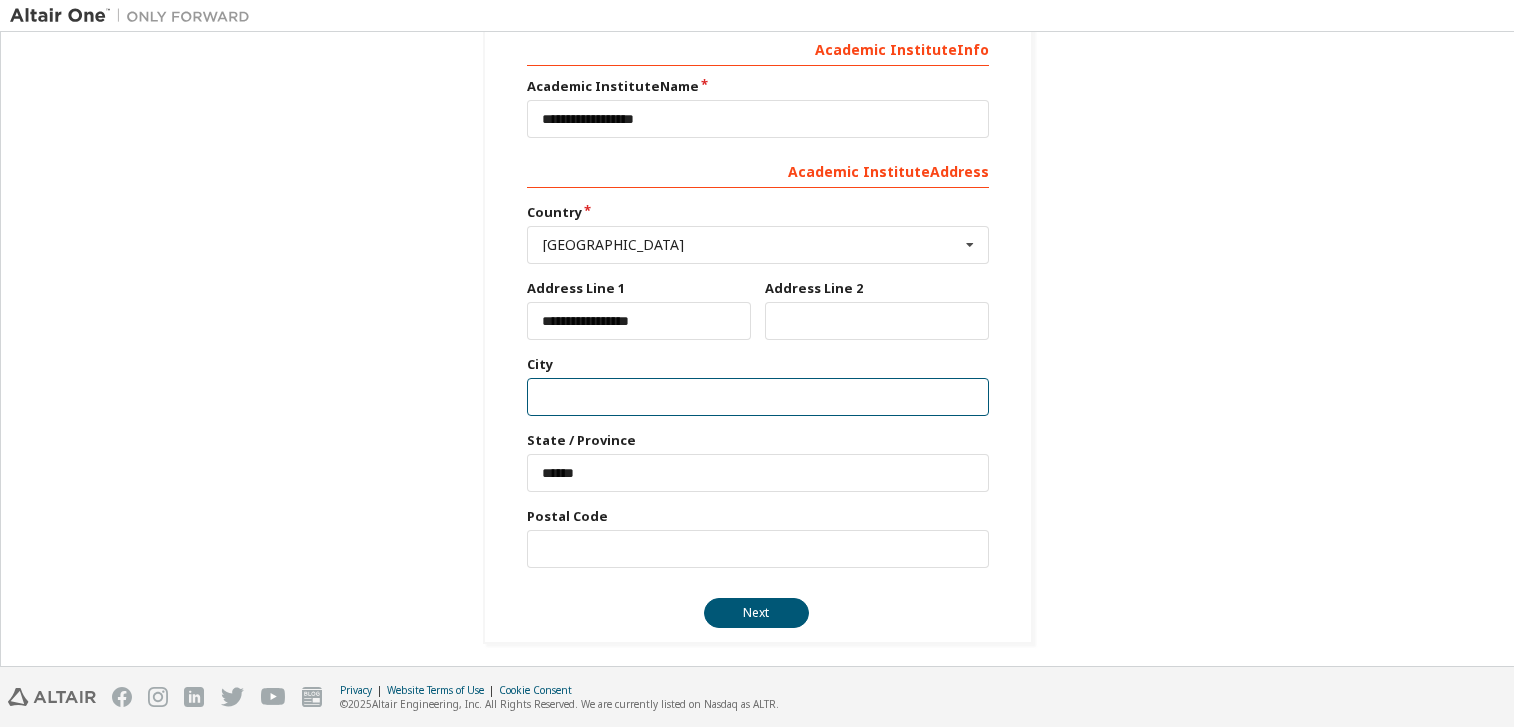 scroll, scrollTop: 346, scrollLeft: 0, axis: vertical 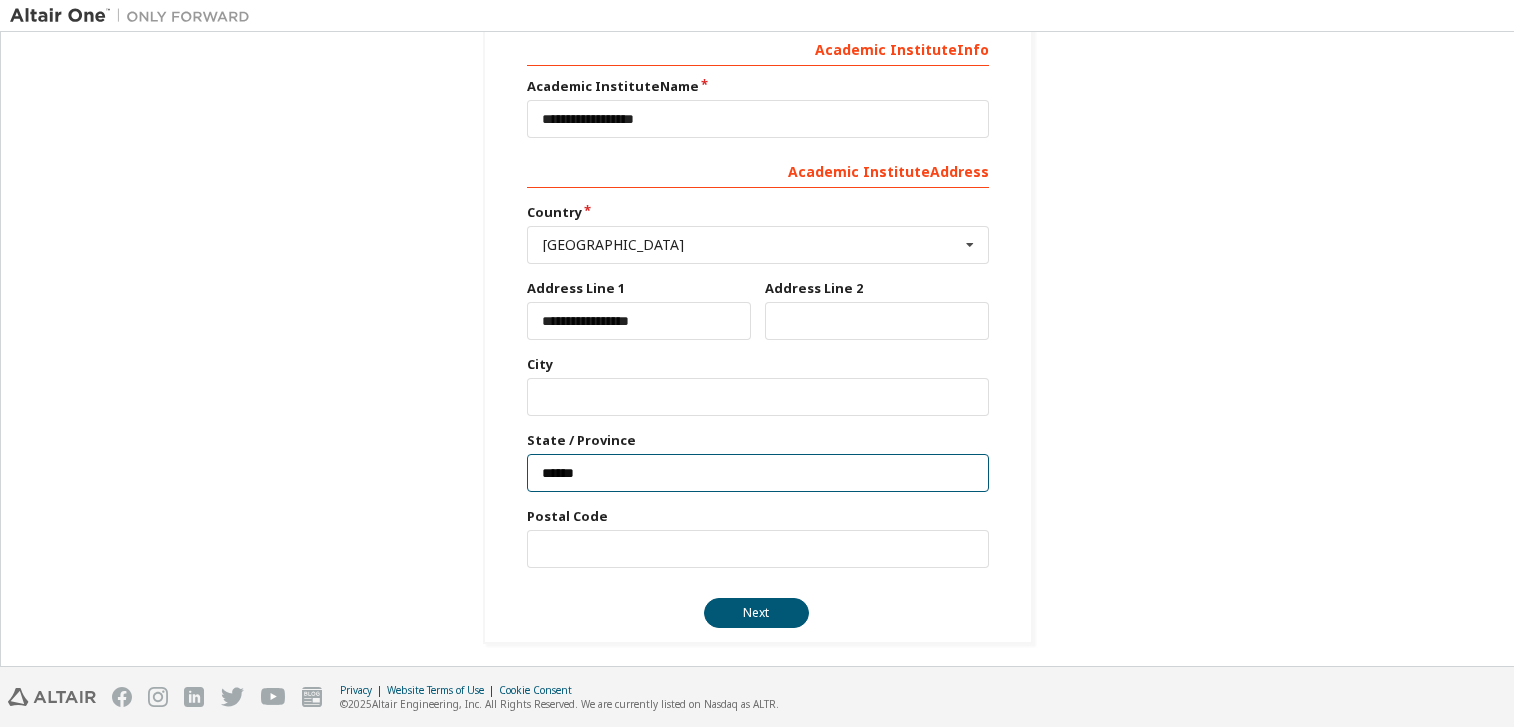 click on "******" at bounding box center [758, 473] 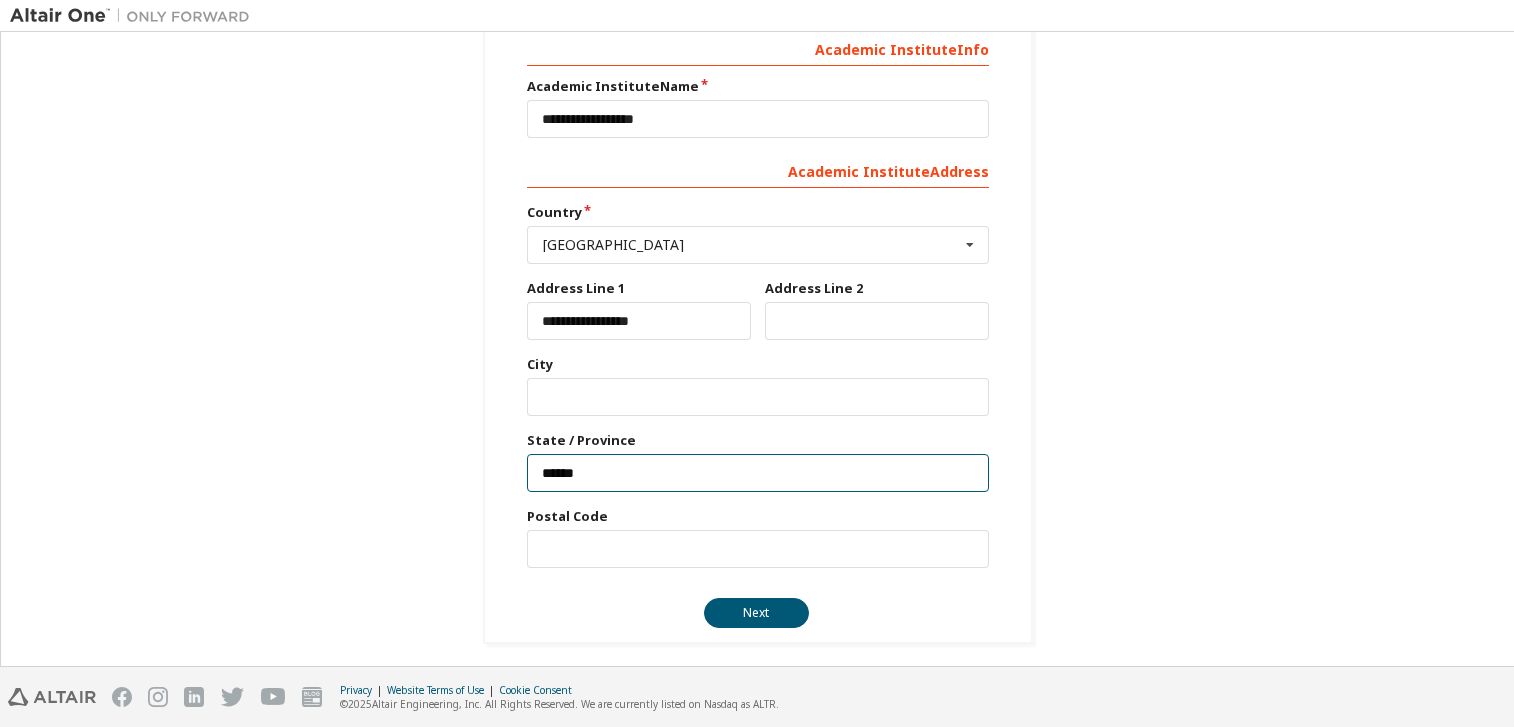 click on "******" at bounding box center [758, 473] 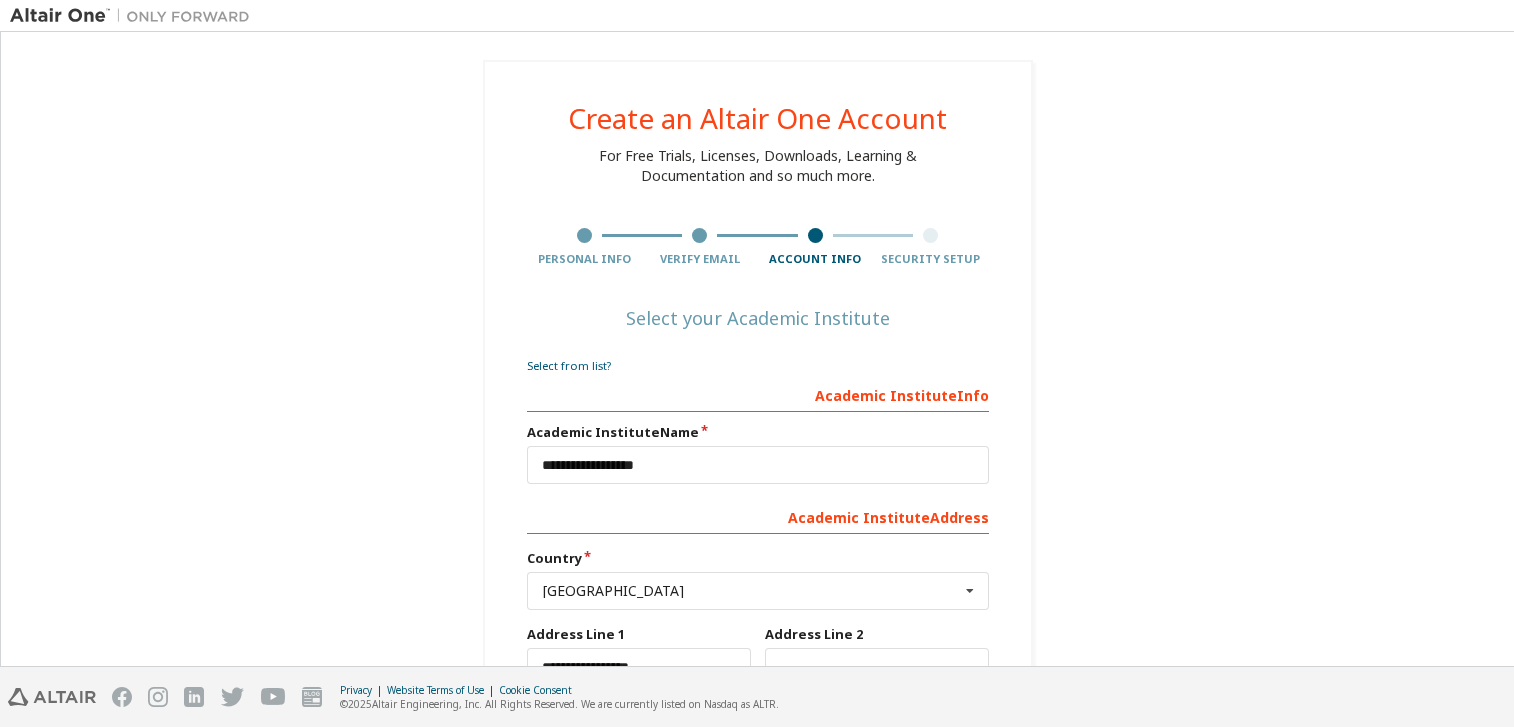 scroll, scrollTop: 346, scrollLeft: 0, axis: vertical 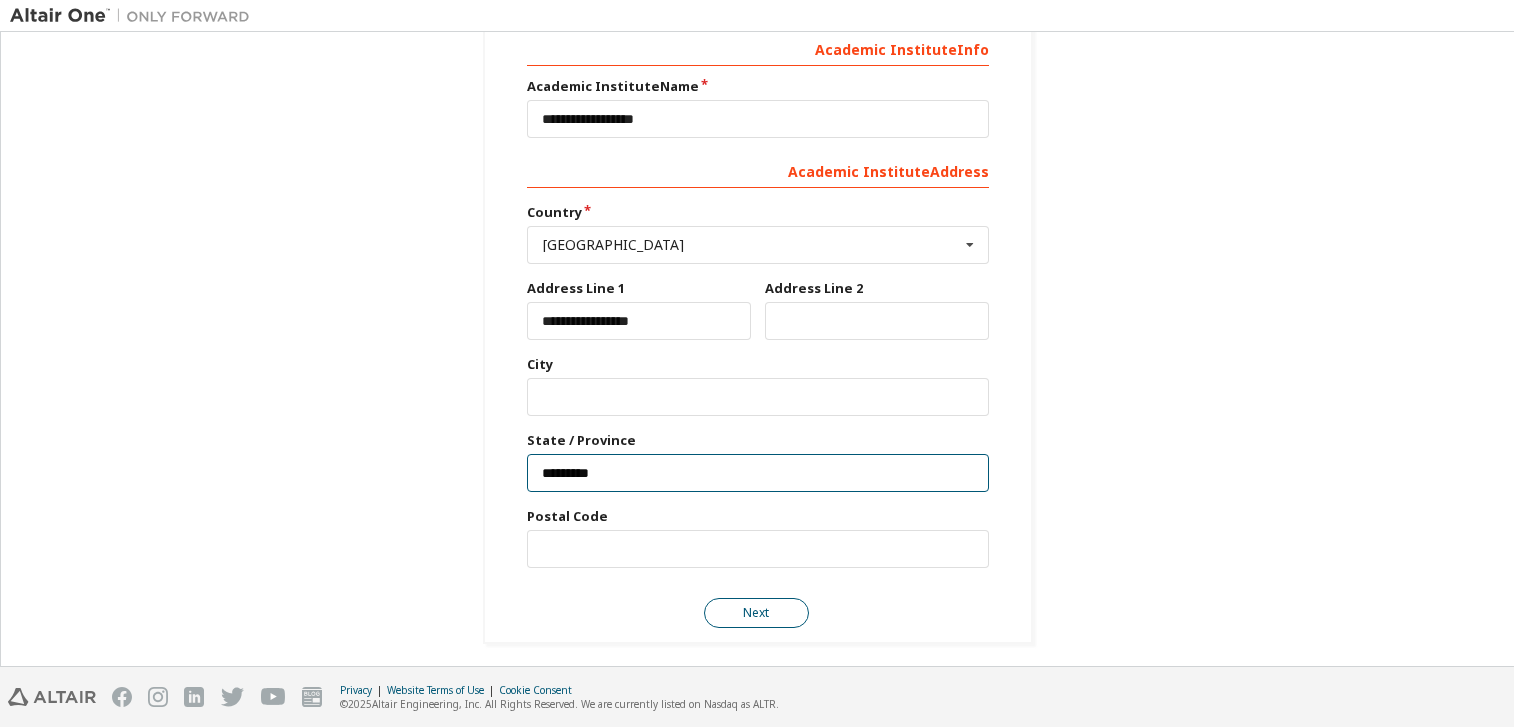 type on "*********" 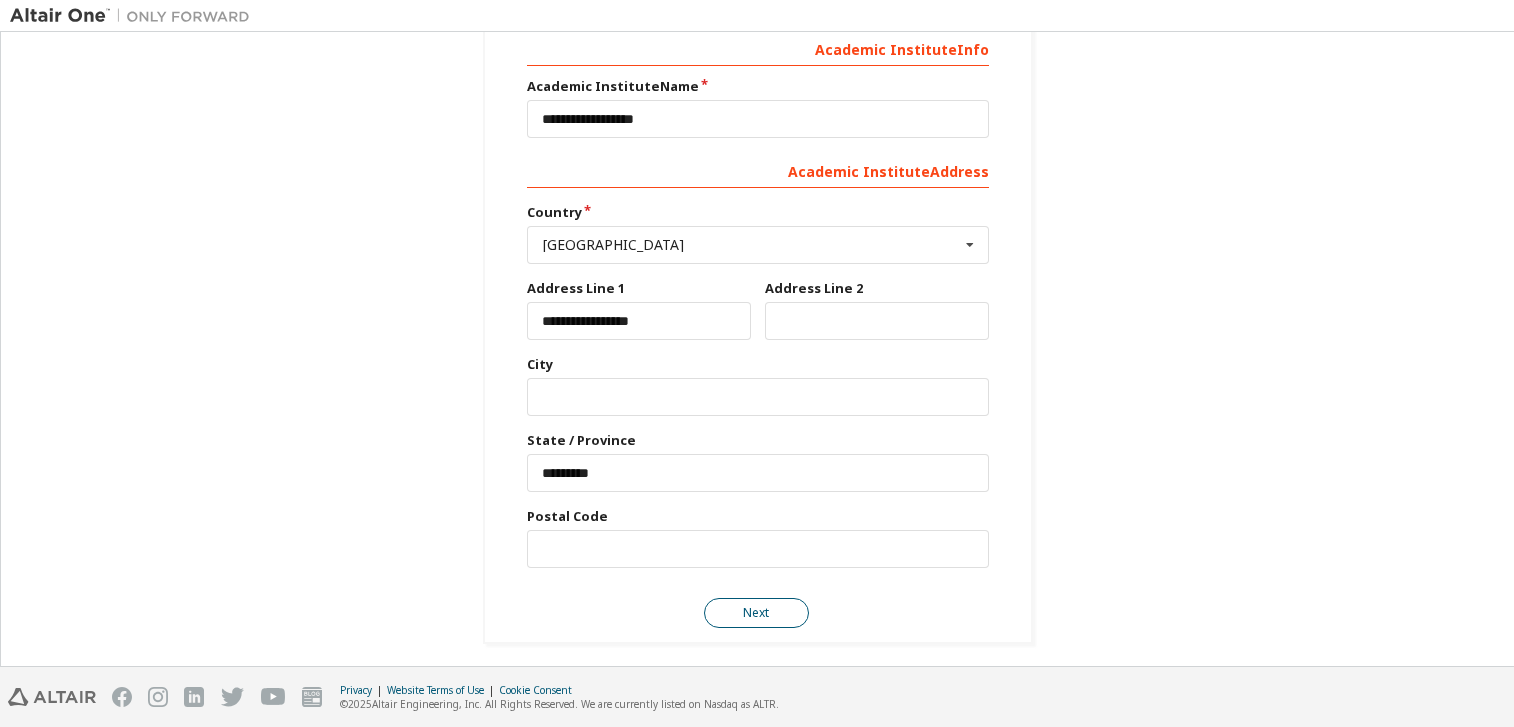 click on "Next" at bounding box center (756, 613) 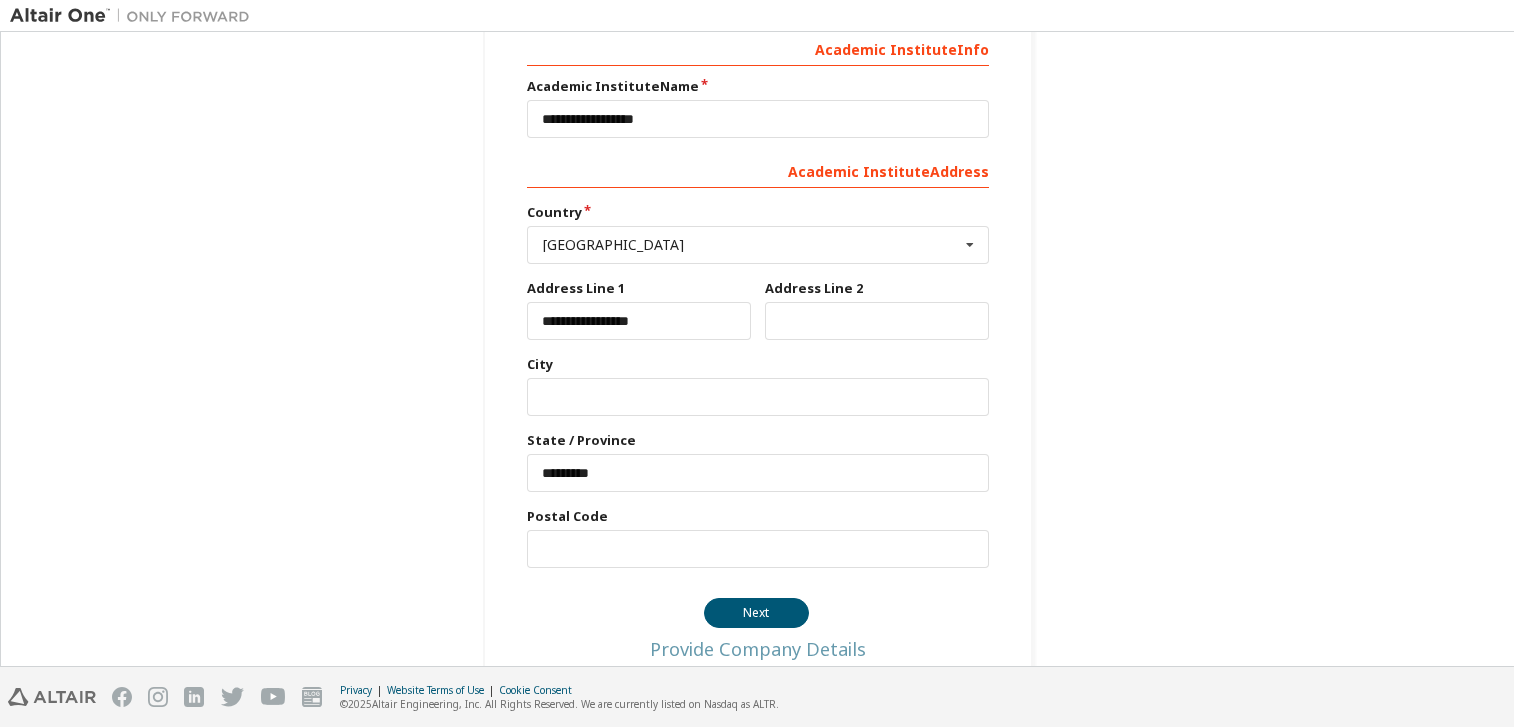 scroll, scrollTop: 0, scrollLeft: 0, axis: both 